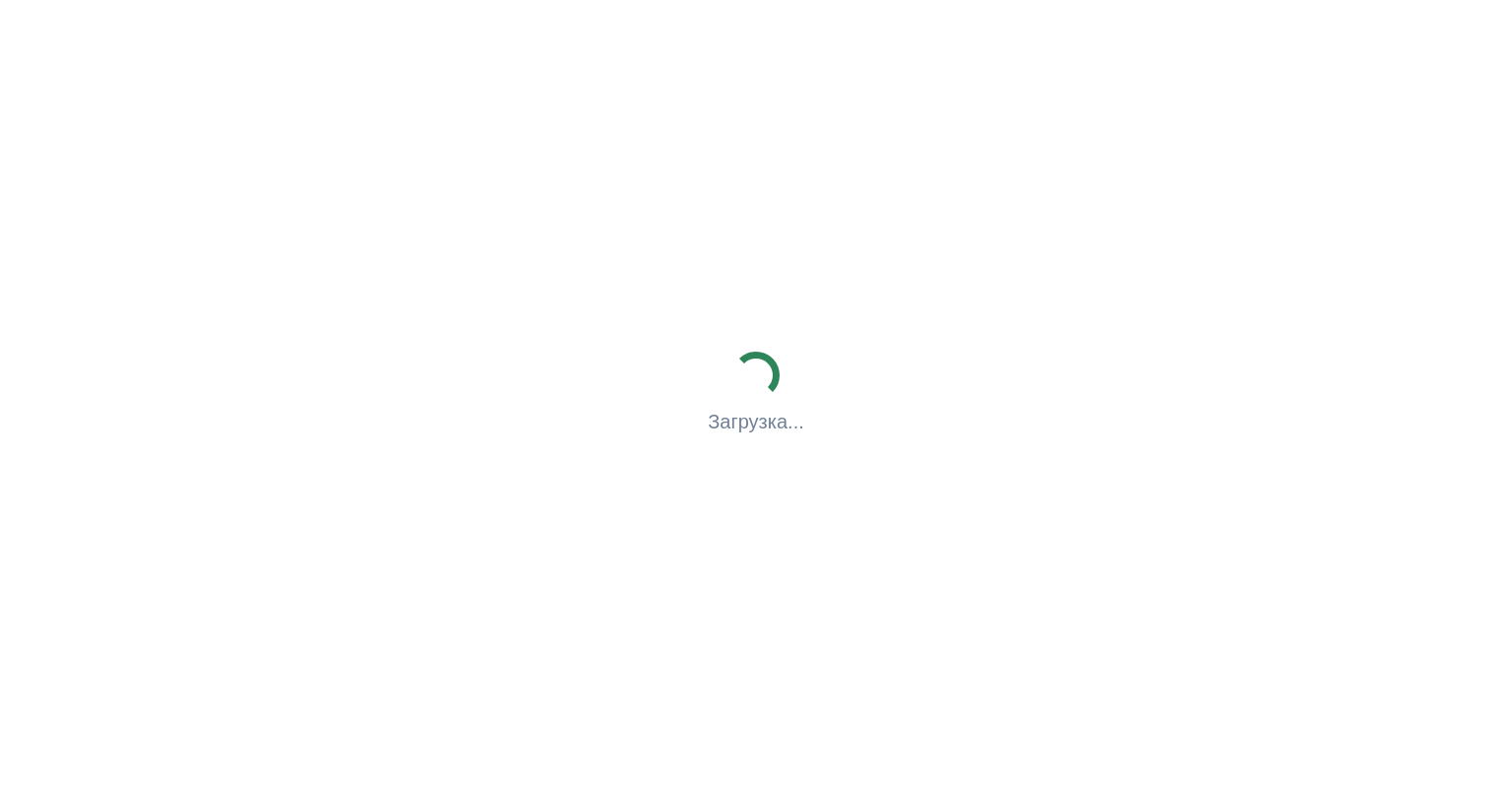 scroll, scrollTop: 0, scrollLeft: 0, axis: both 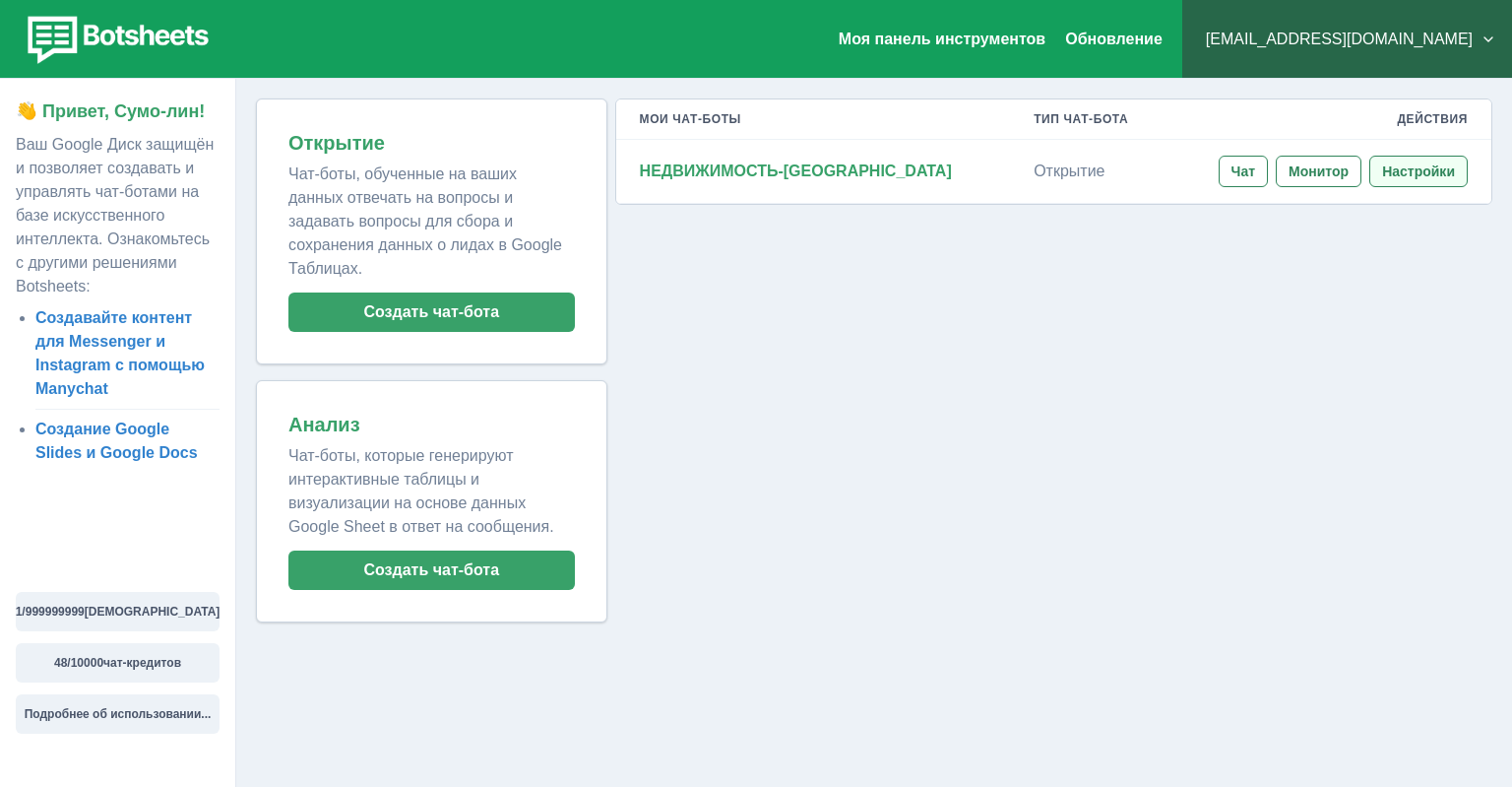 click on "Настройки" at bounding box center (1418, 171) 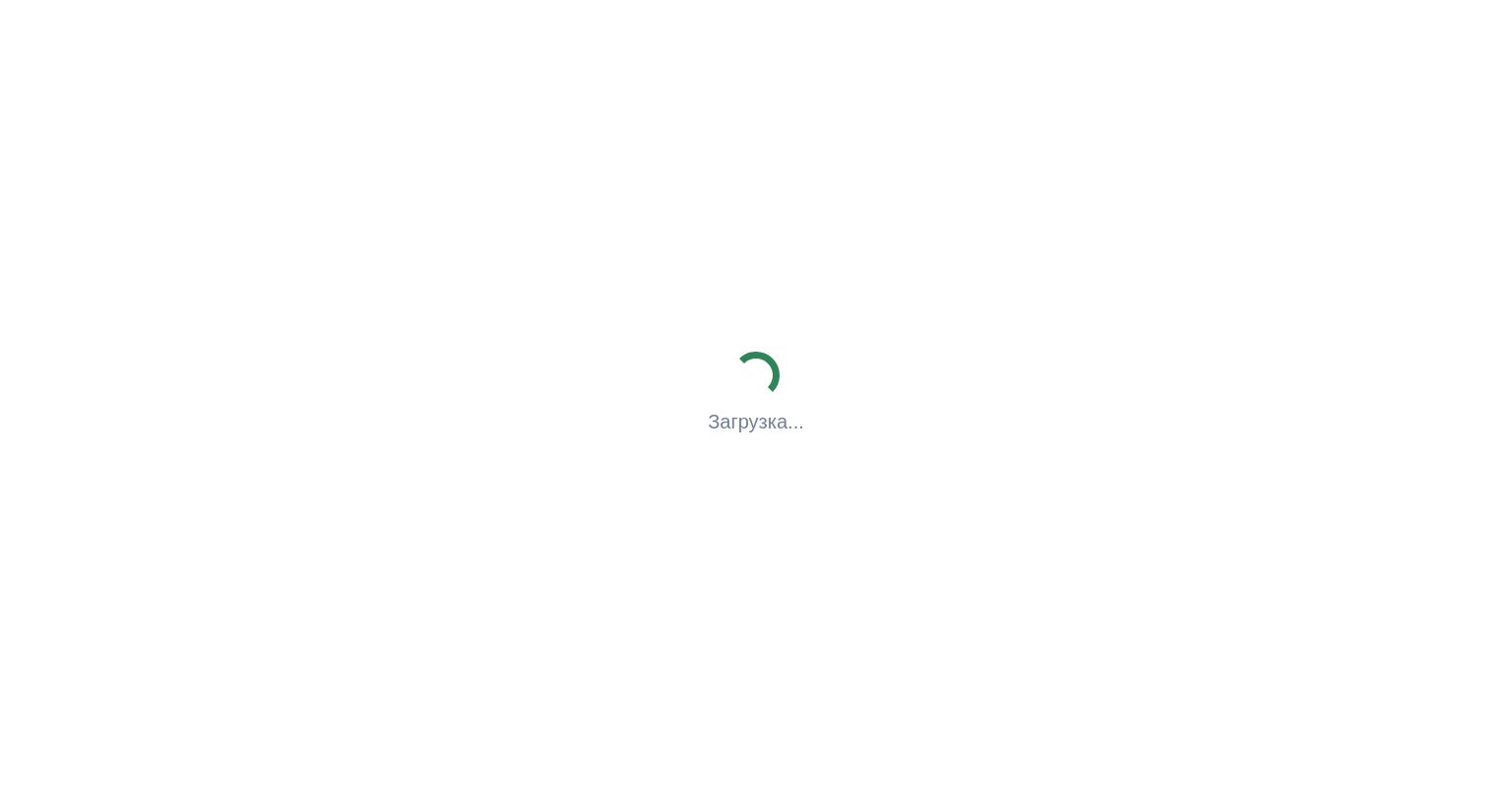 scroll, scrollTop: 0, scrollLeft: 0, axis: both 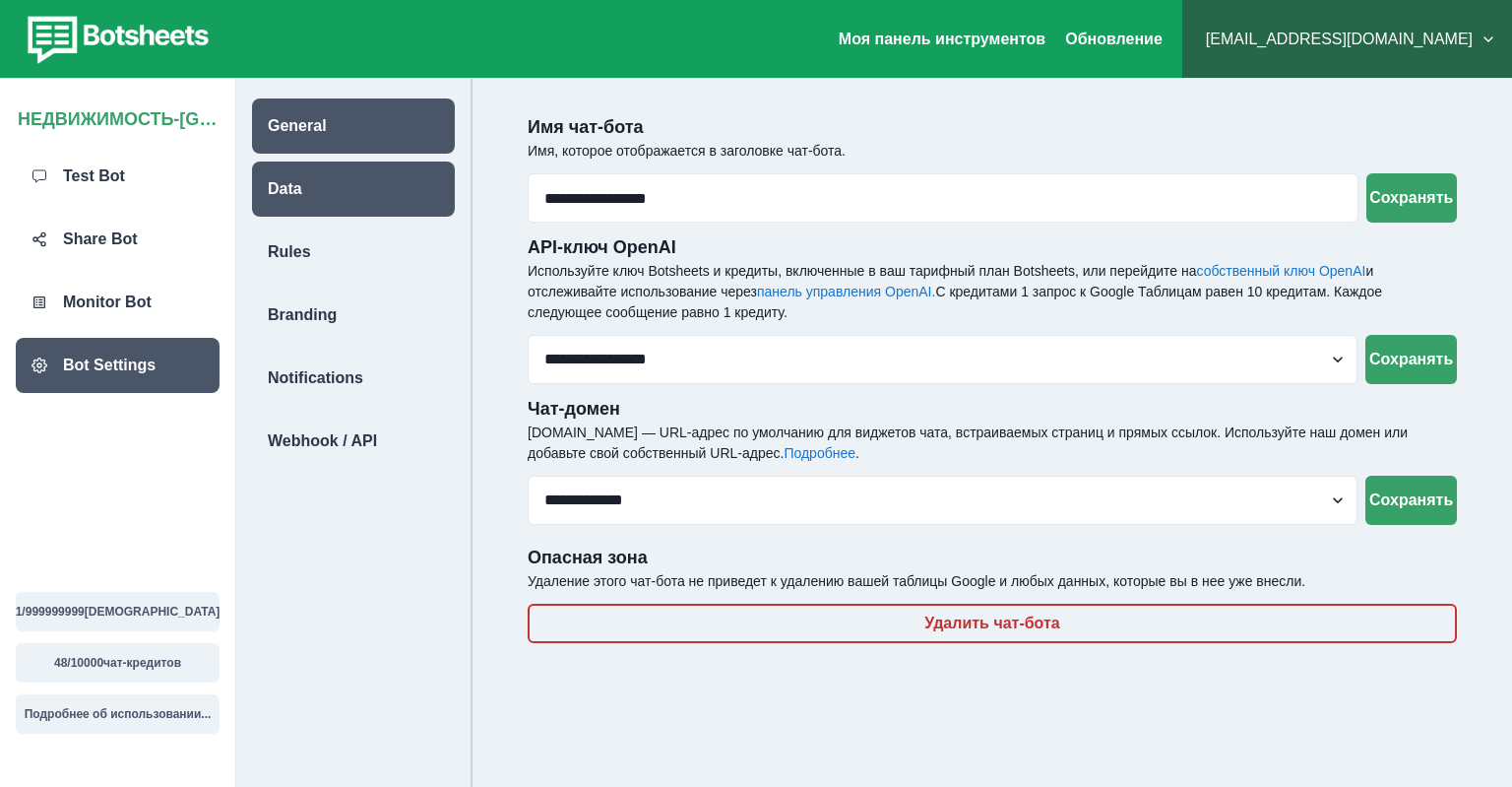 click on "Data" at bounding box center (353, 189) 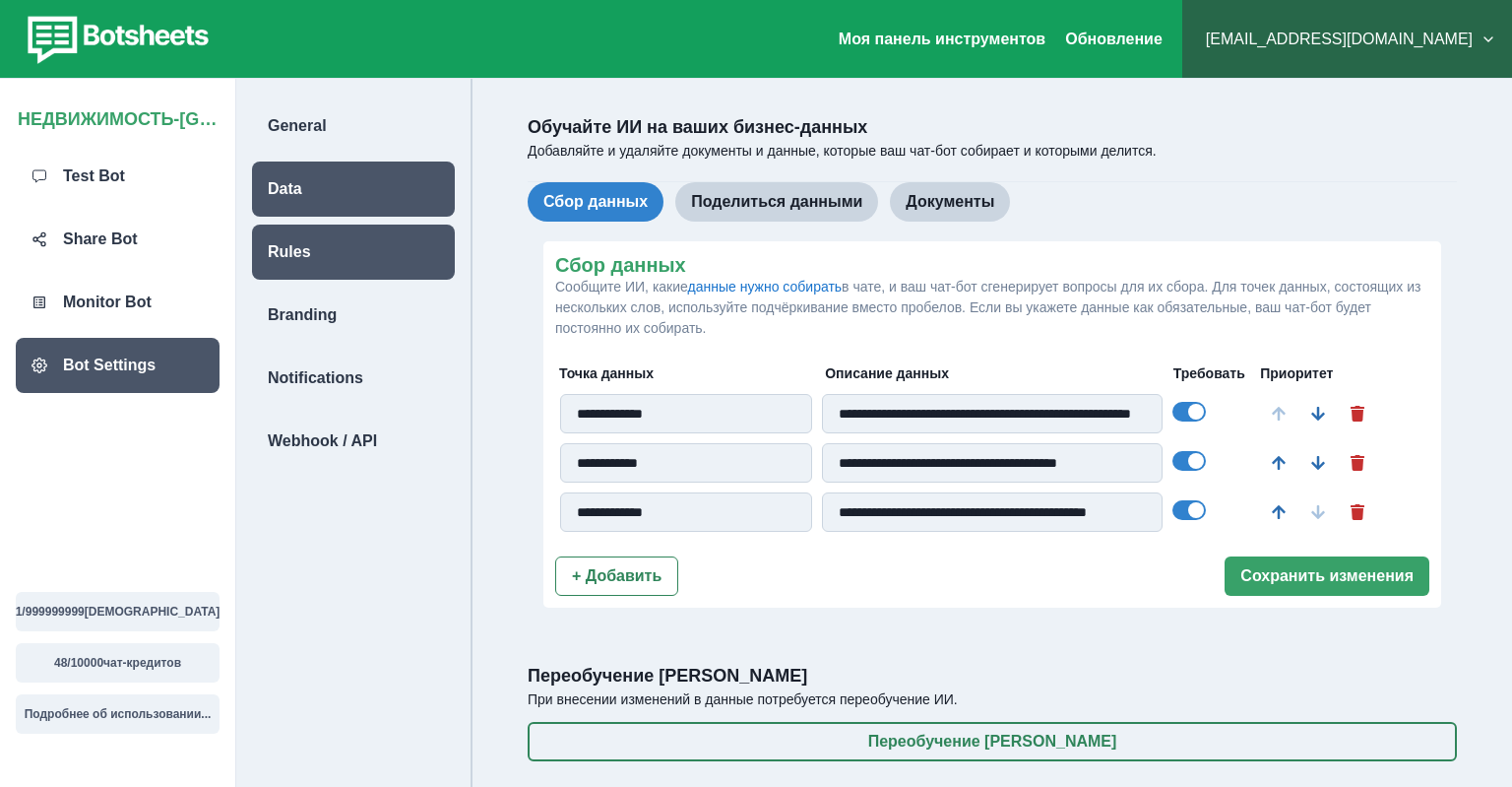 click on "Rules" at bounding box center [289, 252] 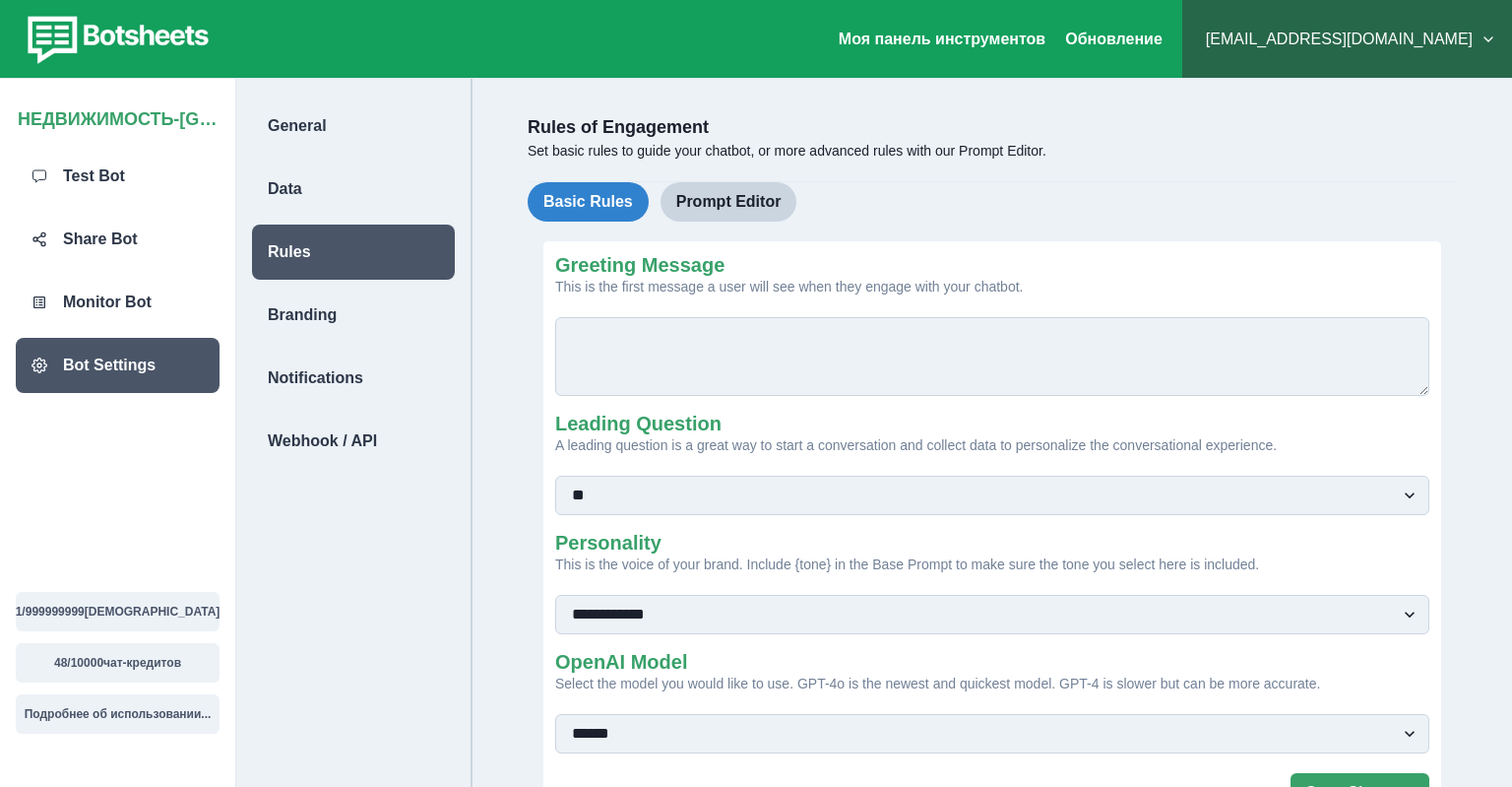 type on "**********" 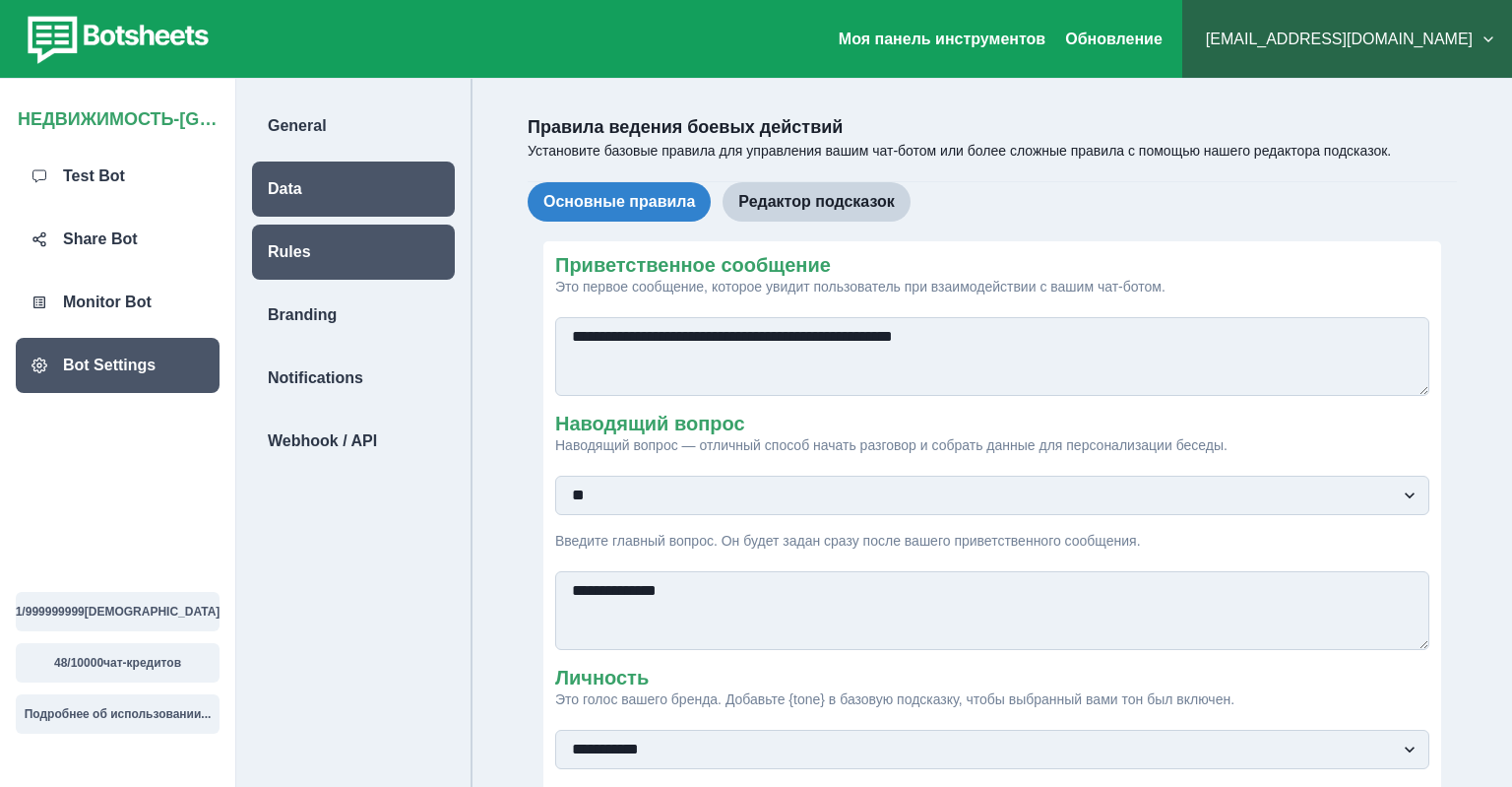 click on "Data" at bounding box center [353, 189] 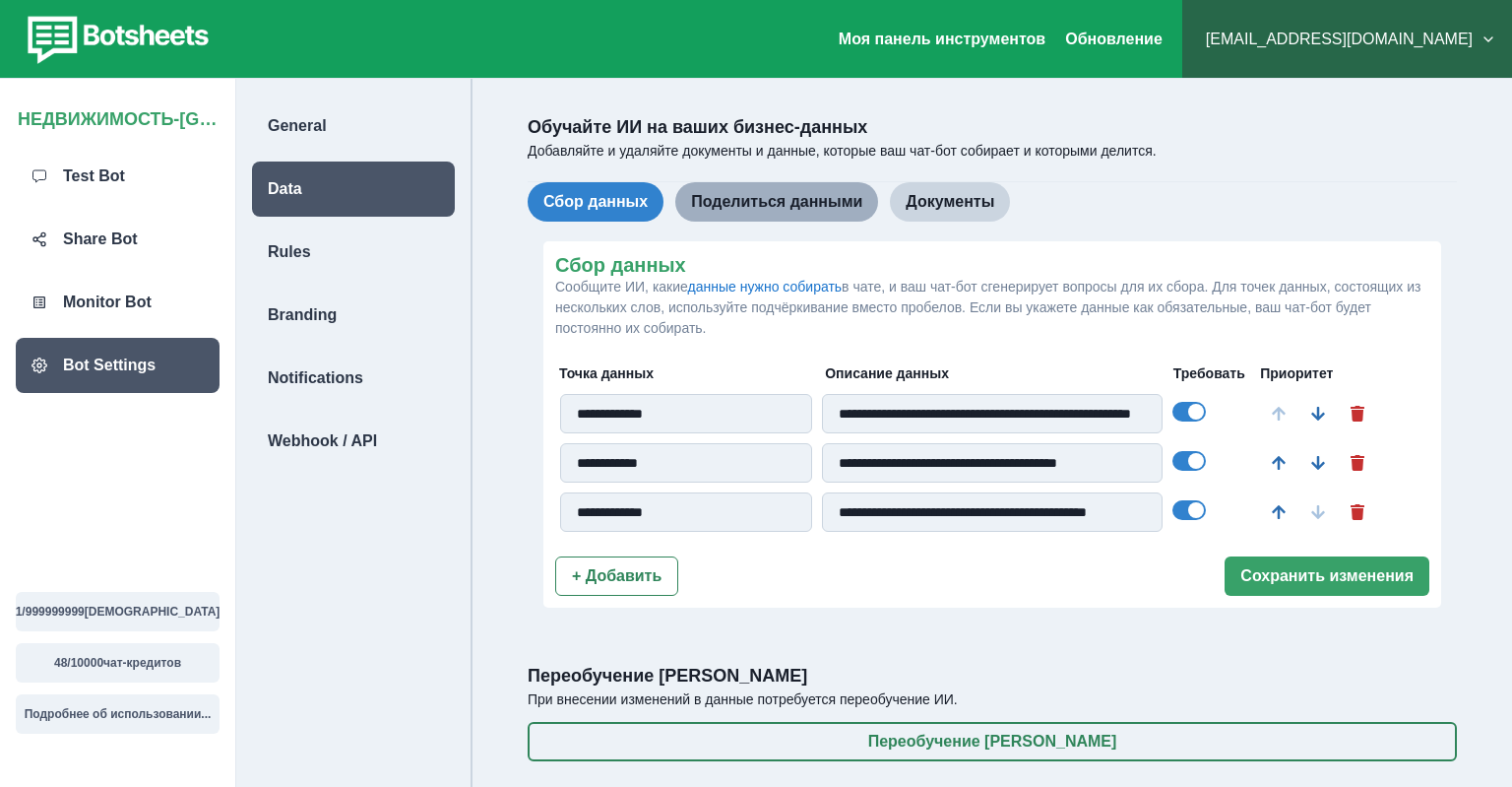 click on "Поделиться данными" at bounding box center [777, 202] 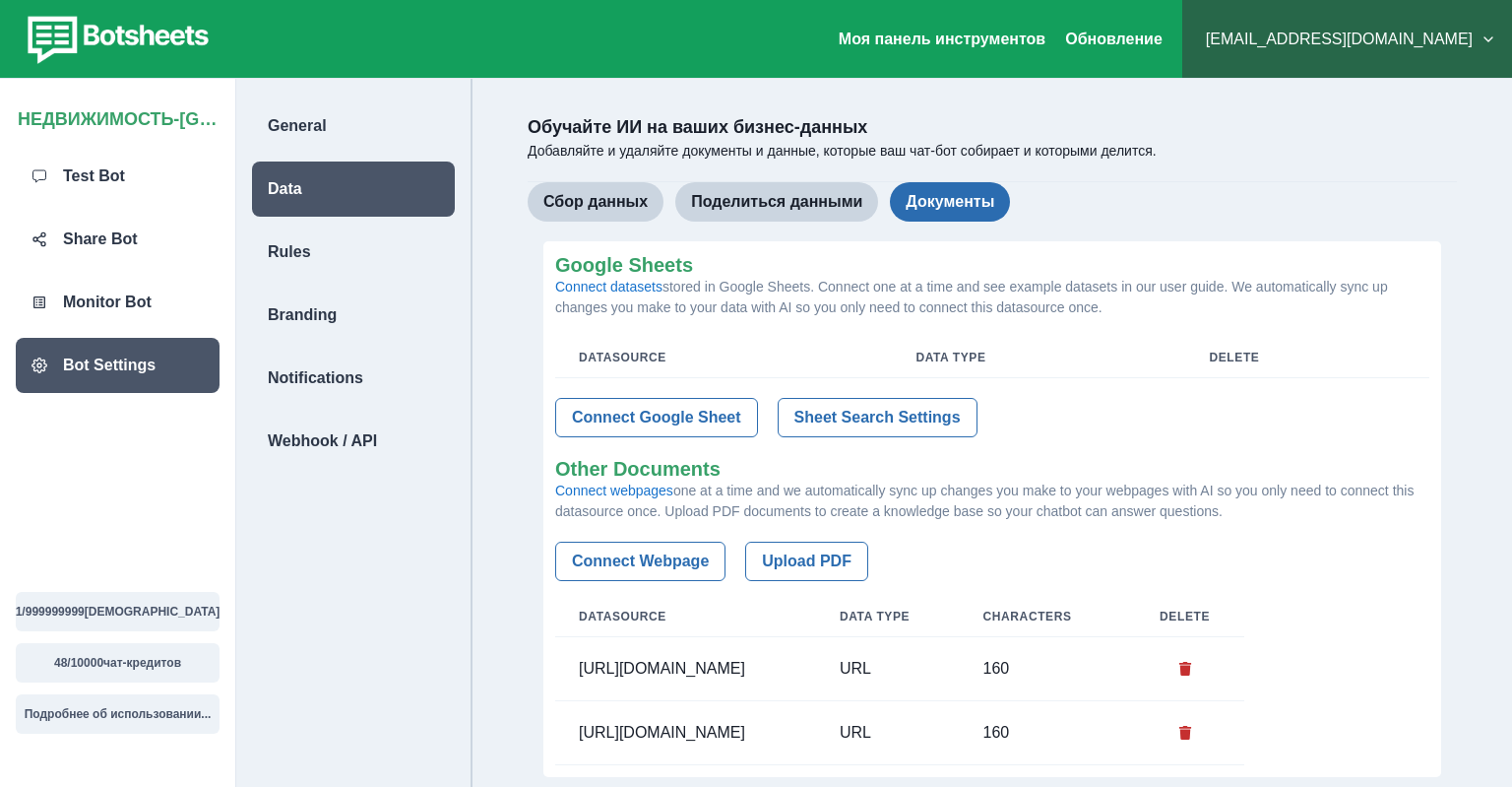 click on "Документы" at bounding box center (950, 202) 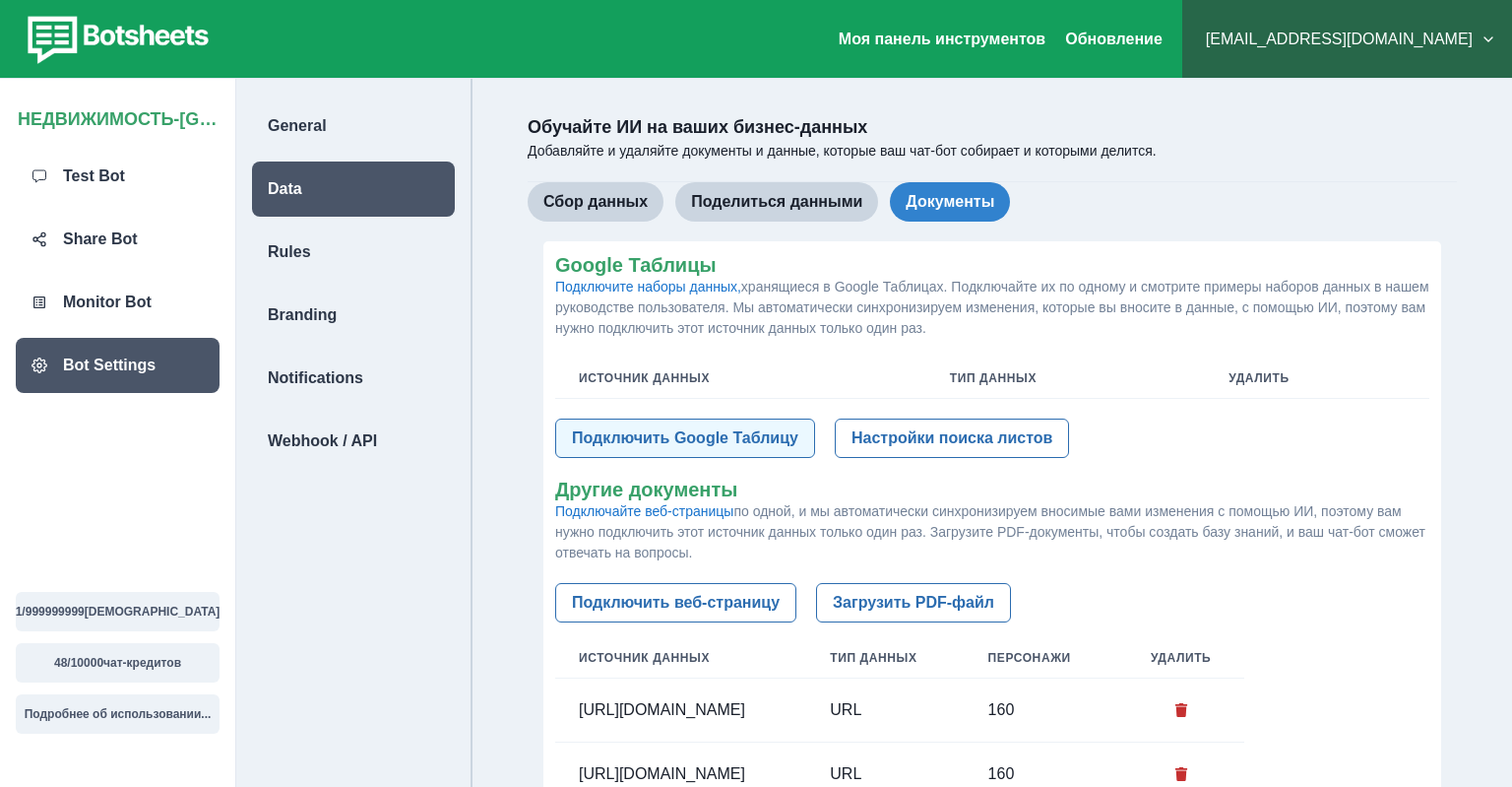 click on "Подключить Google Таблицу" at bounding box center [685, 438] 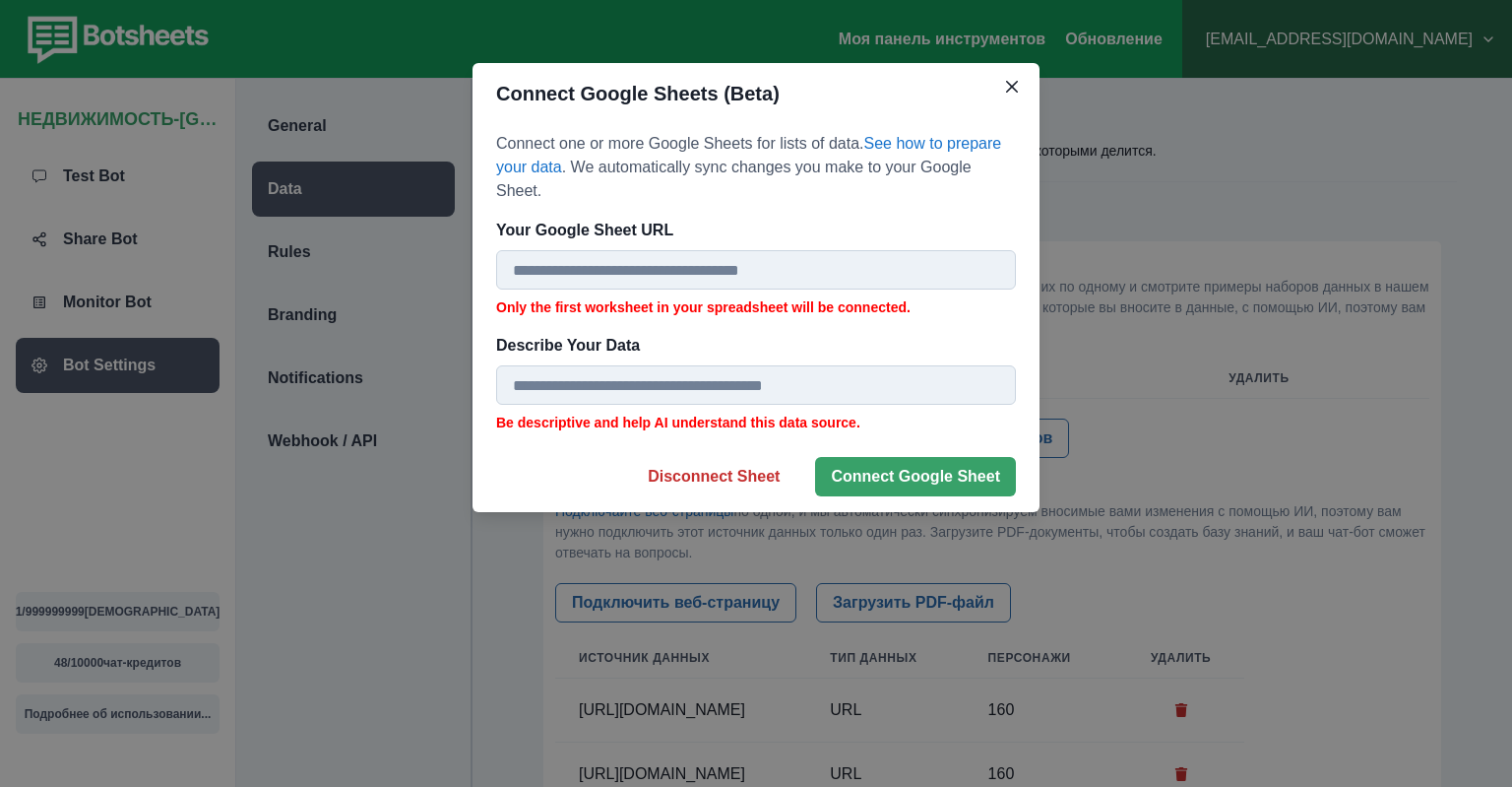 click on "Your Google Sheet URL" at bounding box center [756, 270] 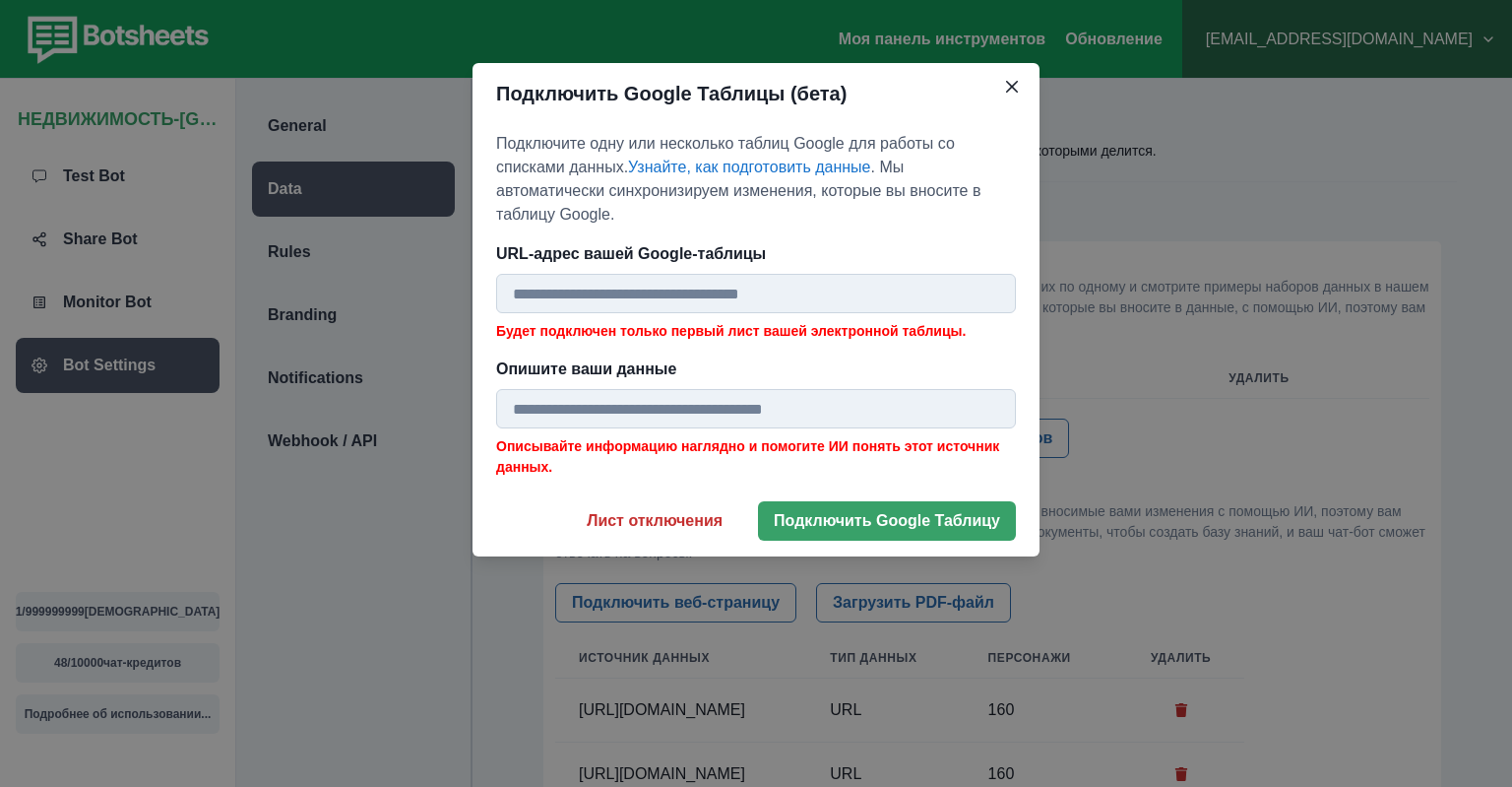 click on "URL-адрес вашей Google-таблицы" at bounding box center [750, 254] 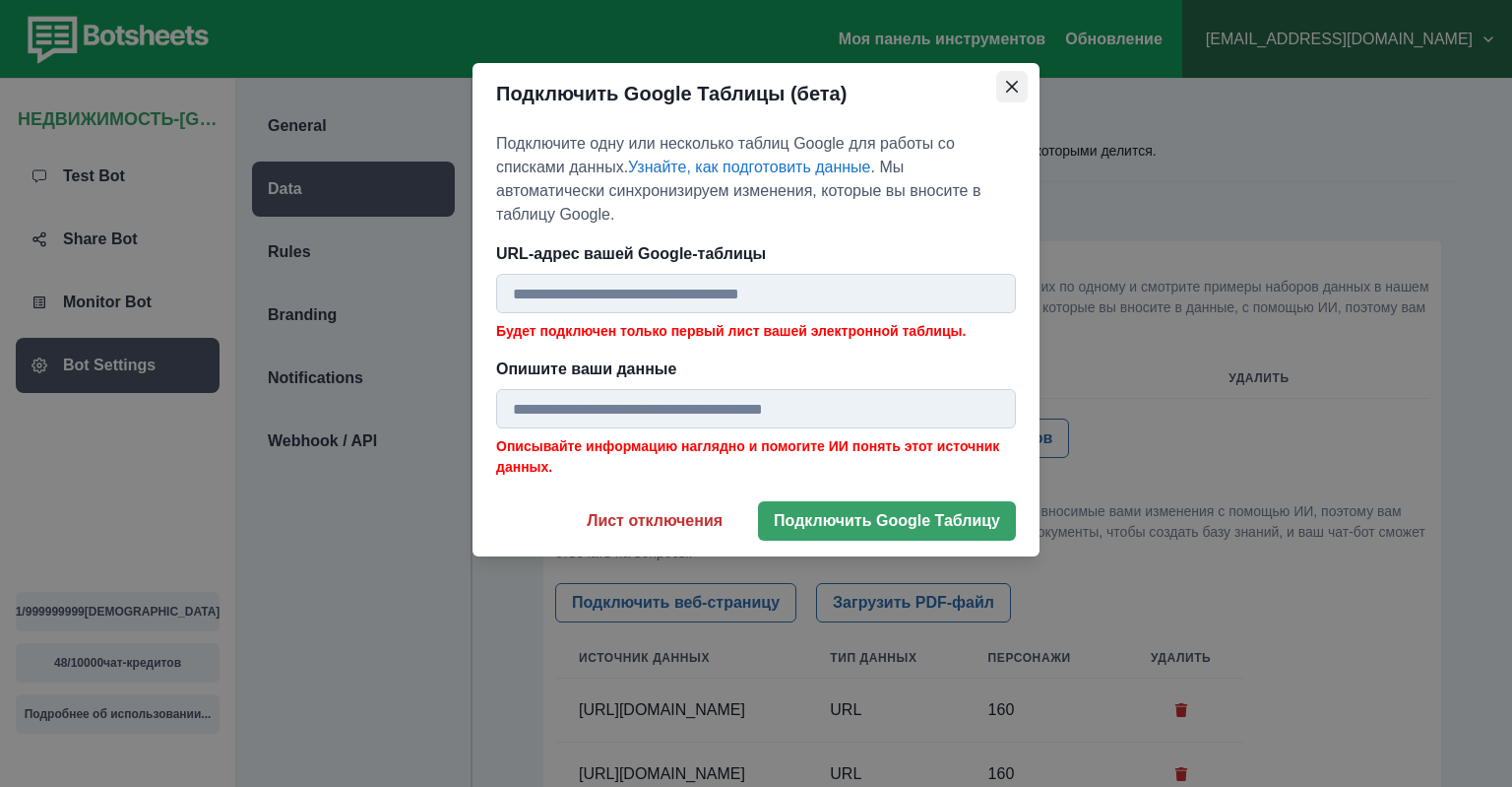 click 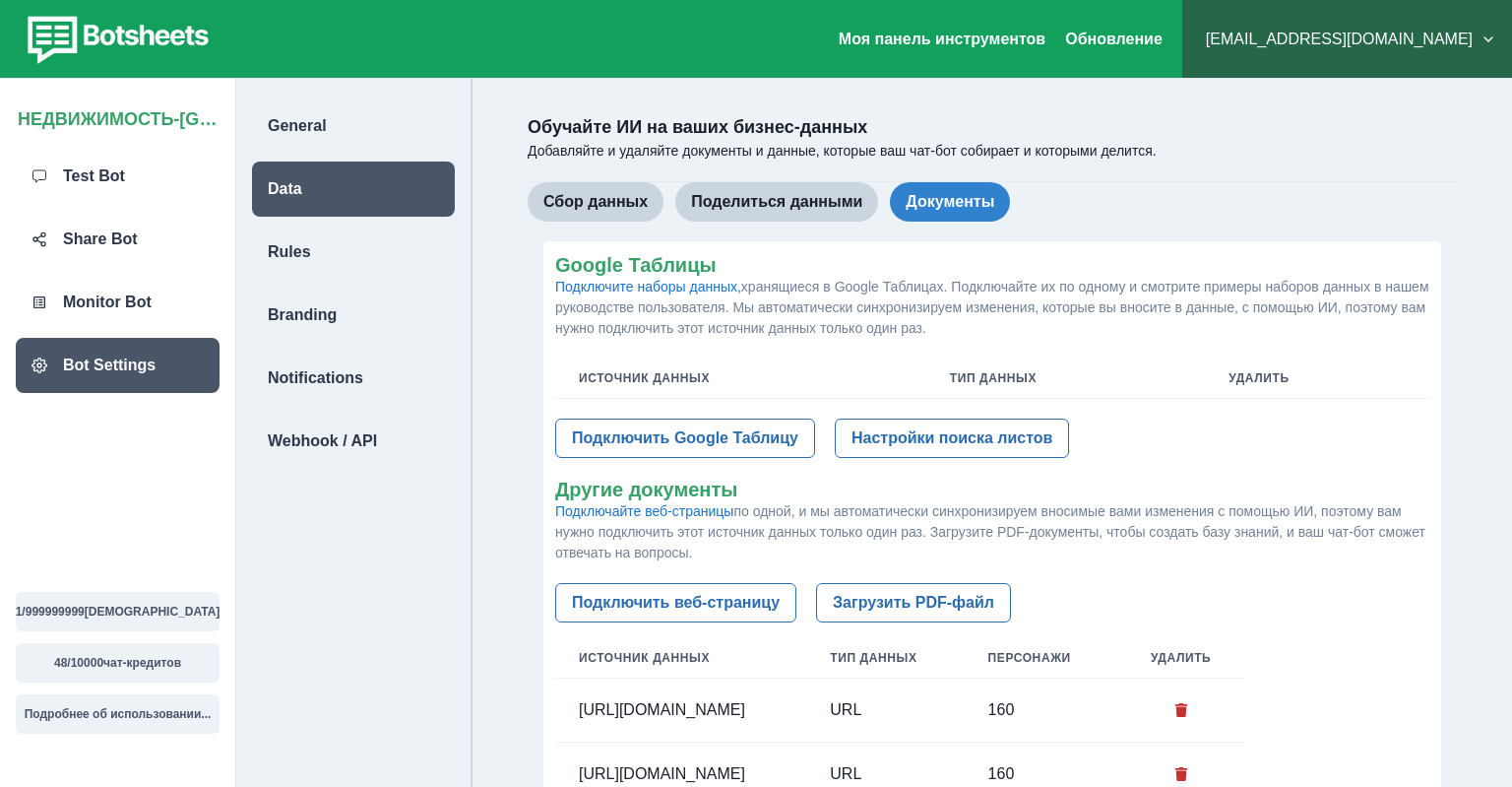 scroll, scrollTop: 208, scrollLeft: 0, axis: vertical 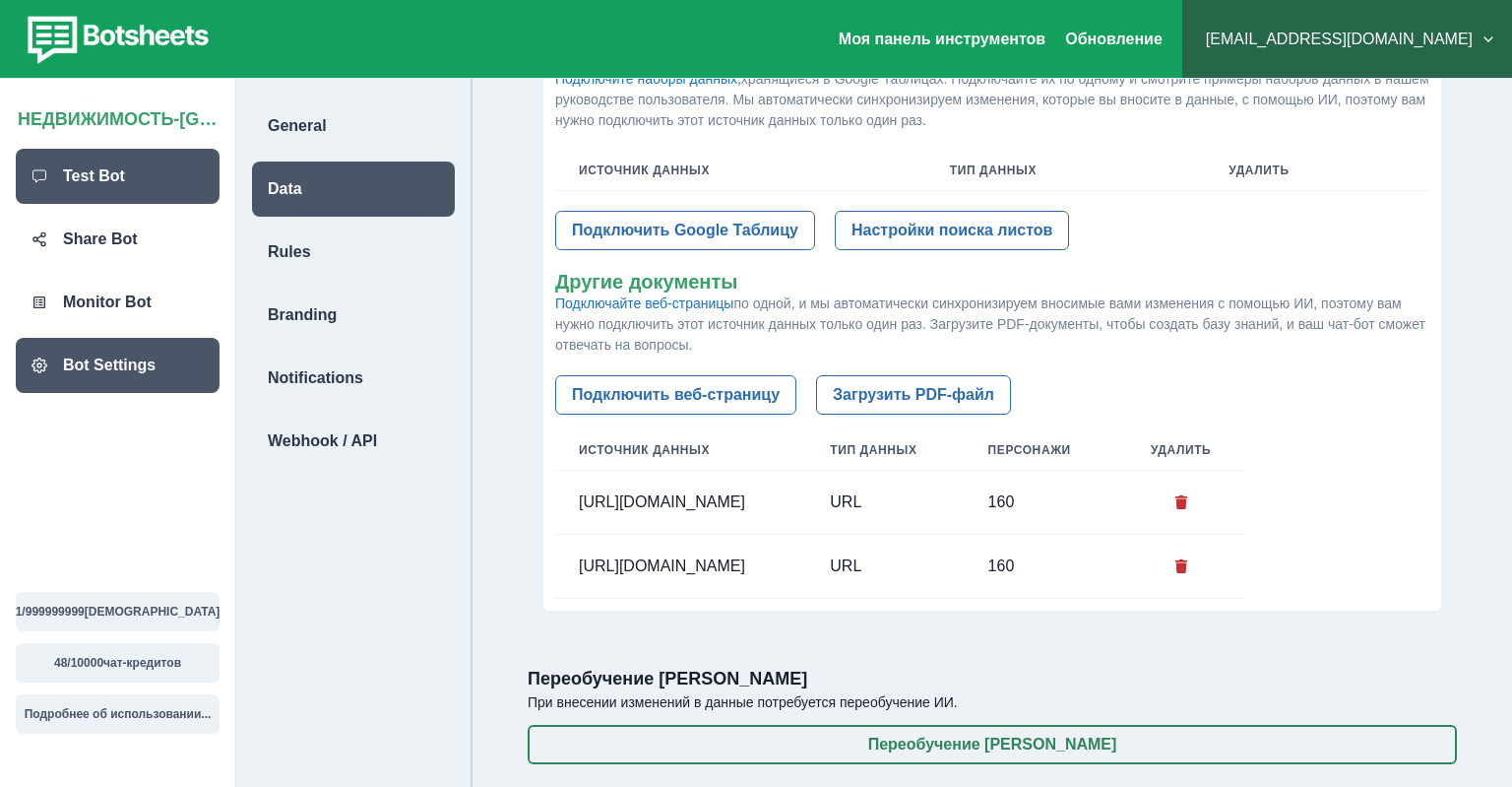click on "Test Bot" at bounding box center [94, 176] 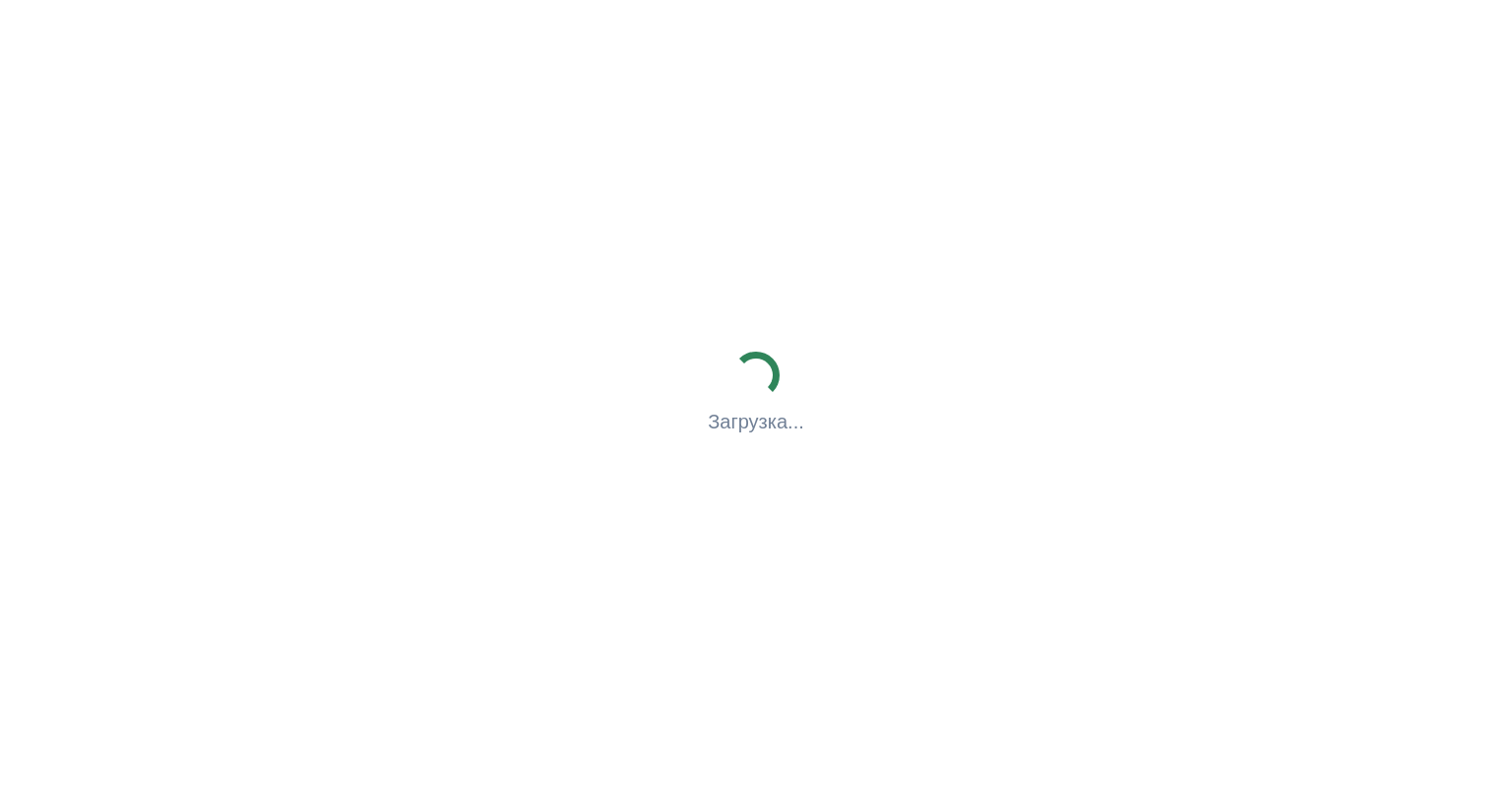 scroll, scrollTop: 0, scrollLeft: 0, axis: both 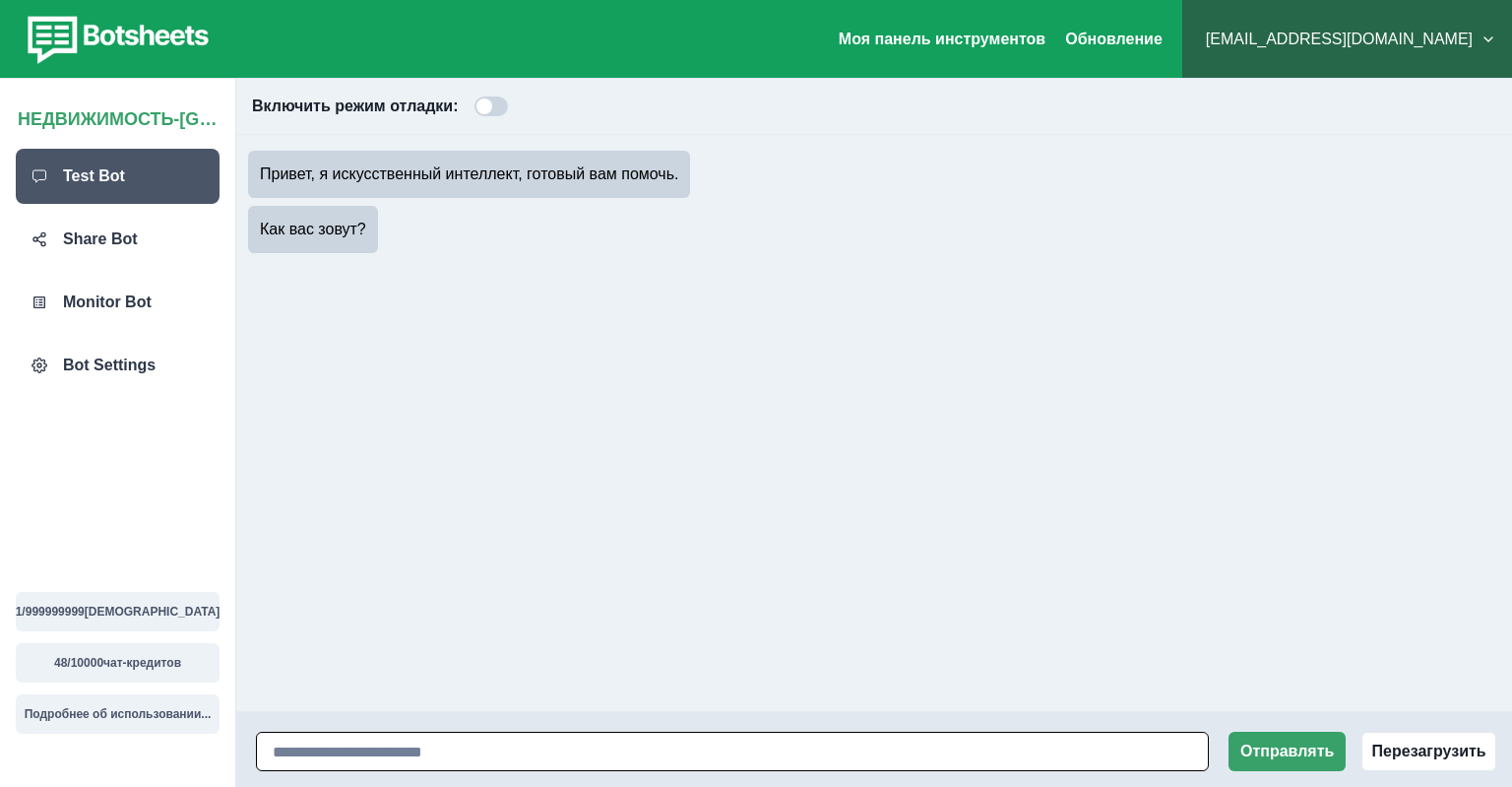 click at bounding box center [732, 752] 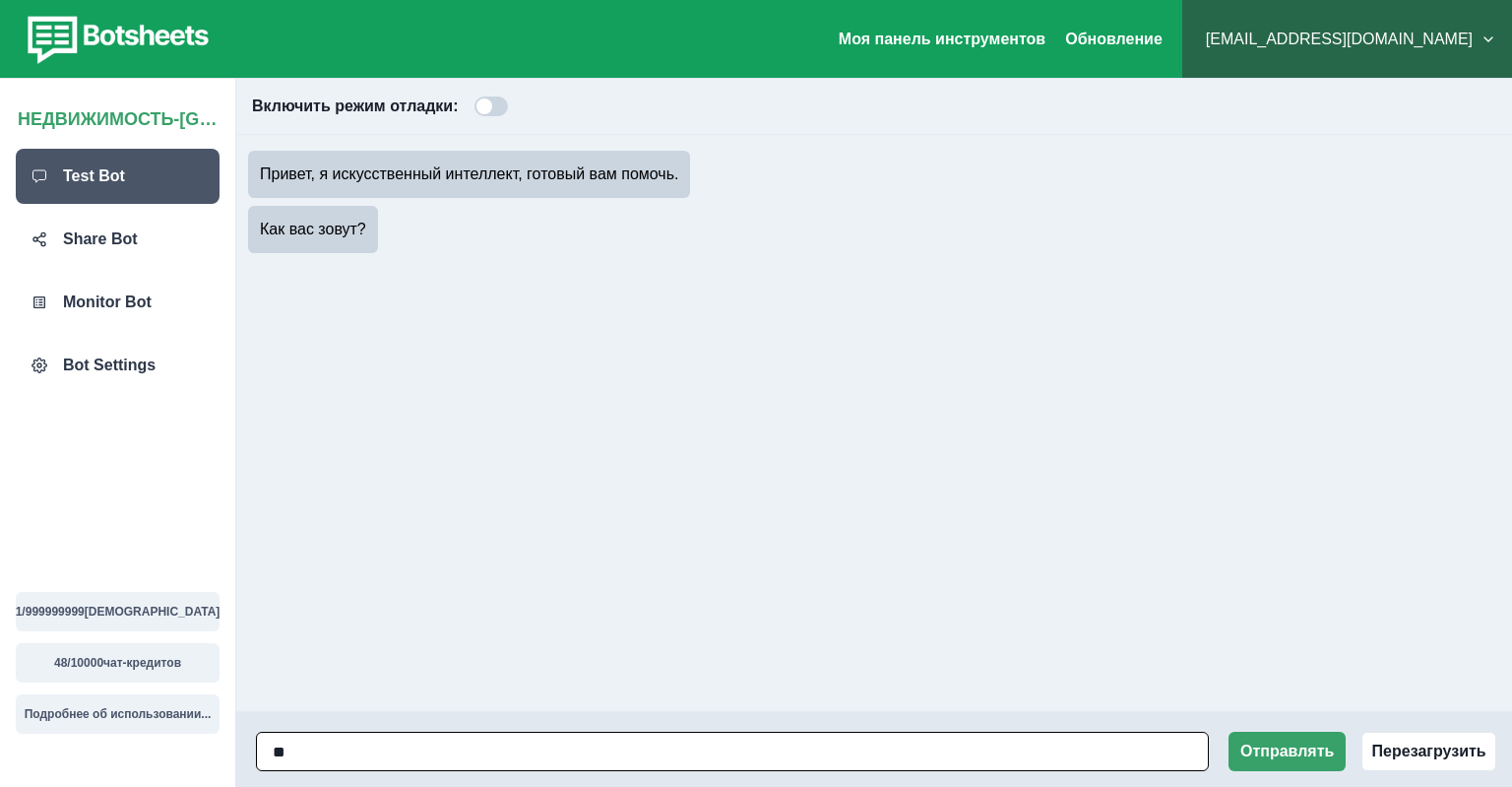 type on "*" 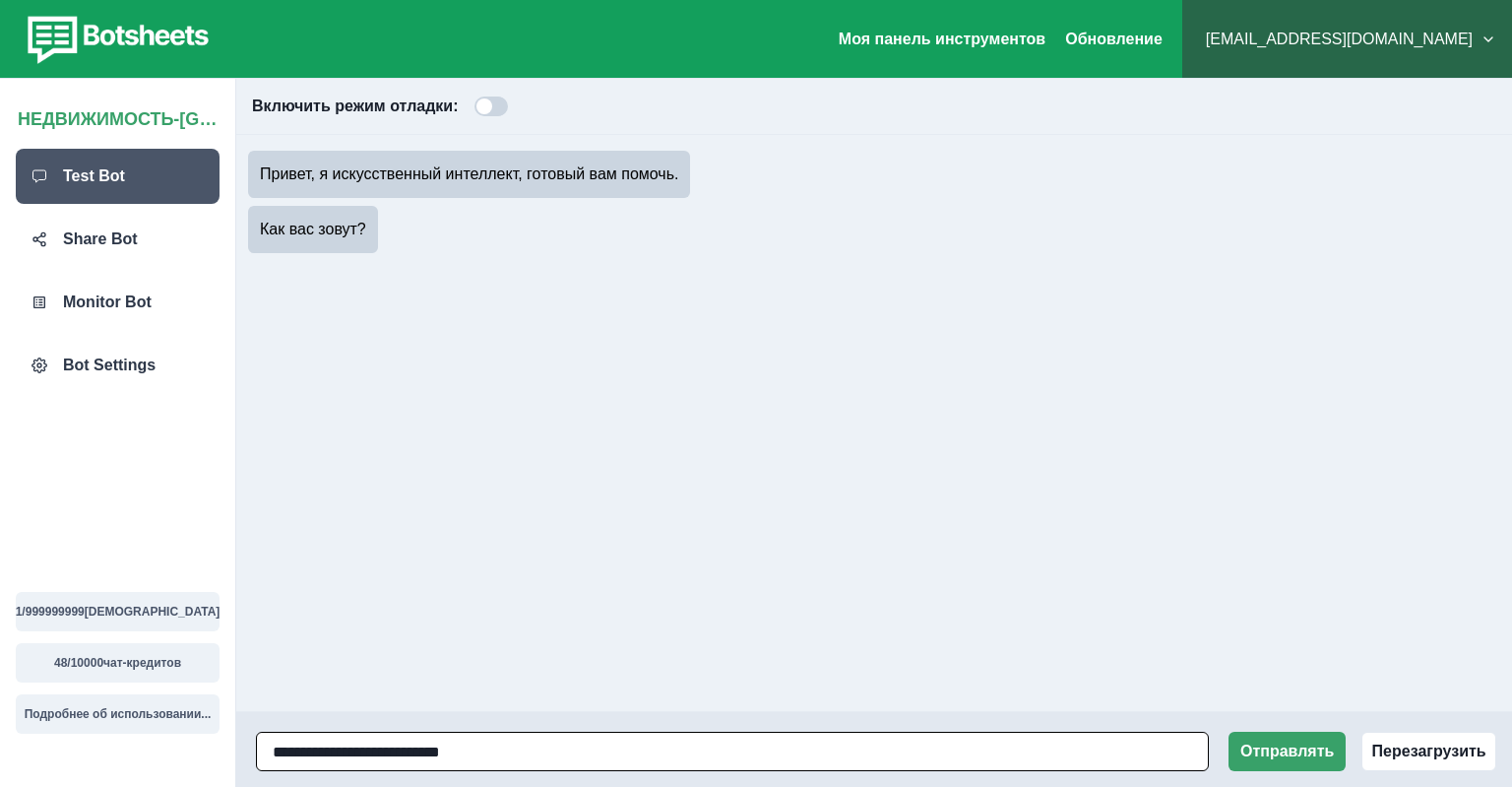 type on "**********" 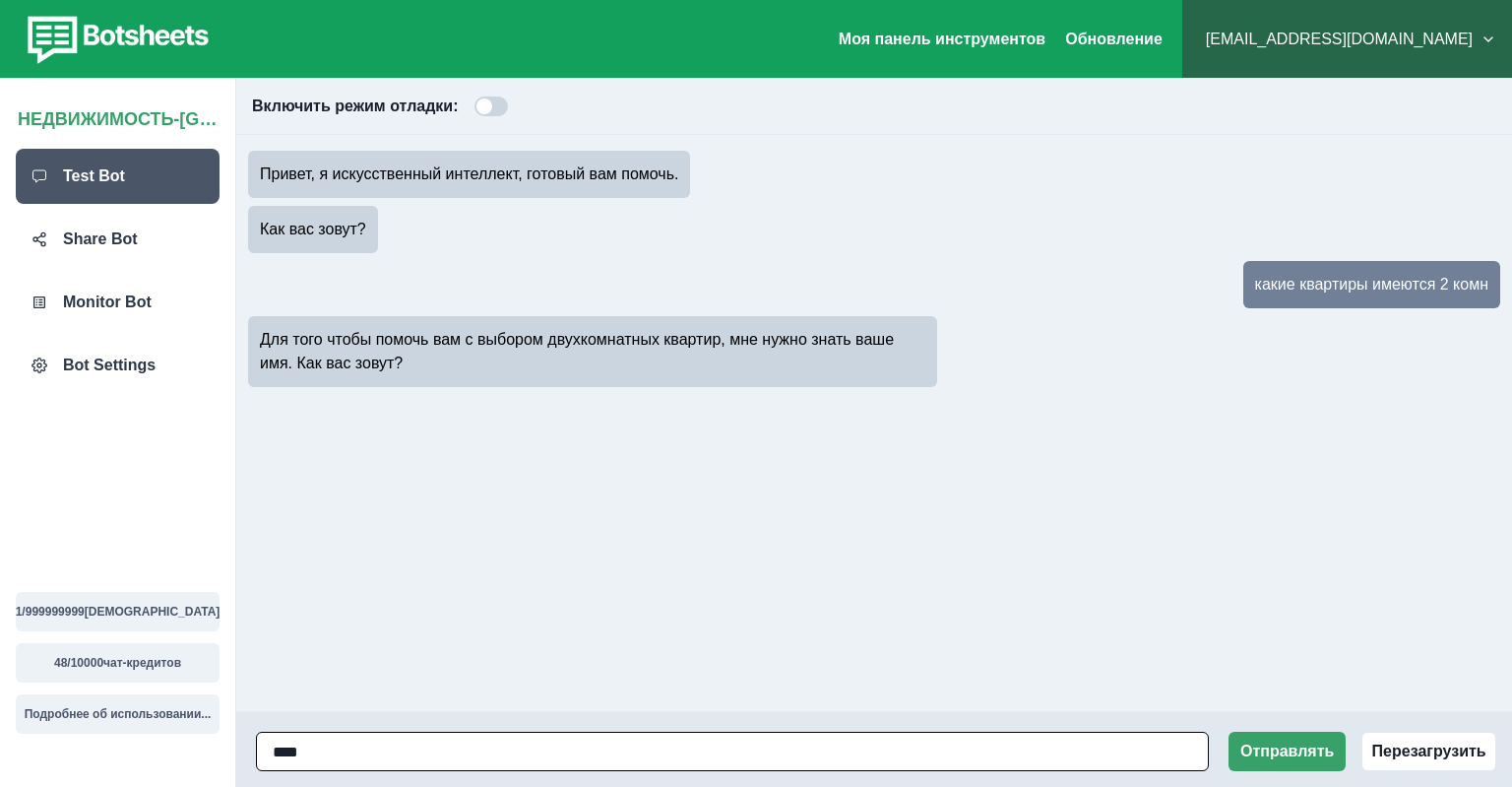 type on "*****" 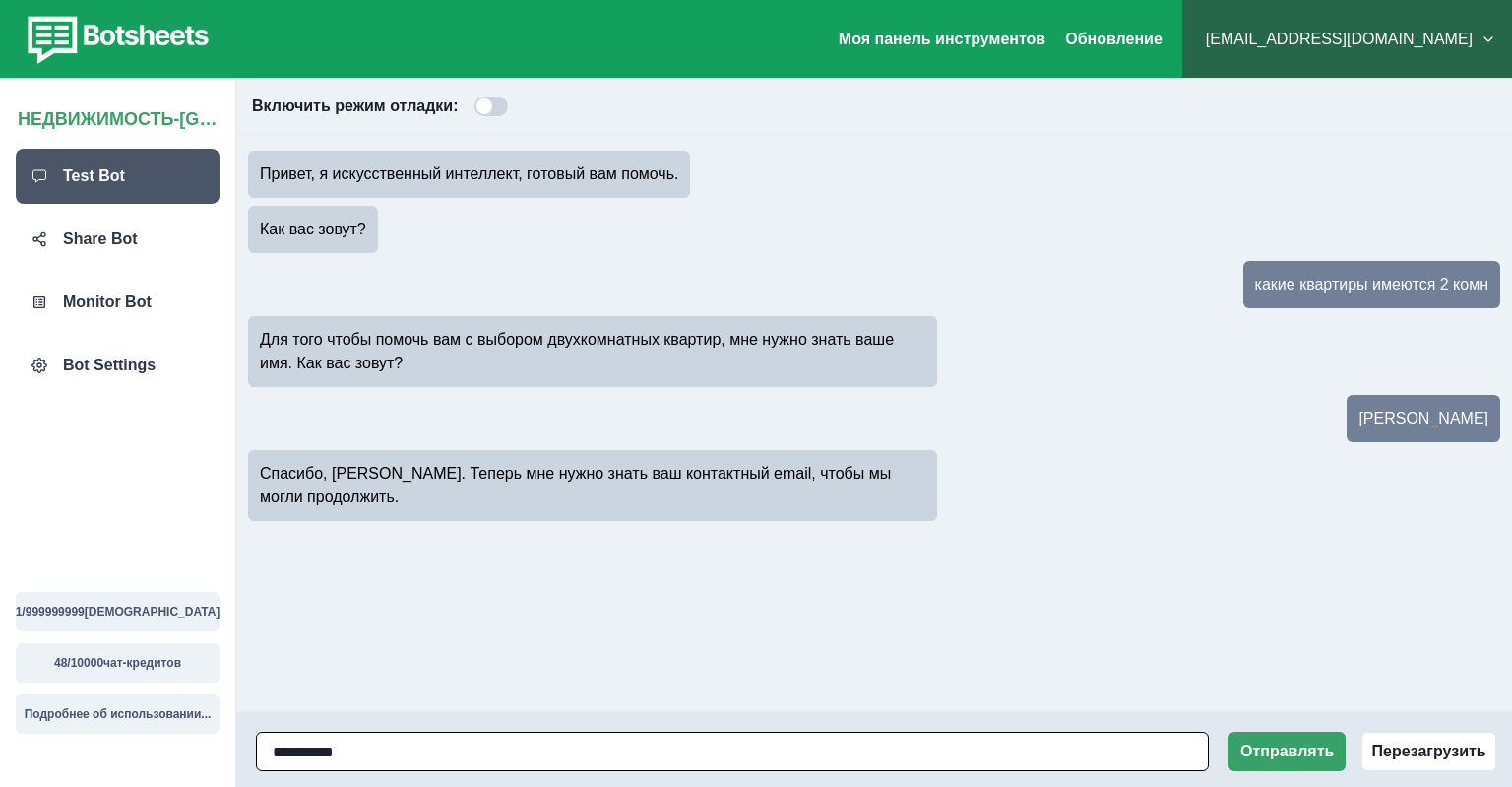 type on "**********" 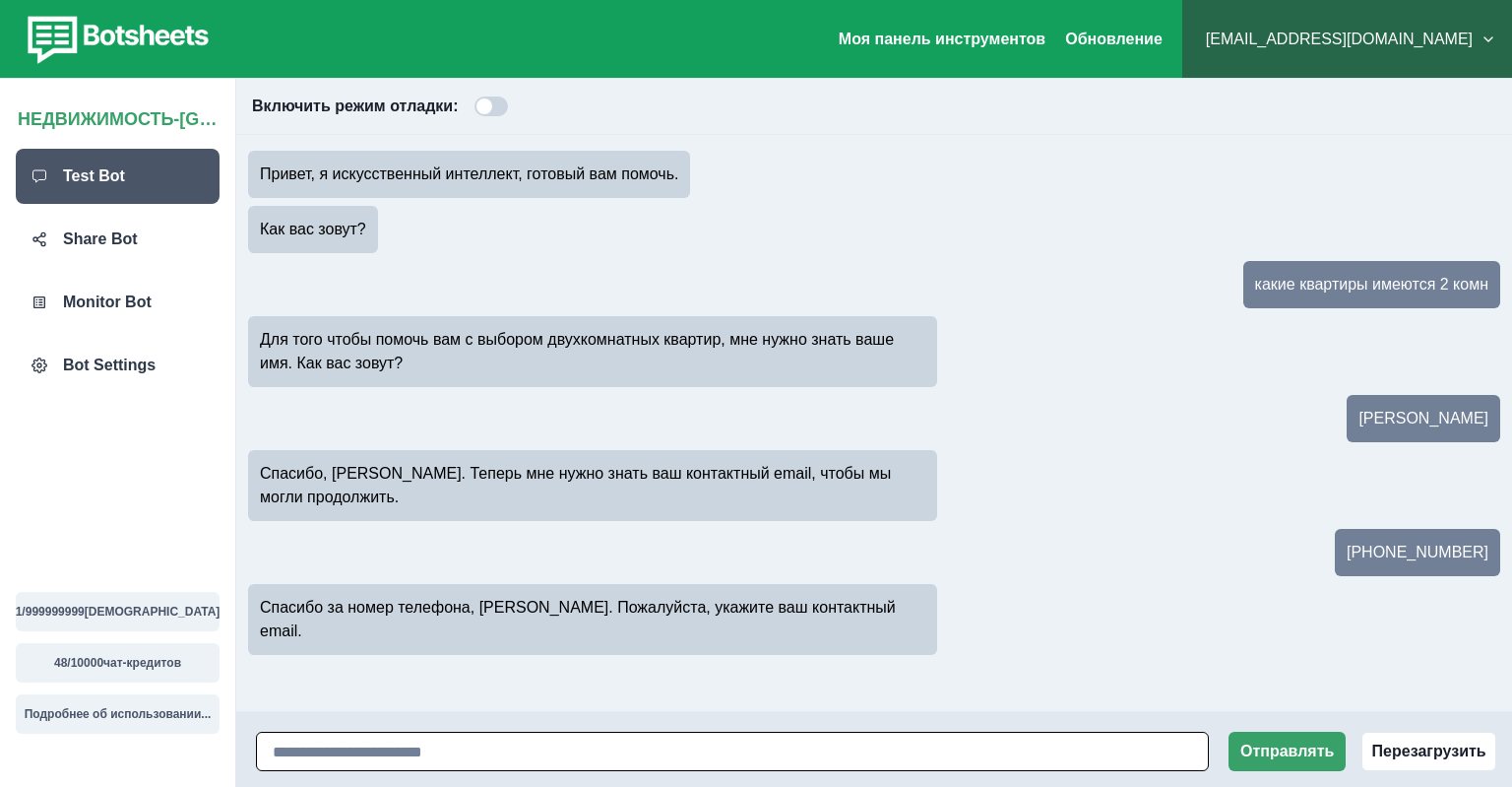 paste on "**********" 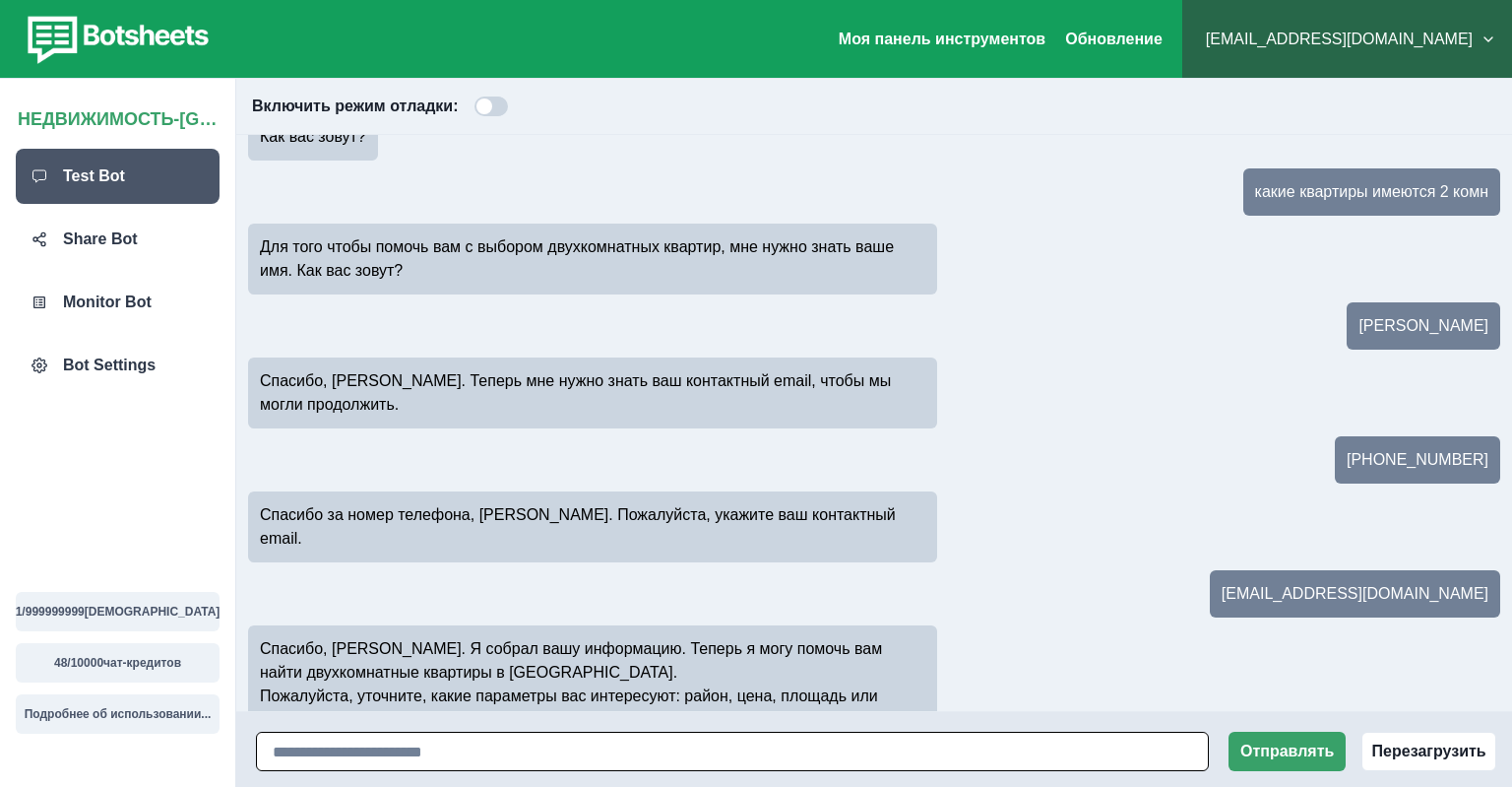 scroll, scrollTop: 116, scrollLeft: 0, axis: vertical 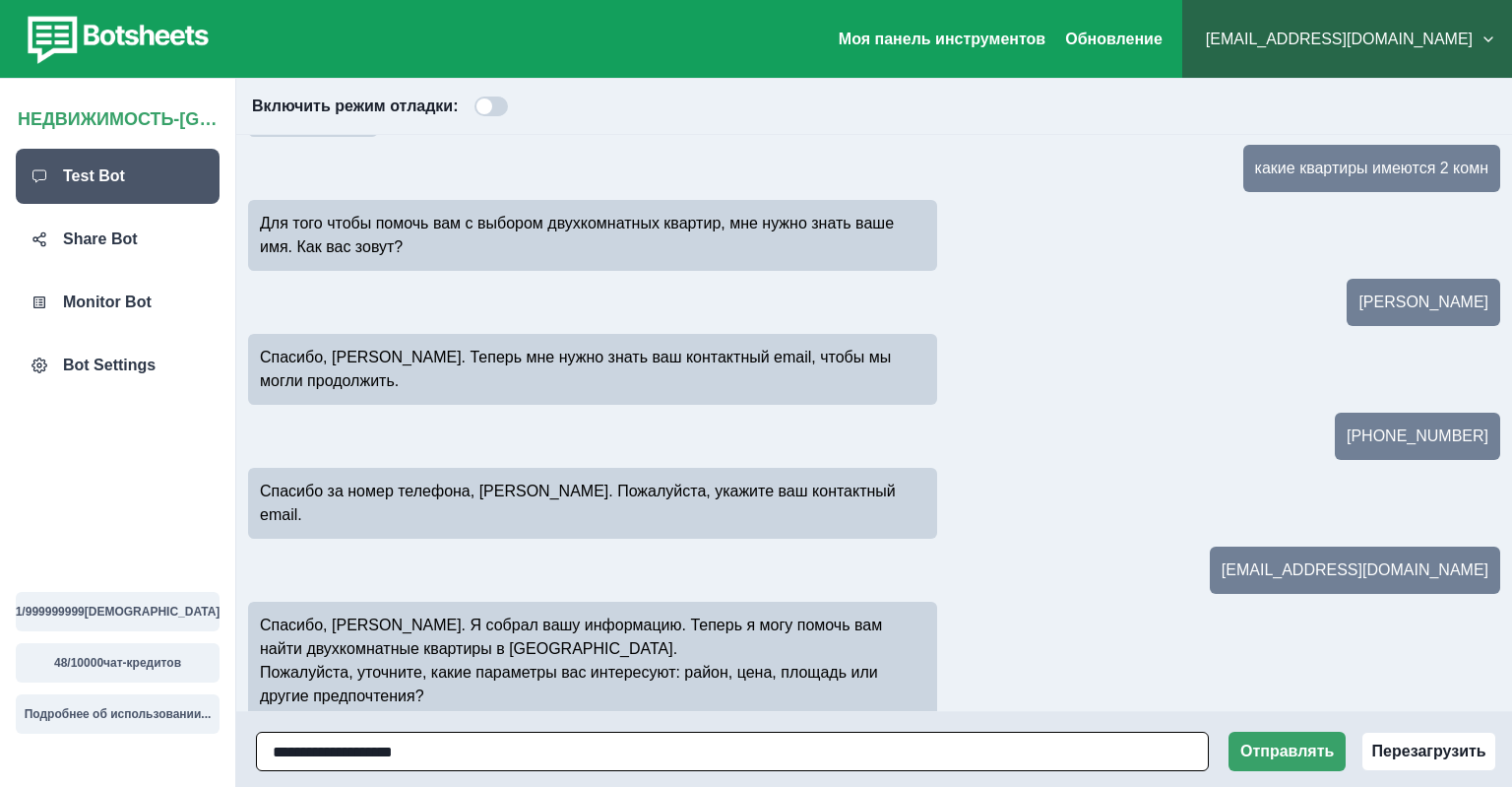 type on "**********" 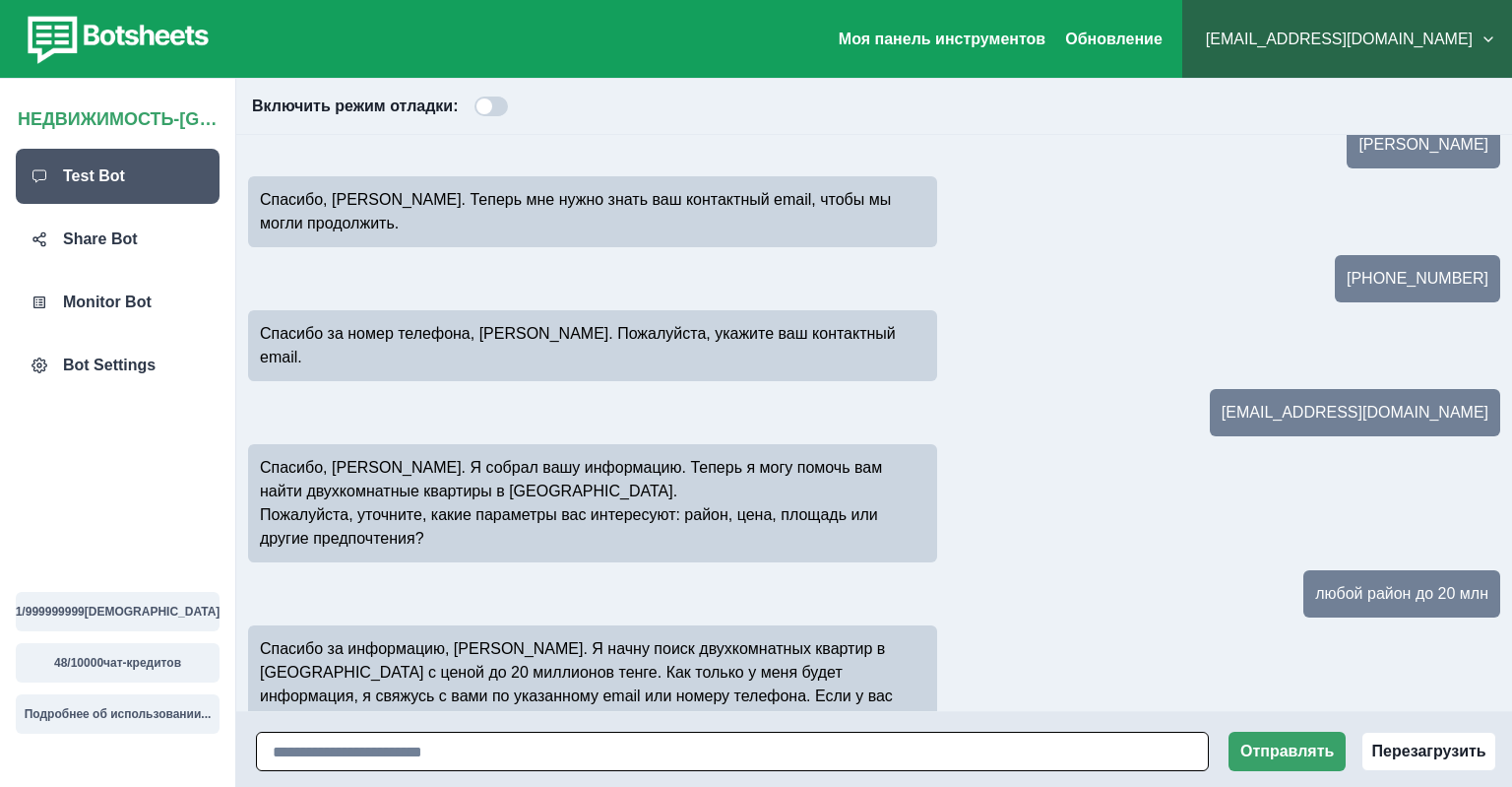 scroll, scrollTop: 297, scrollLeft: 0, axis: vertical 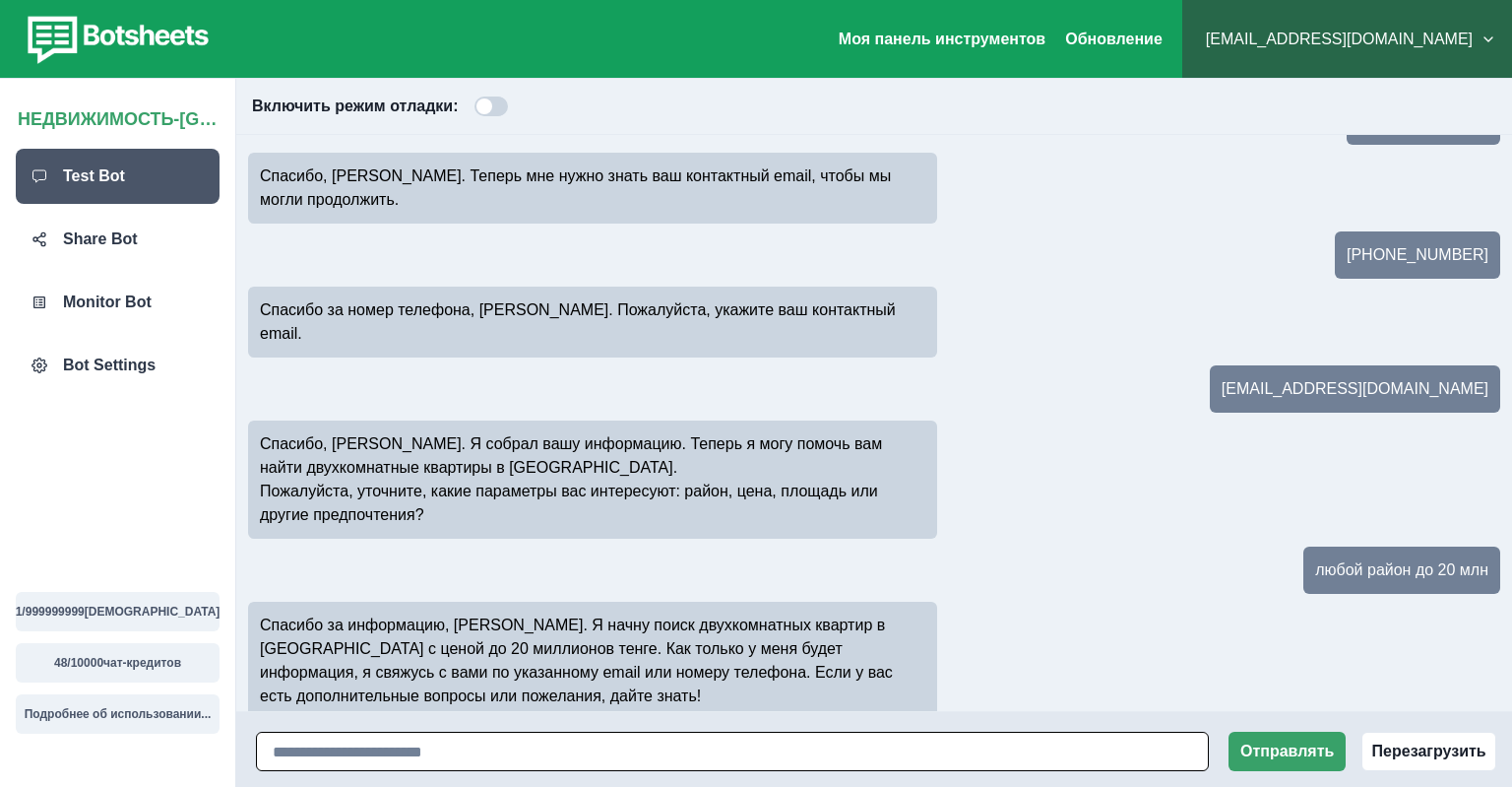 click at bounding box center (732, 752) 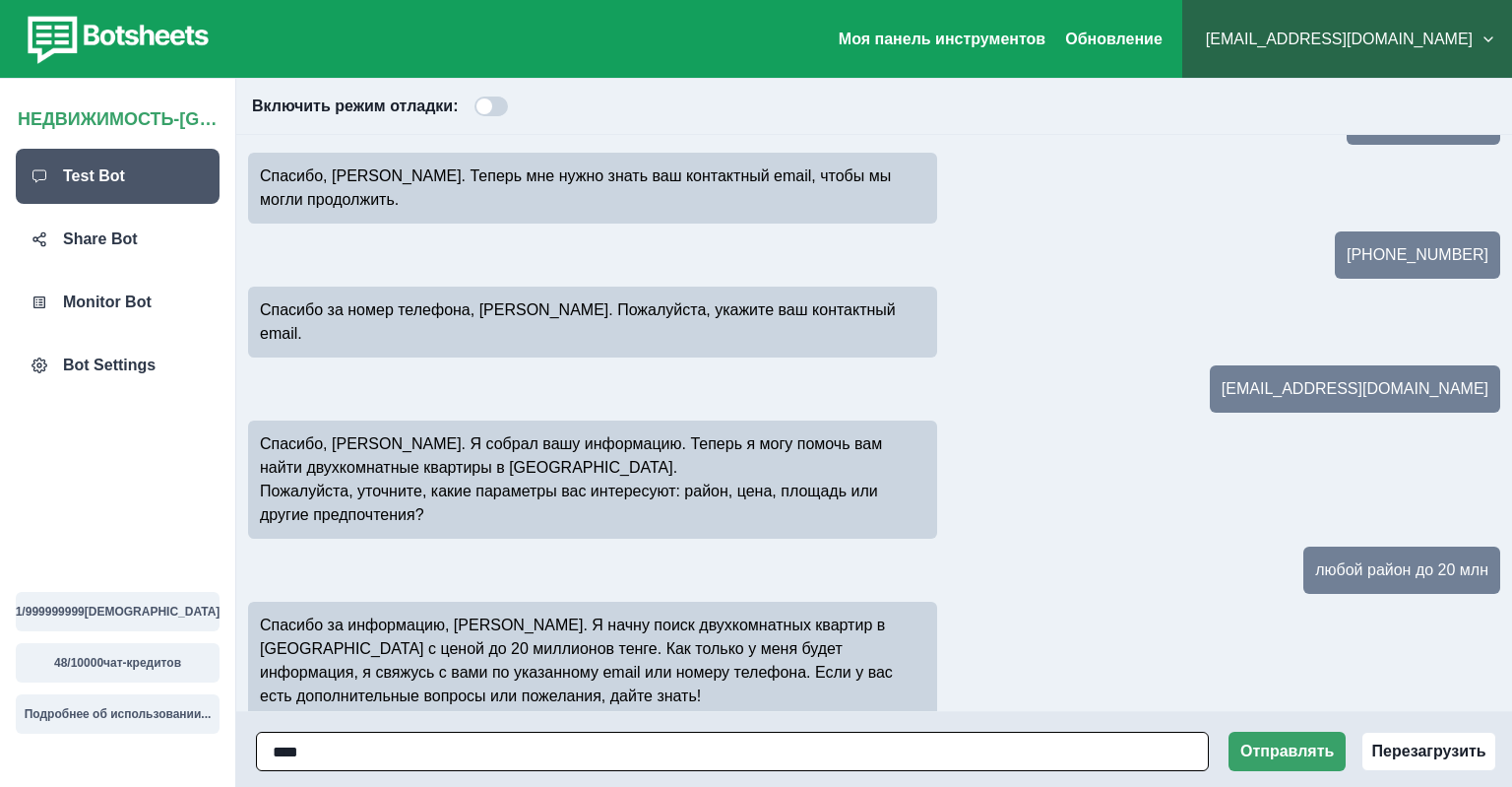 type on "*****" 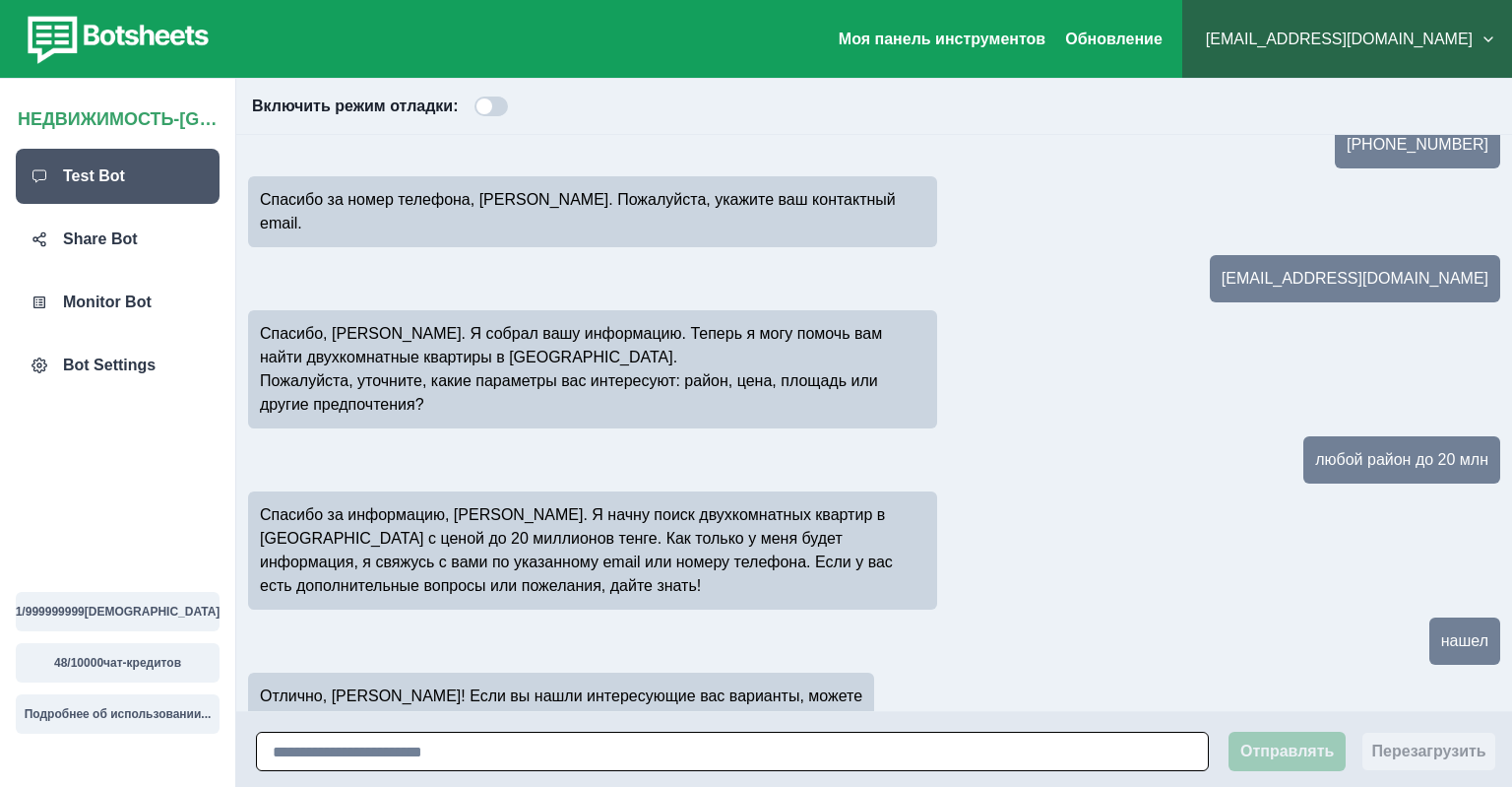 scroll, scrollTop: 431, scrollLeft: 0, axis: vertical 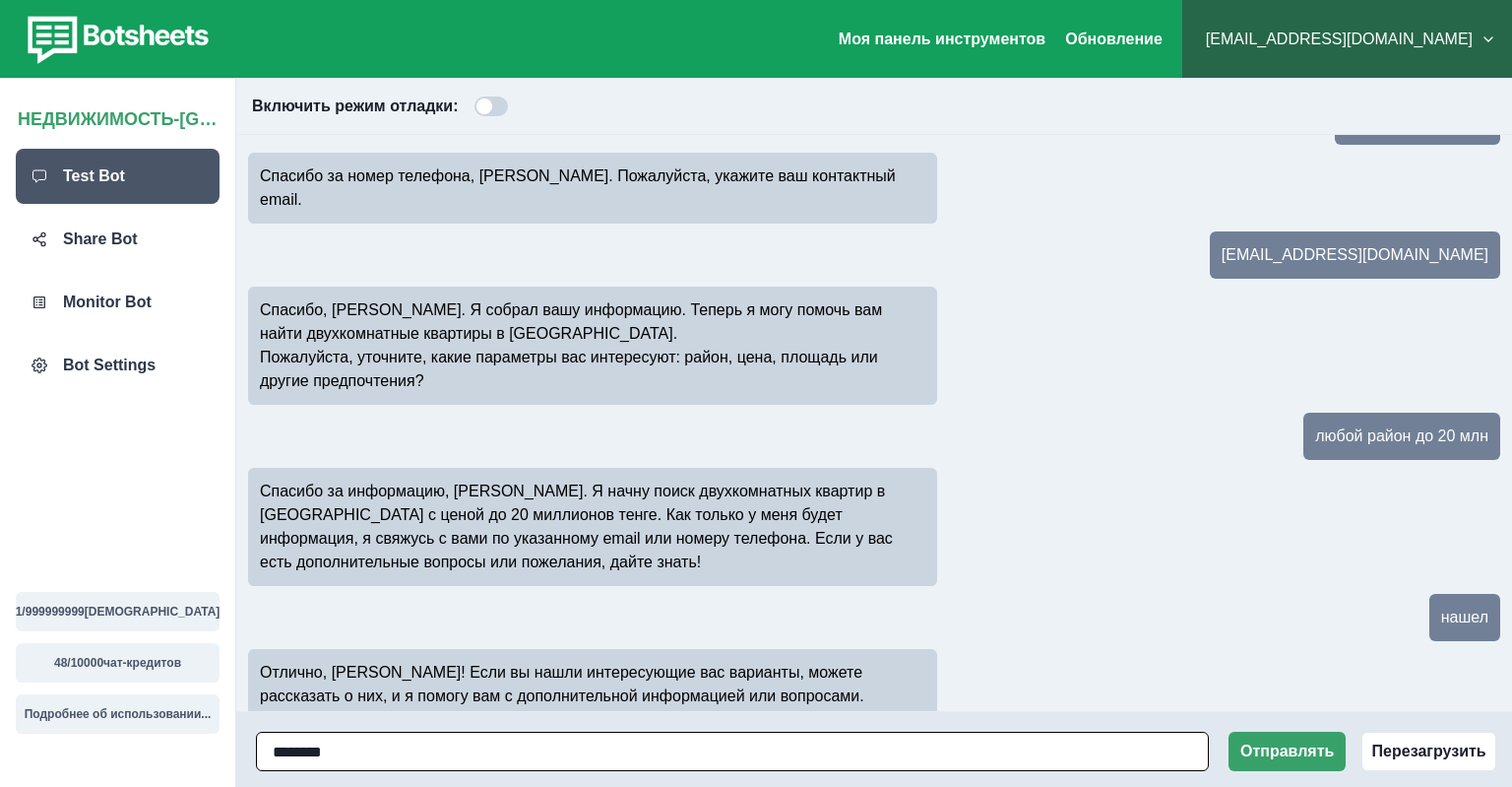 type on "*********" 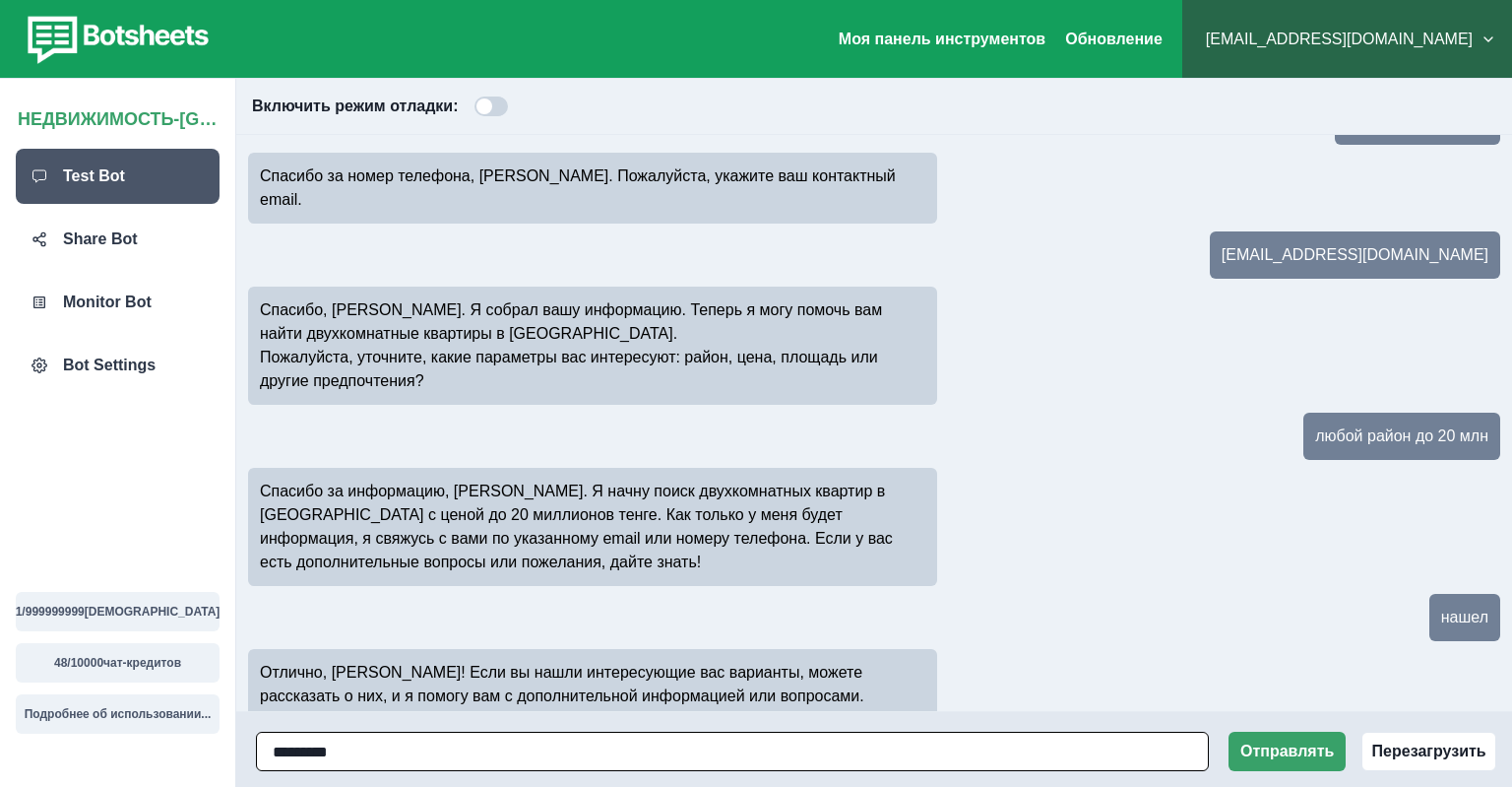 type 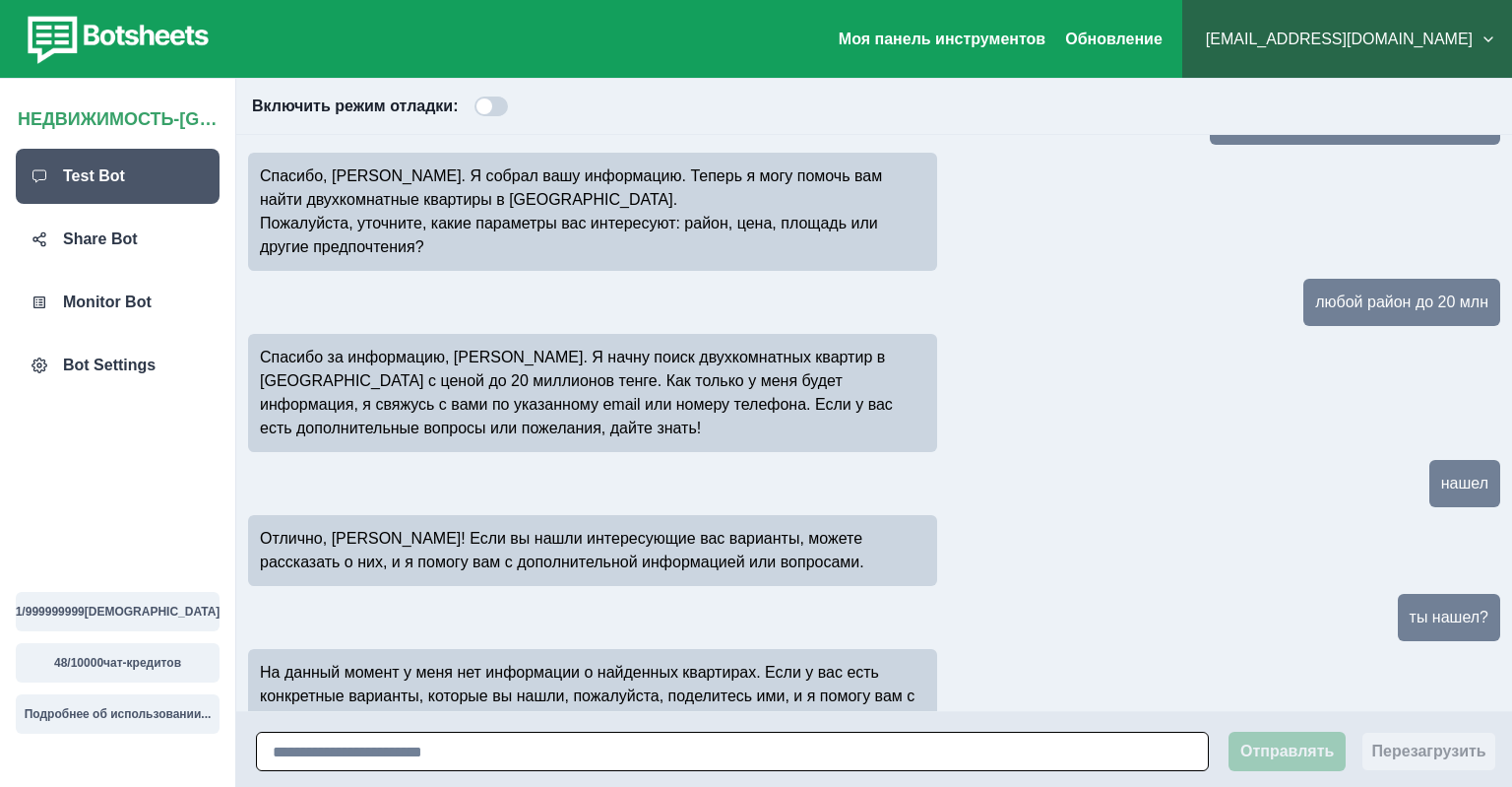 scroll, scrollTop: 589, scrollLeft: 0, axis: vertical 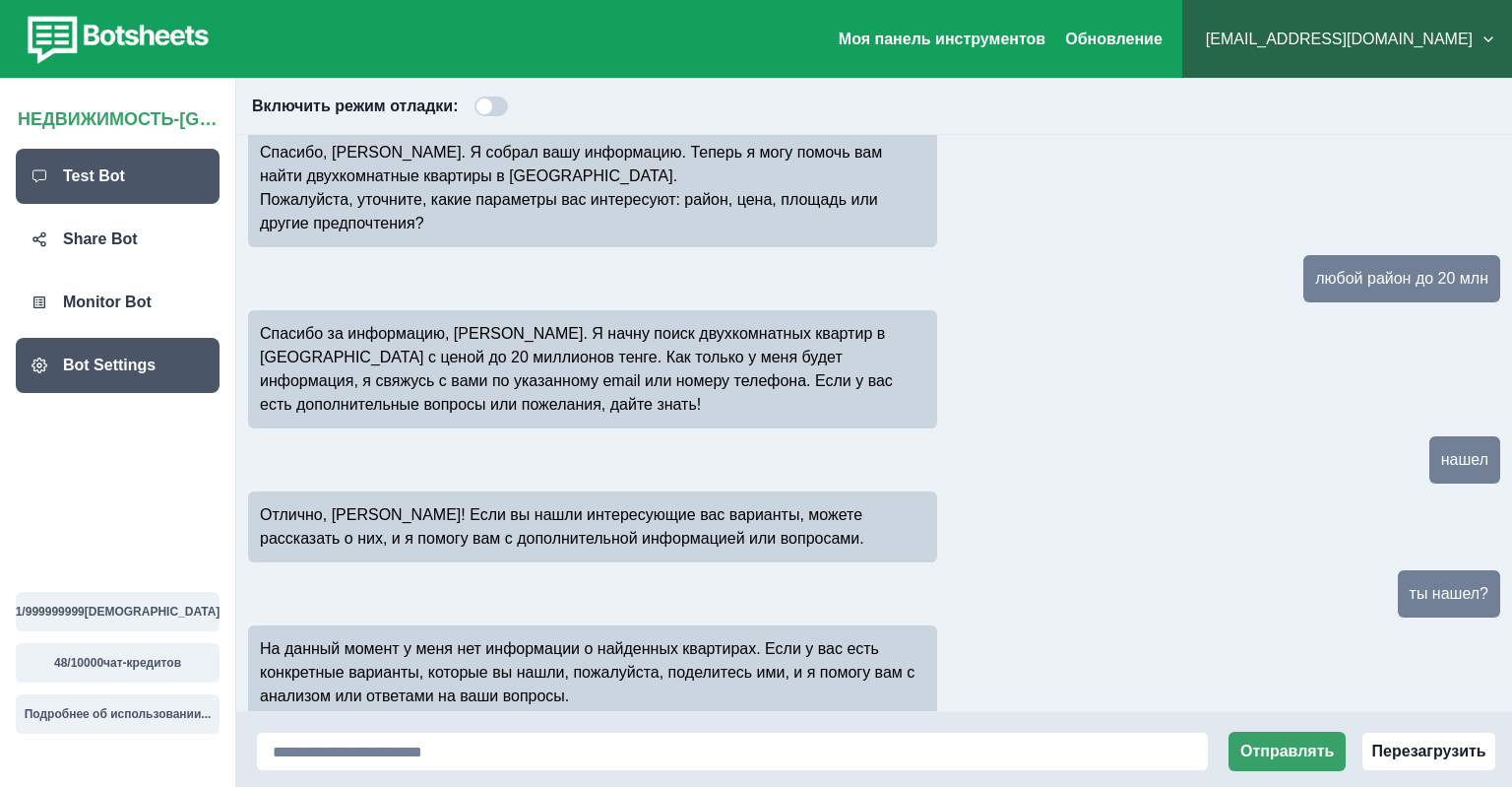 click on "Bot Settings" at bounding box center [117, 365] 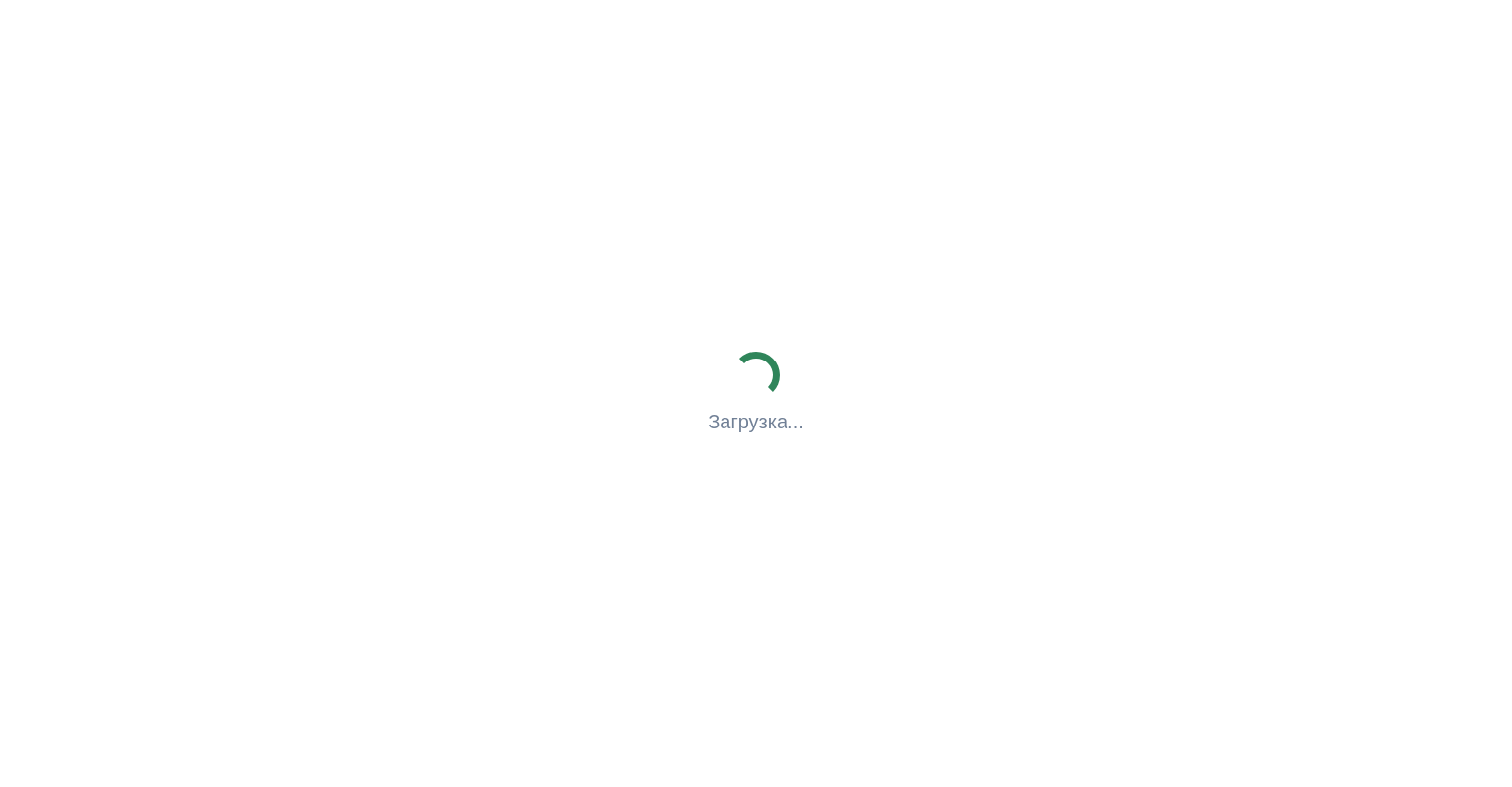 scroll, scrollTop: 0, scrollLeft: 0, axis: both 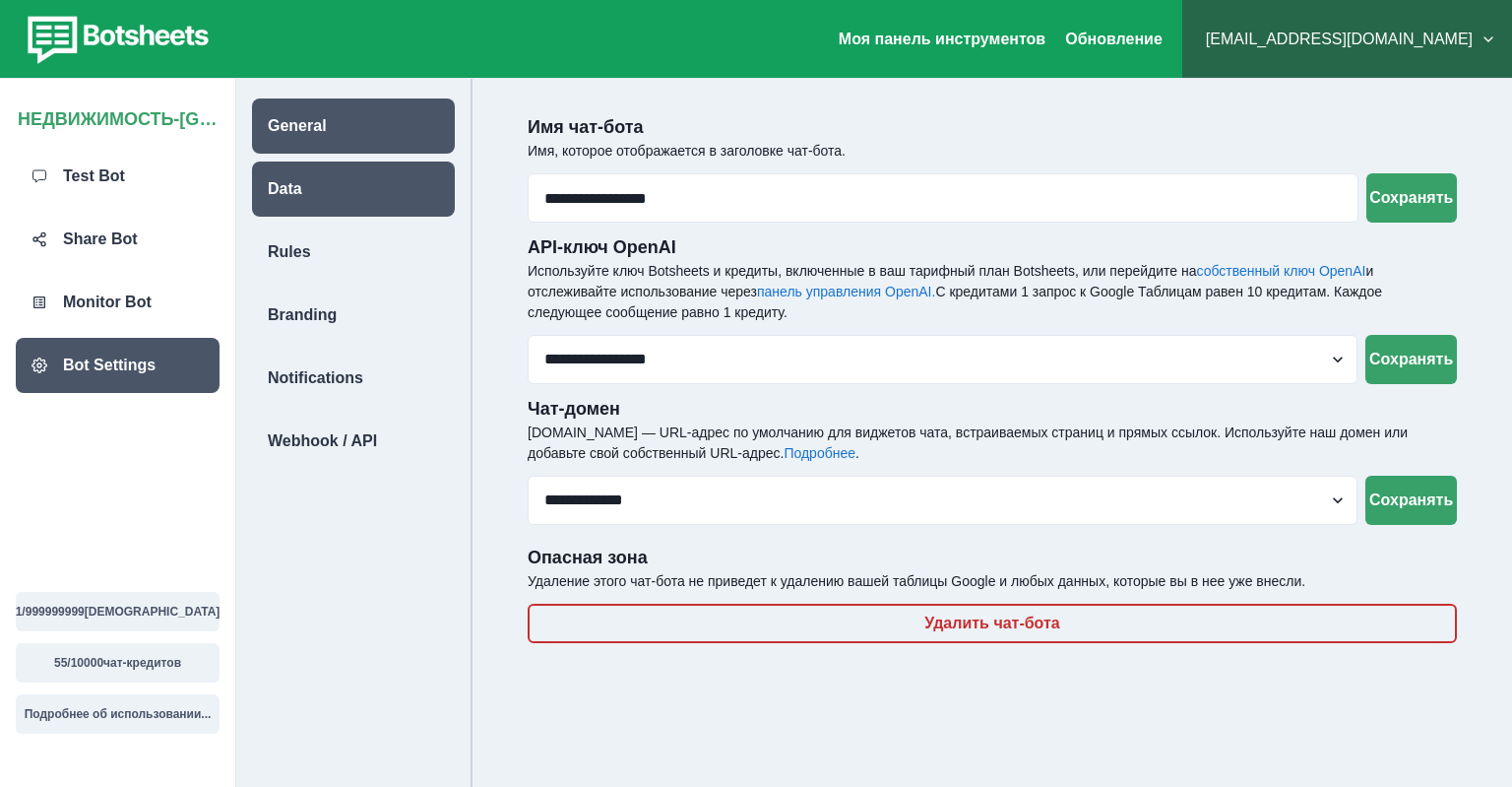 click on "Data" at bounding box center (353, 189) 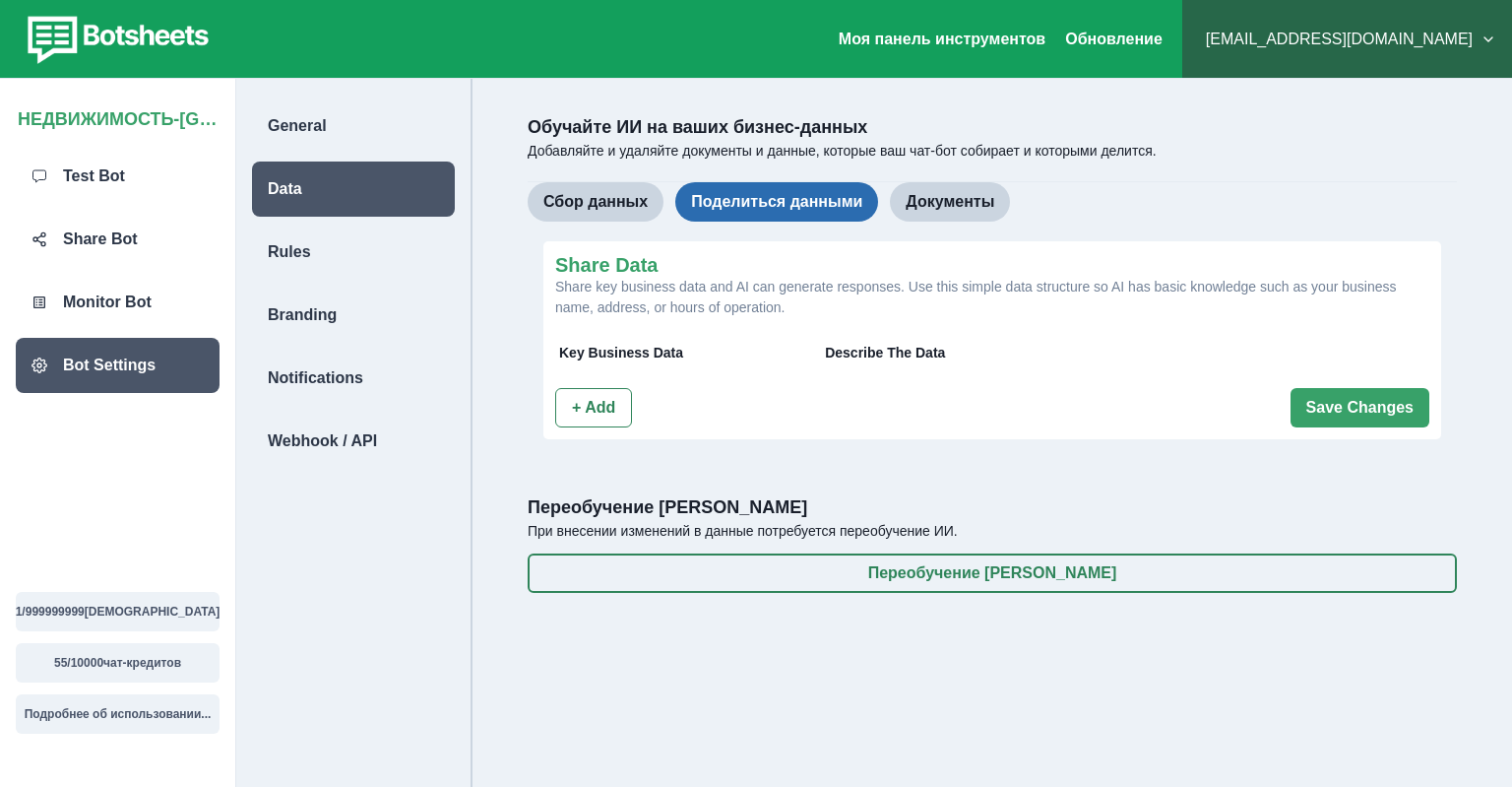 click on "Поделиться данными" at bounding box center [777, 202] 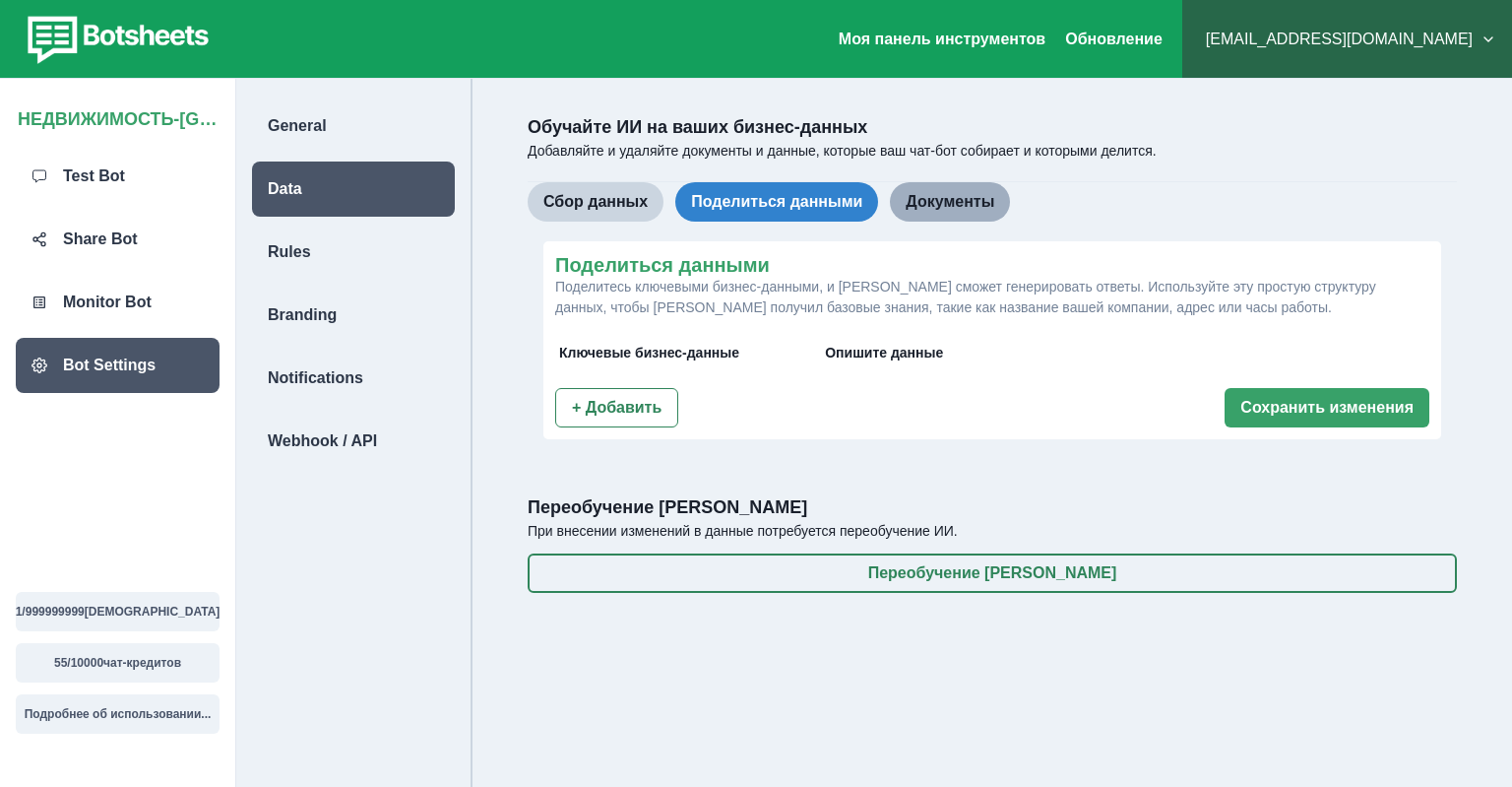click on "Документы" at bounding box center [950, 202] 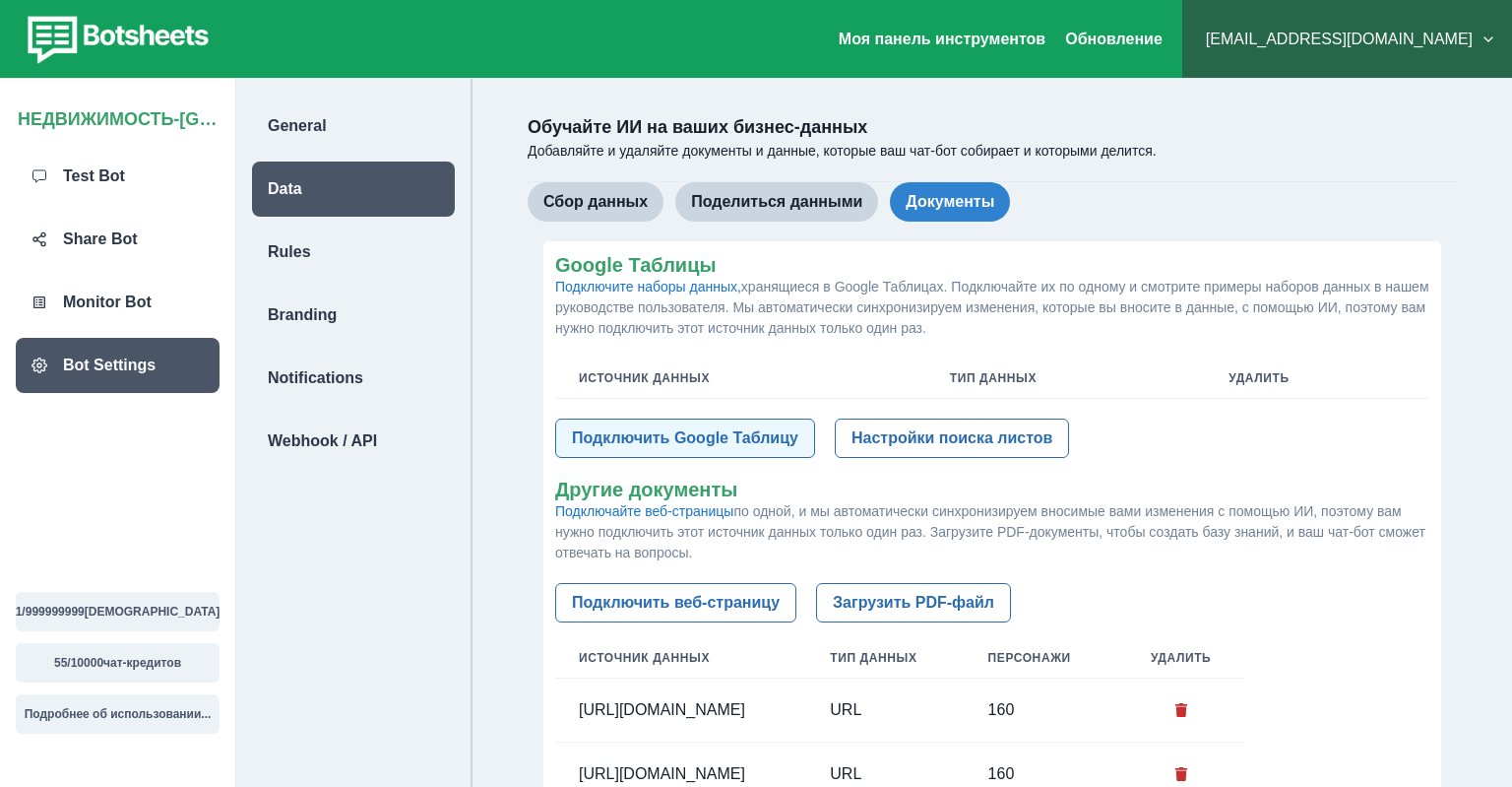 click on "Подключить Google Таблицу" at bounding box center (685, 438) 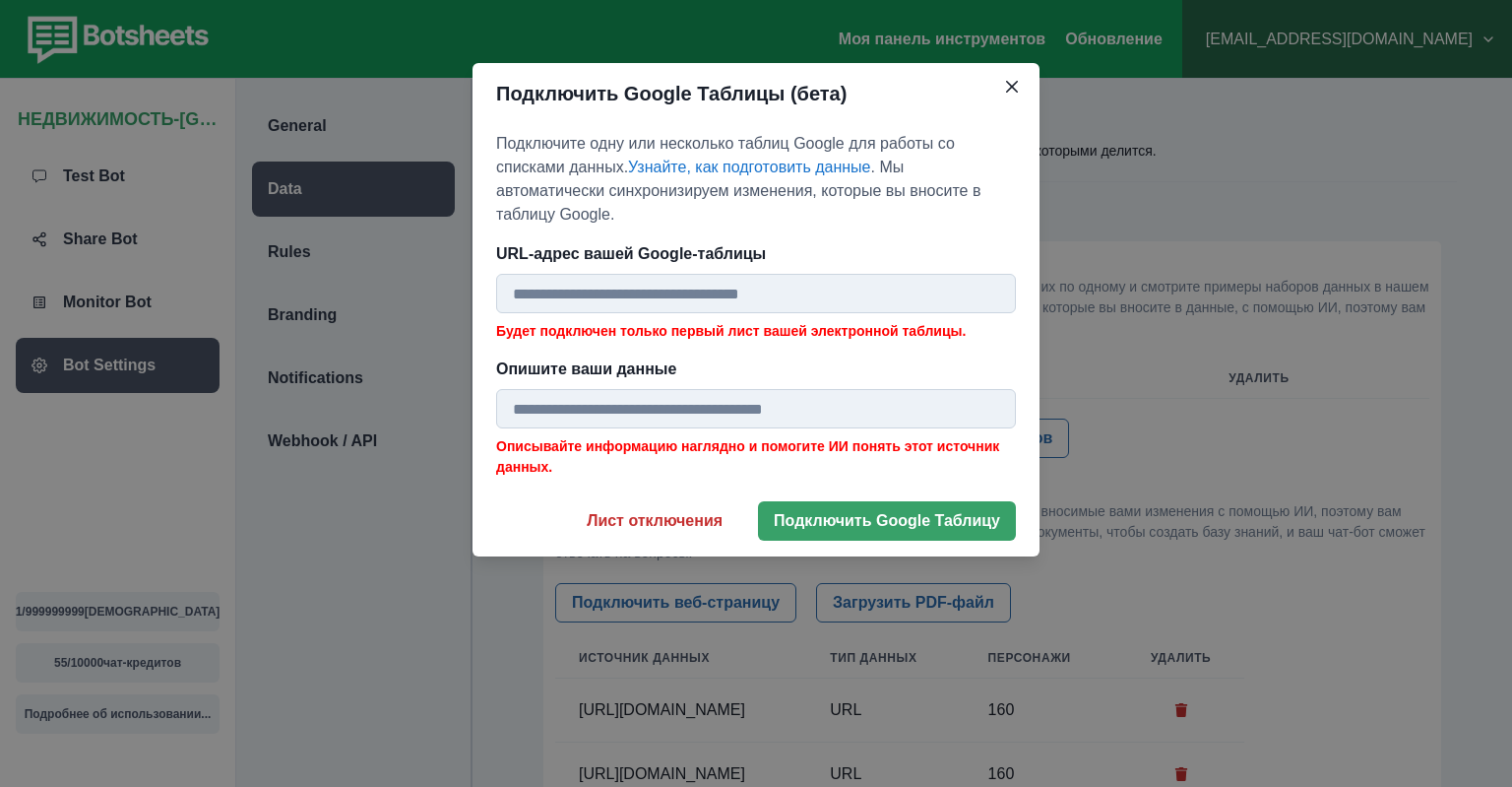 click on "URL-адрес вашей Google-таблицы" at bounding box center (756, 294) 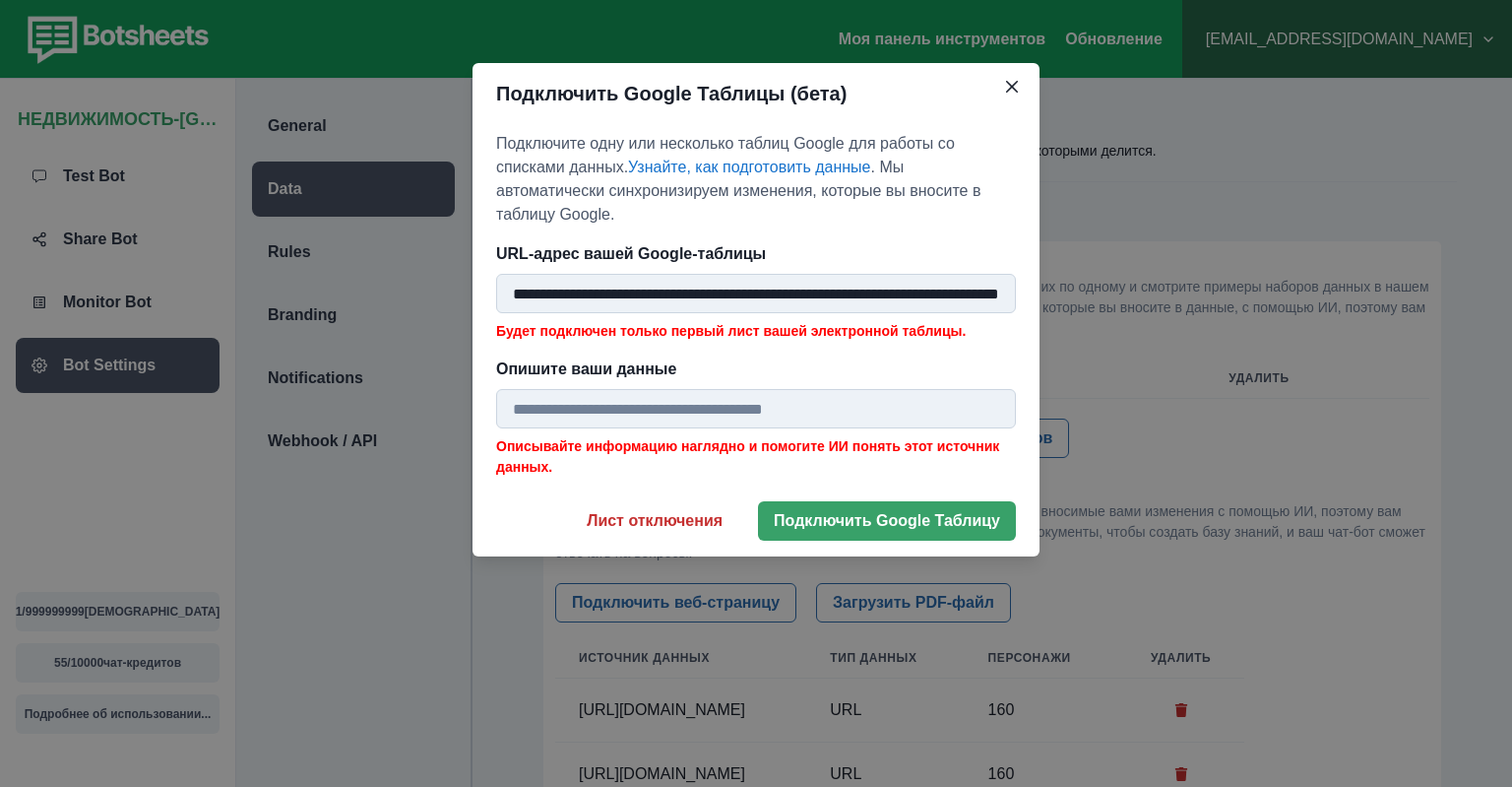 scroll, scrollTop: 0, scrollLeft: 150, axis: horizontal 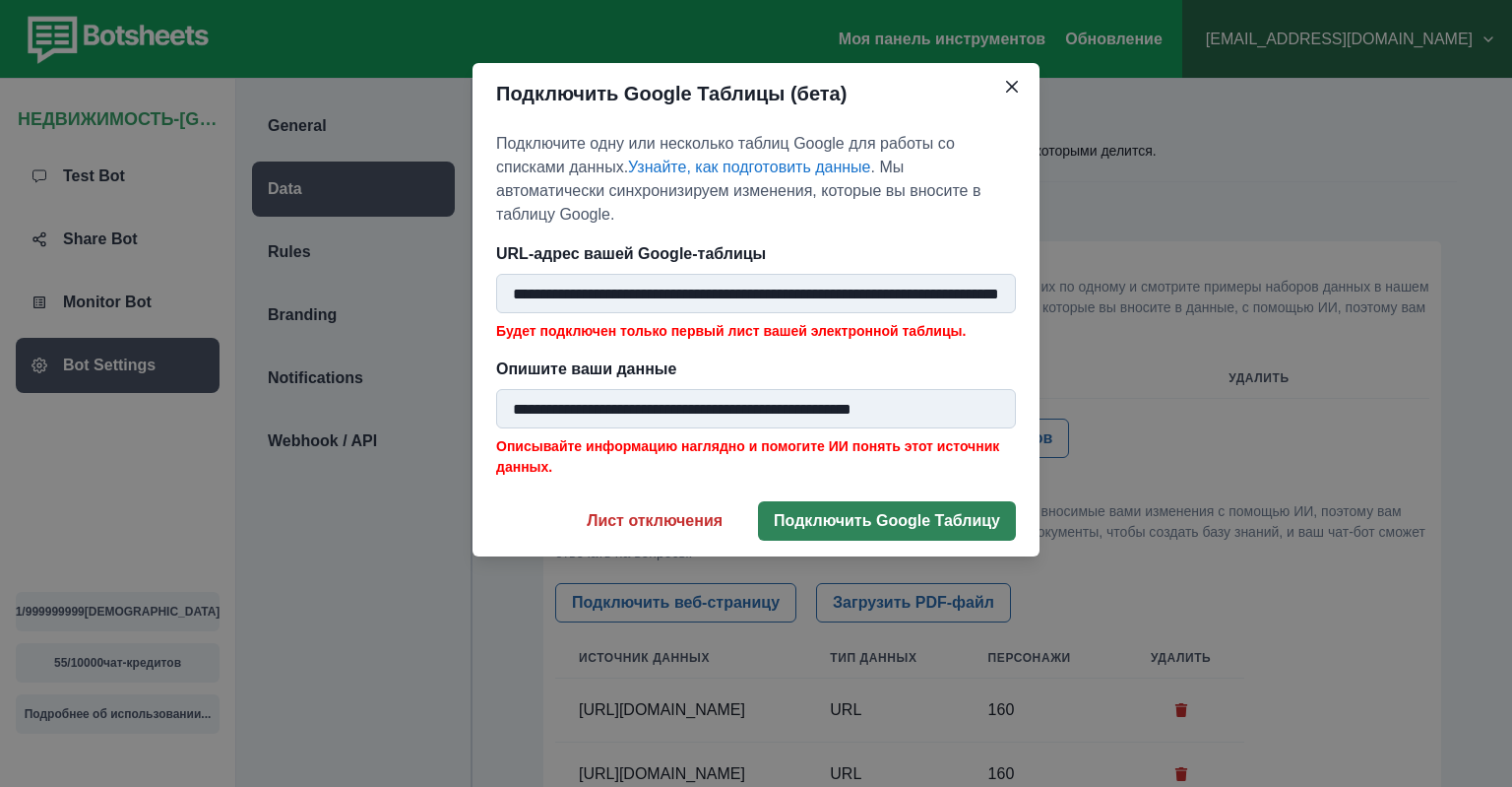 type on "**********" 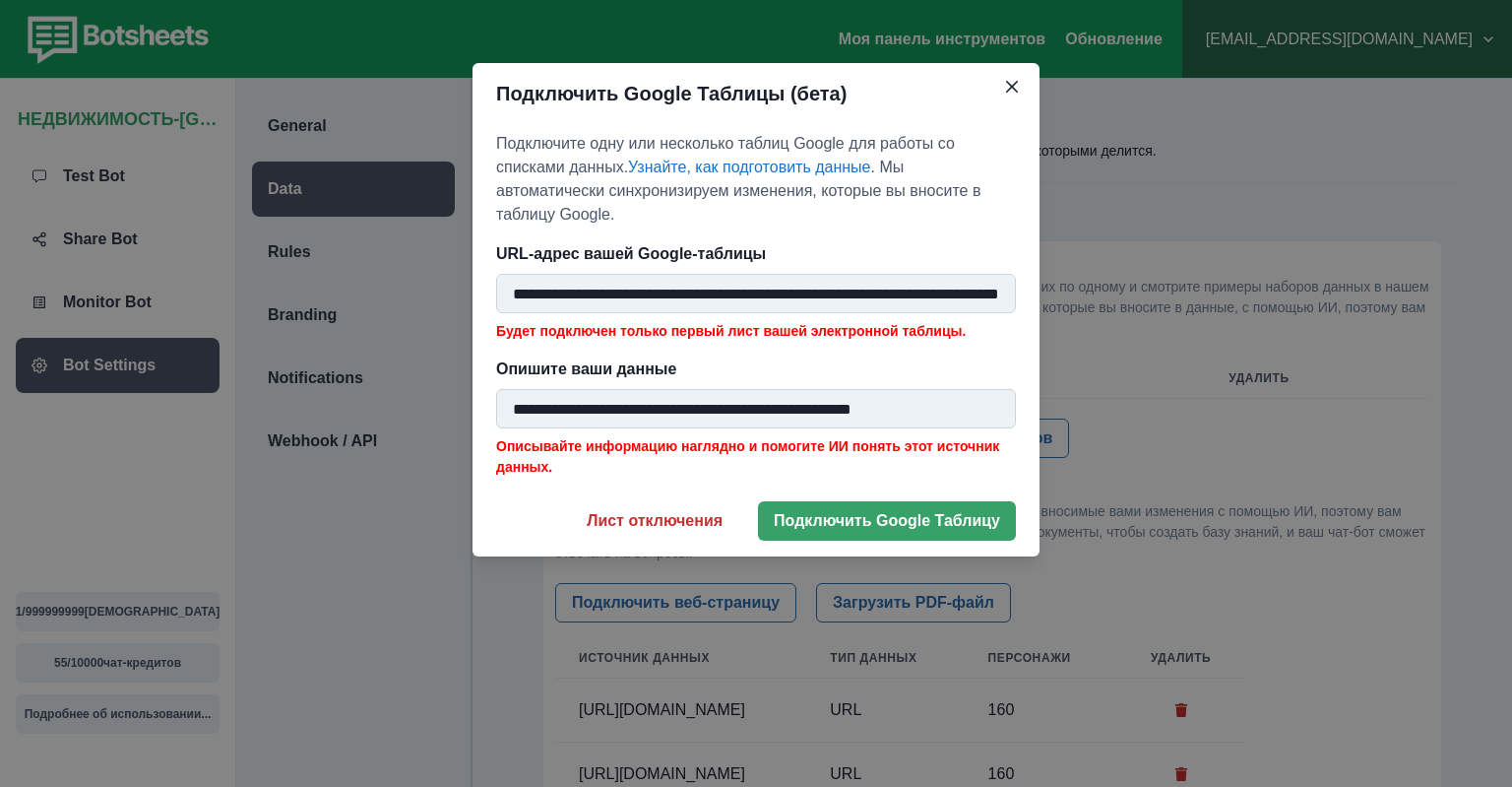 click on "**********" at bounding box center (756, 294) 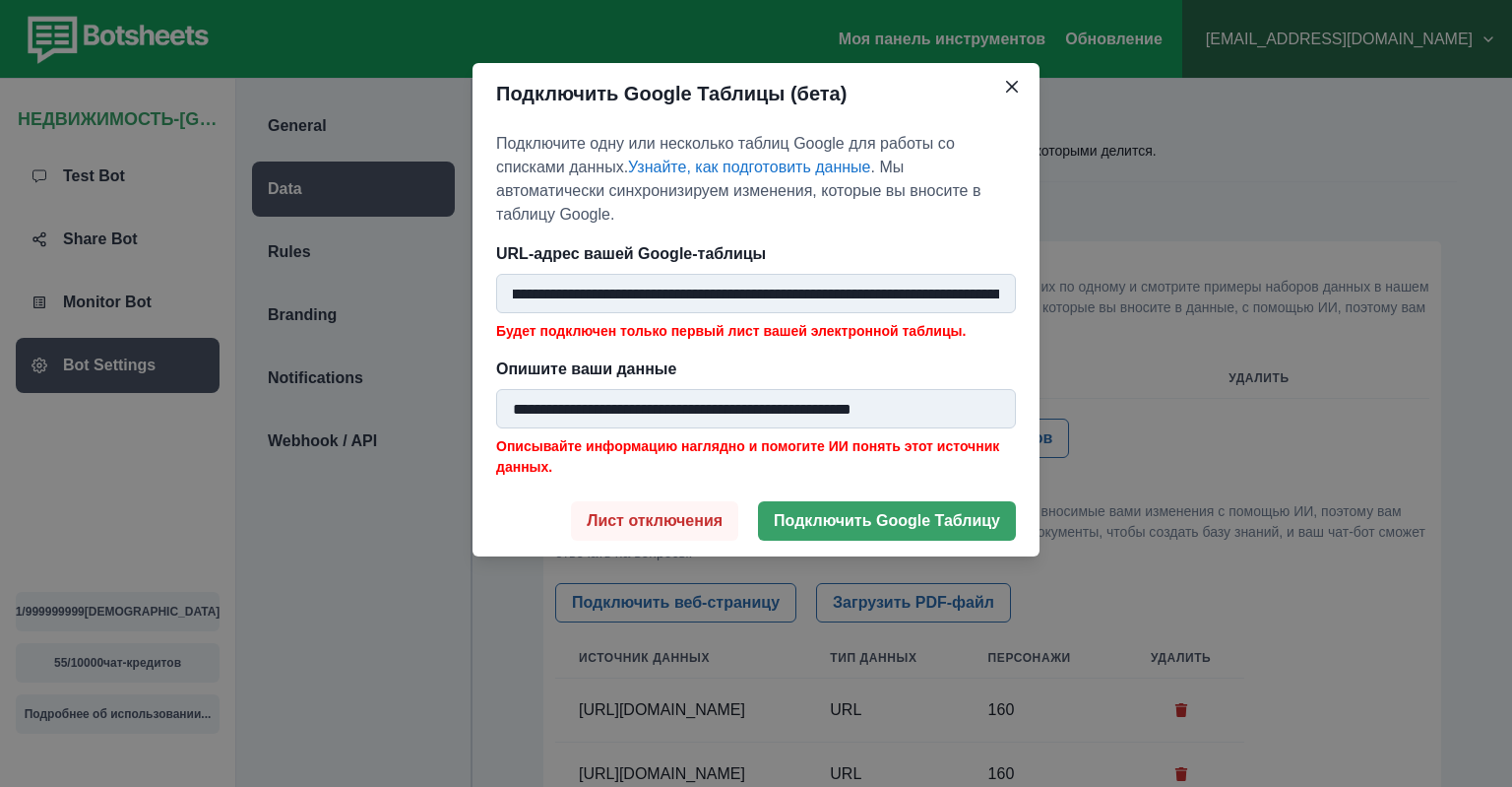 scroll, scrollTop: 0, scrollLeft: 614, axis: horizontal 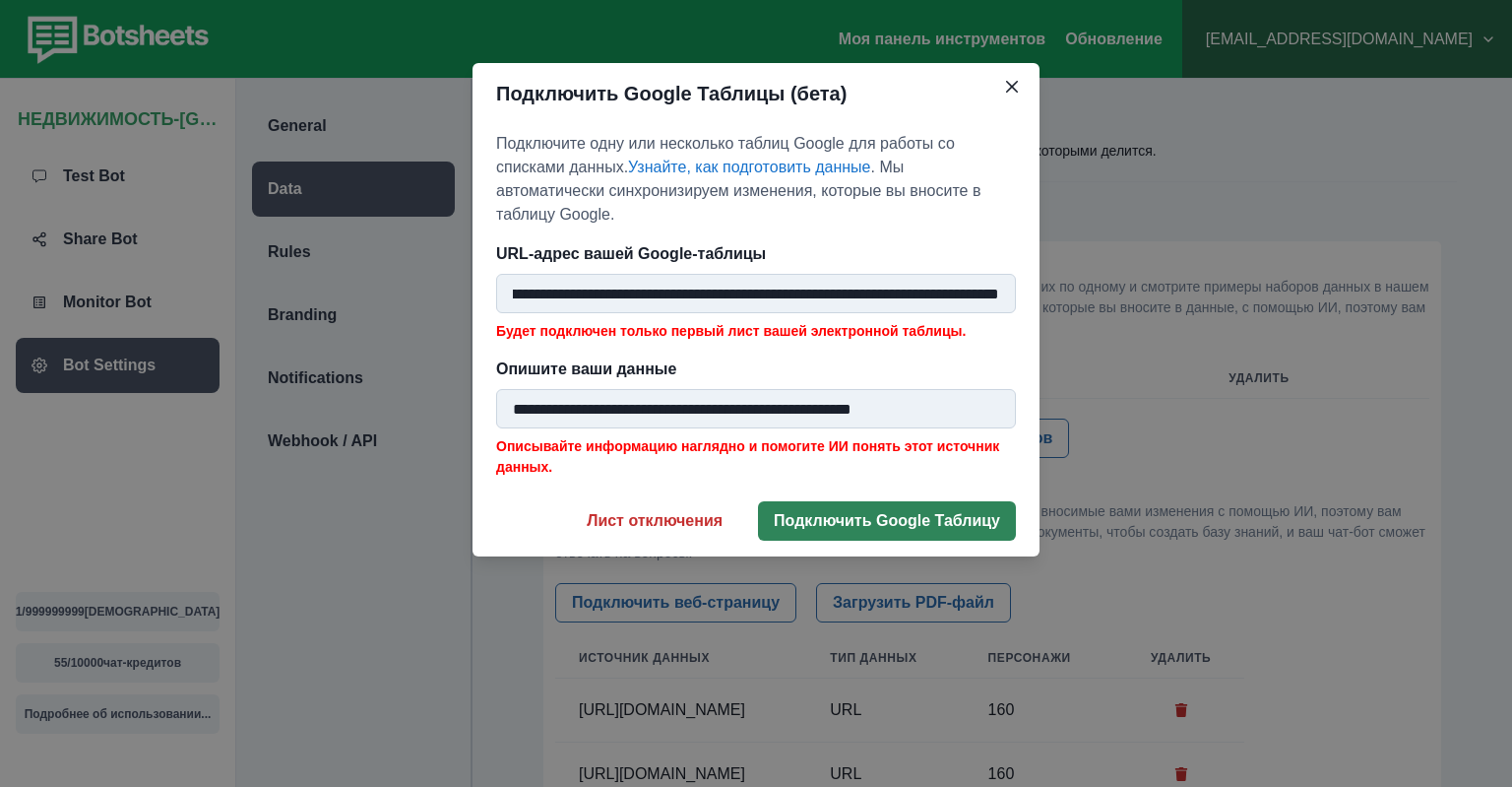 click on "Подключить Google Таблицу" at bounding box center (887, 521) 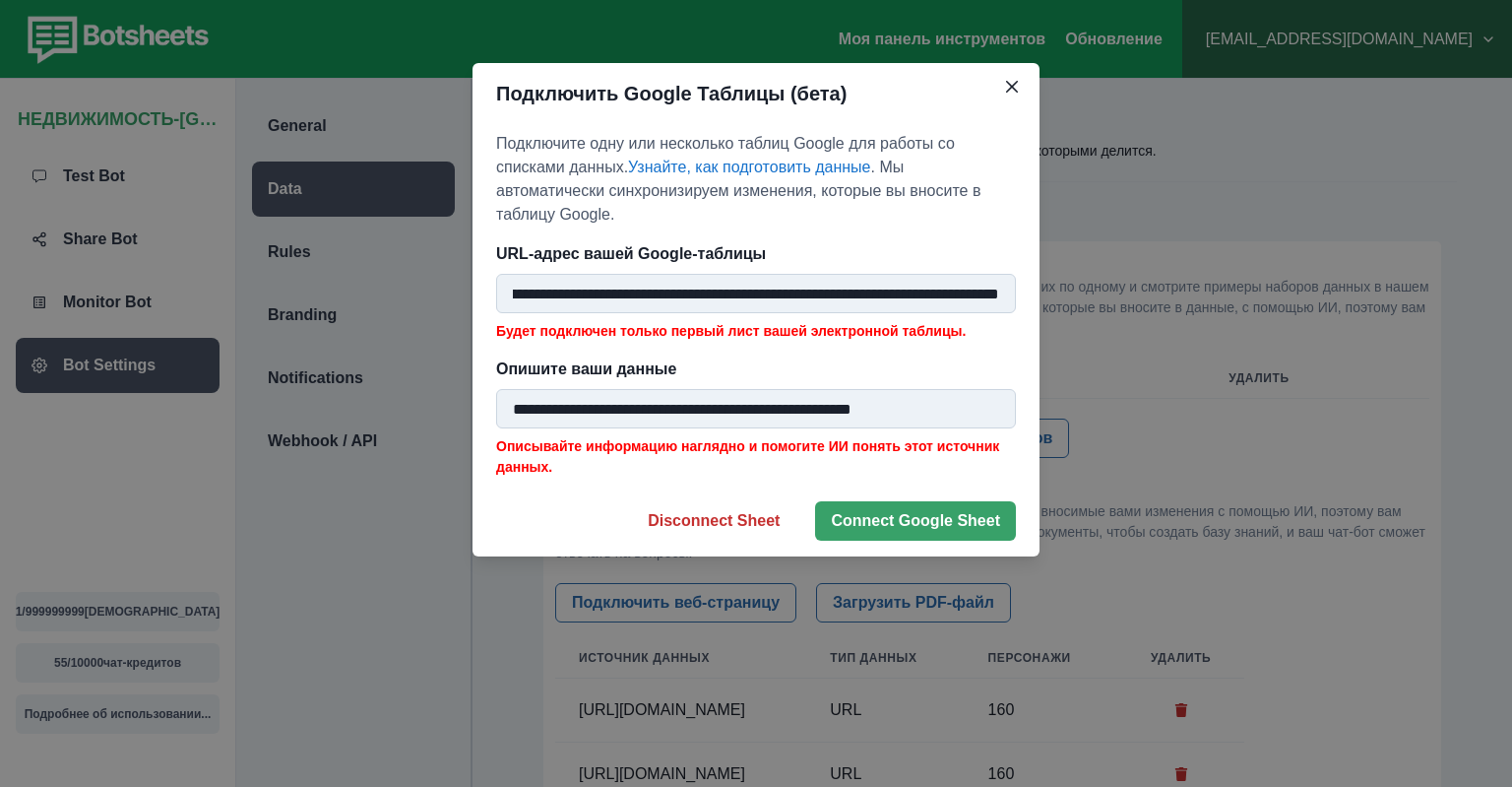 click on "**********" at bounding box center [756, 294] 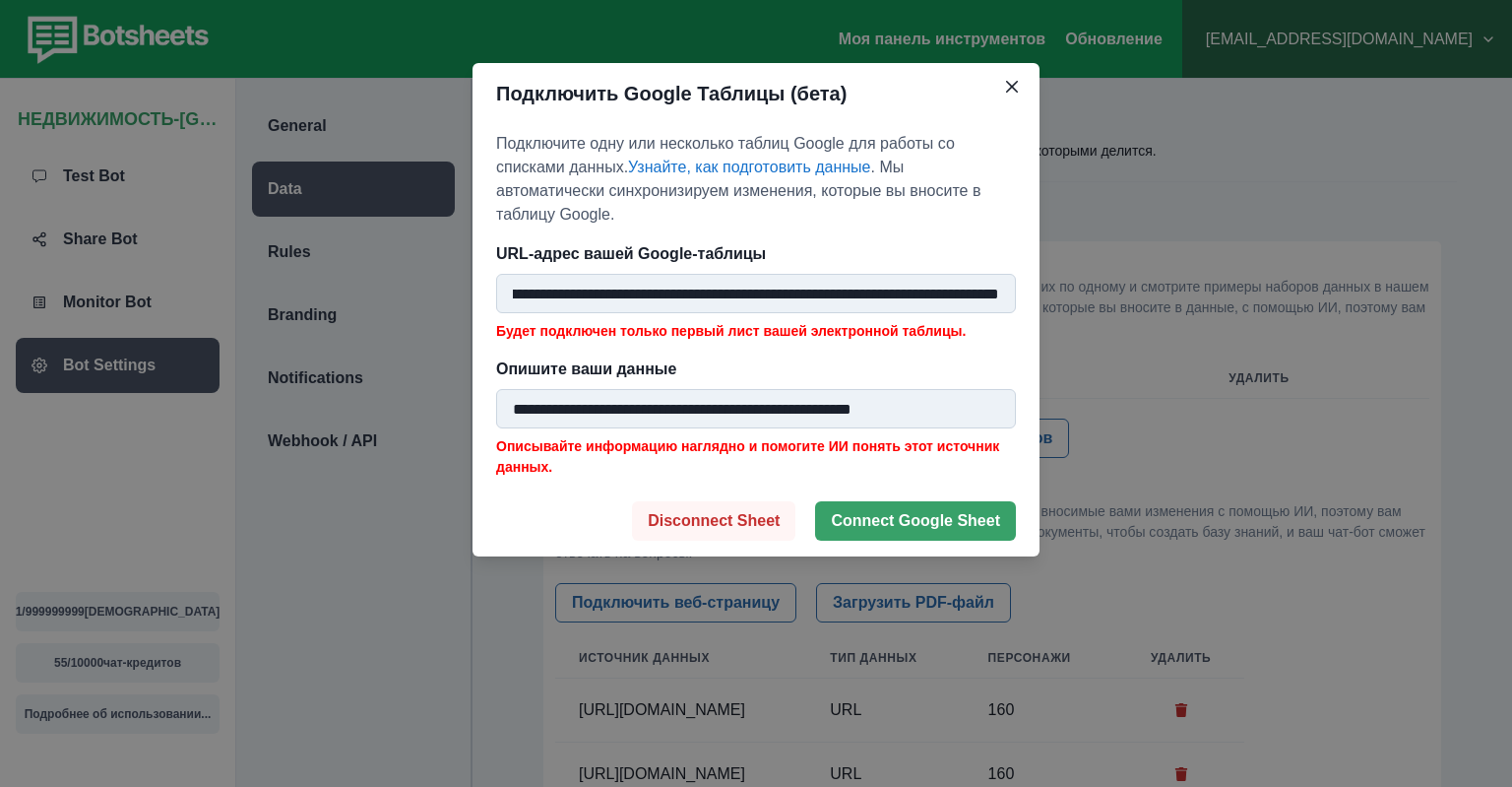 scroll, scrollTop: 0, scrollLeft: 387, axis: horizontal 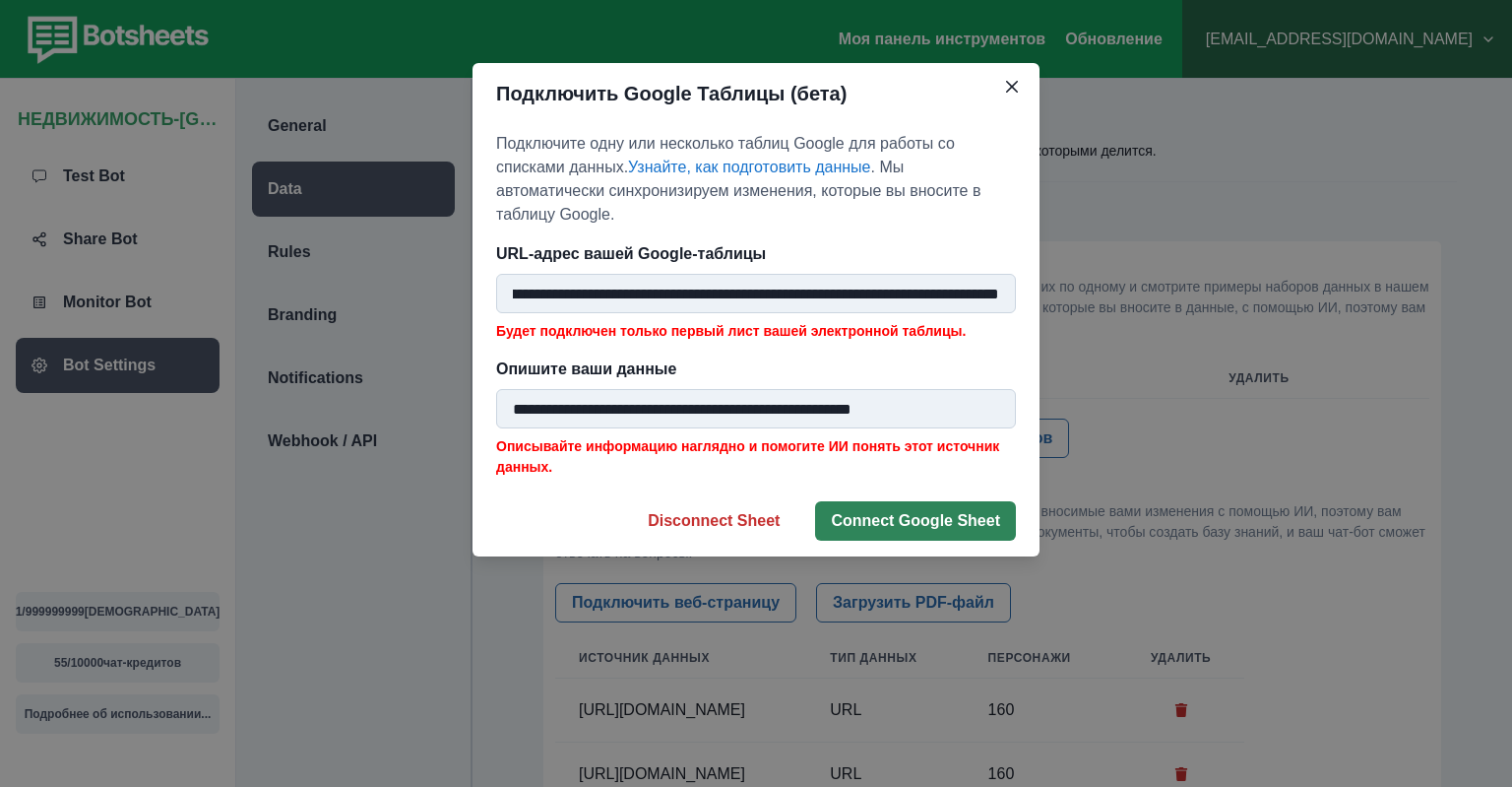 click on "Connect Google Sheet" at bounding box center [915, 521] 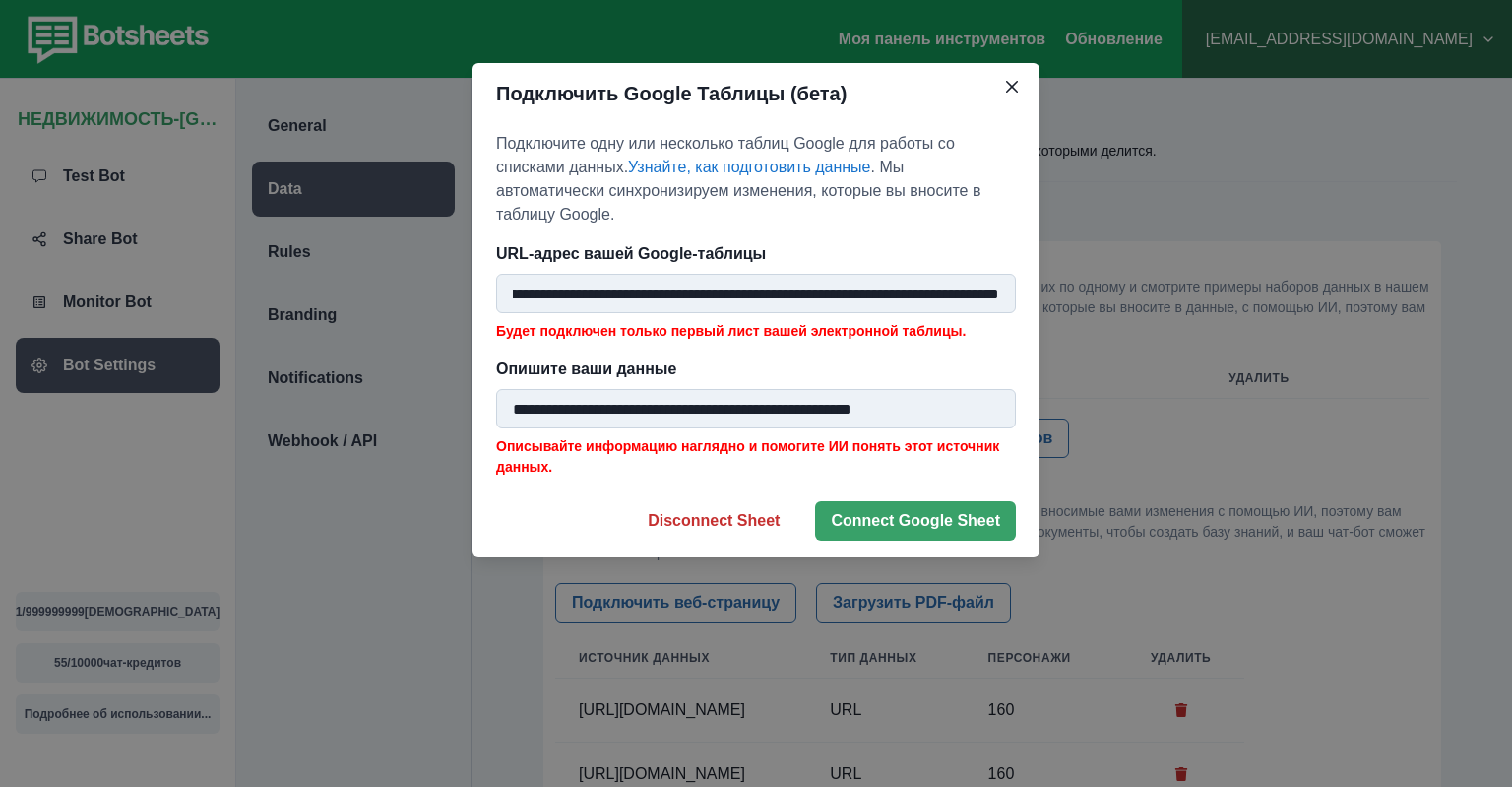 click on "**********" at bounding box center [756, 294] 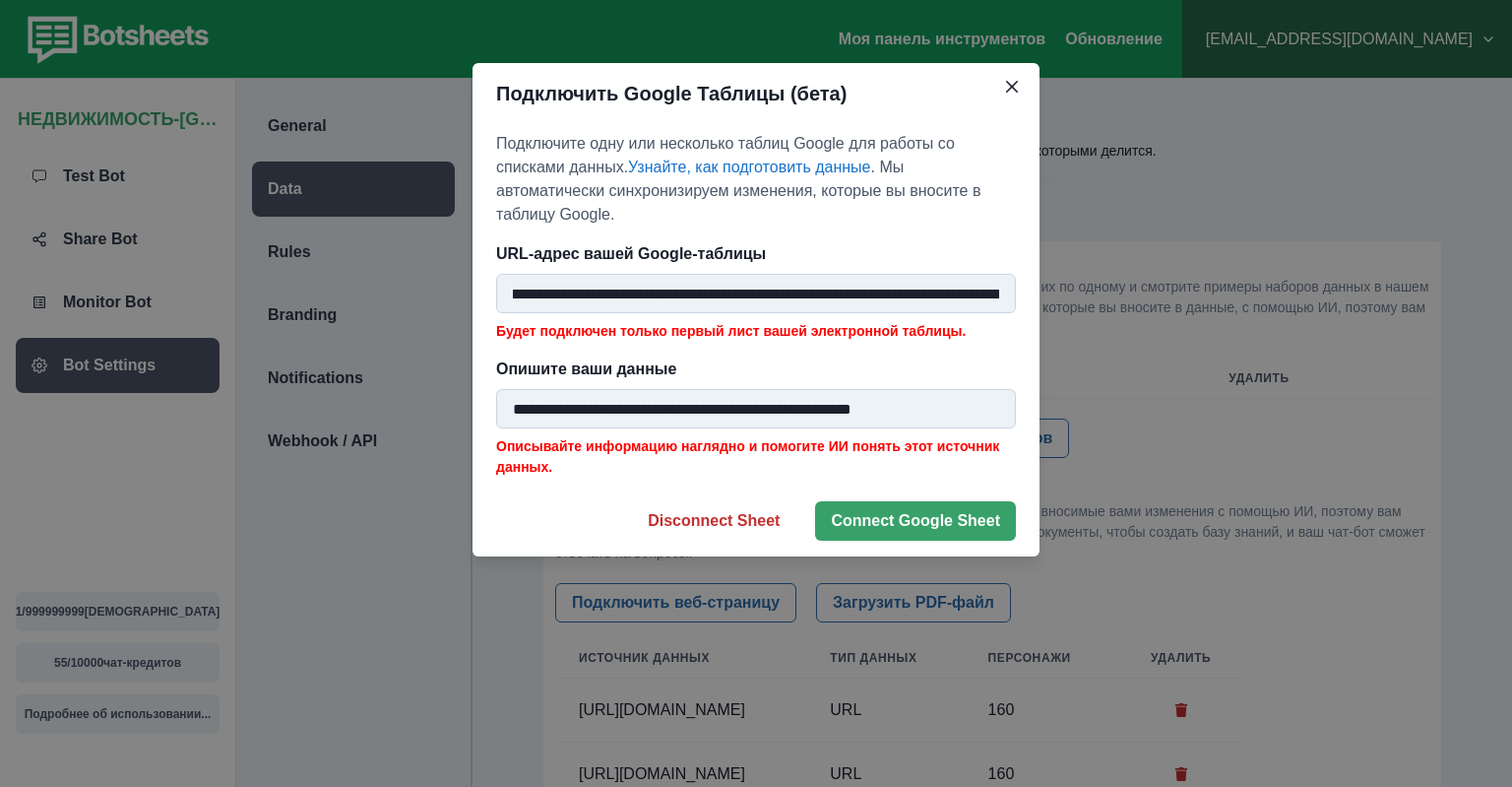 scroll, scrollTop: 0, scrollLeft: 790, axis: horizontal 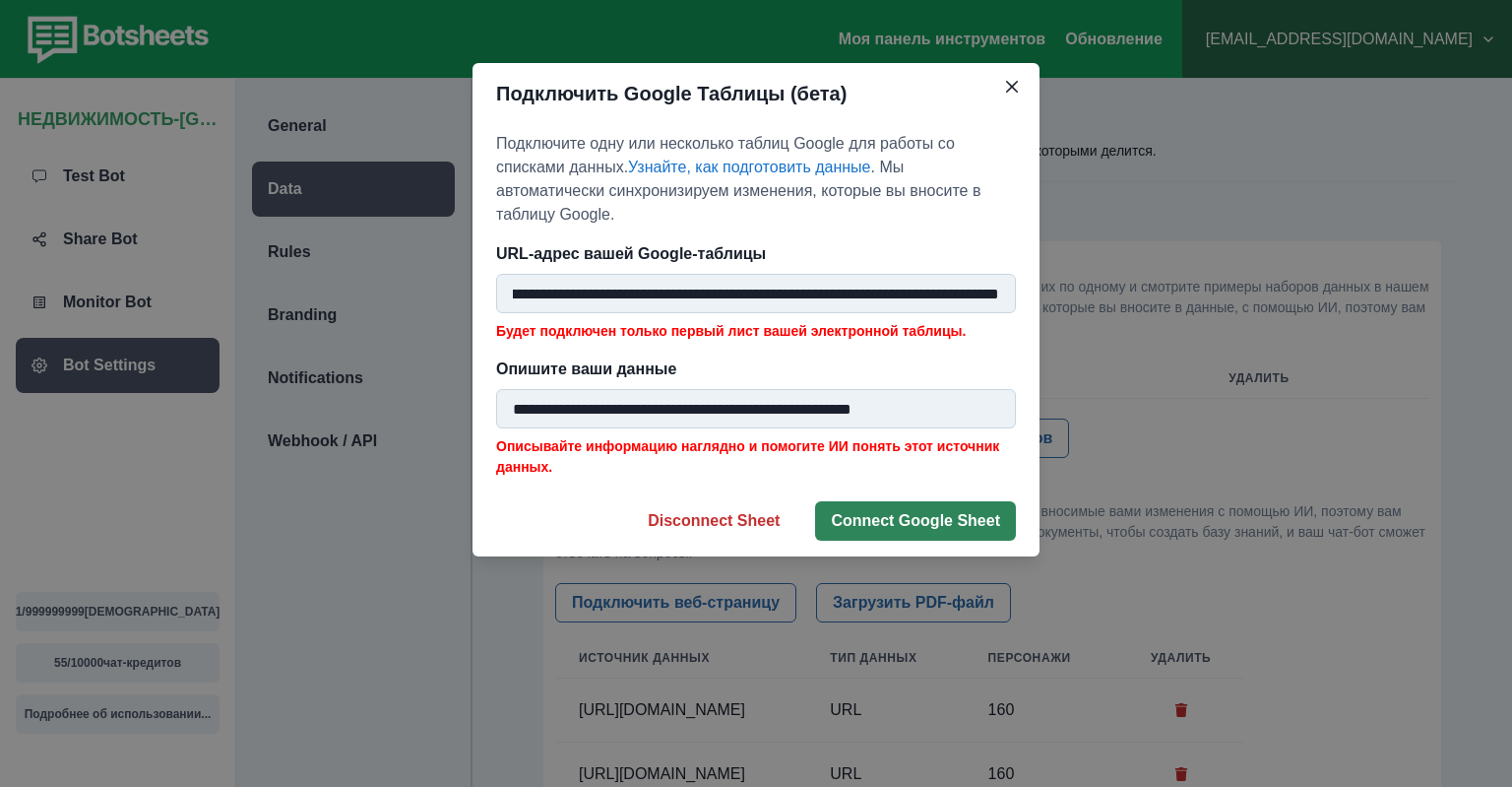 type on "**********" 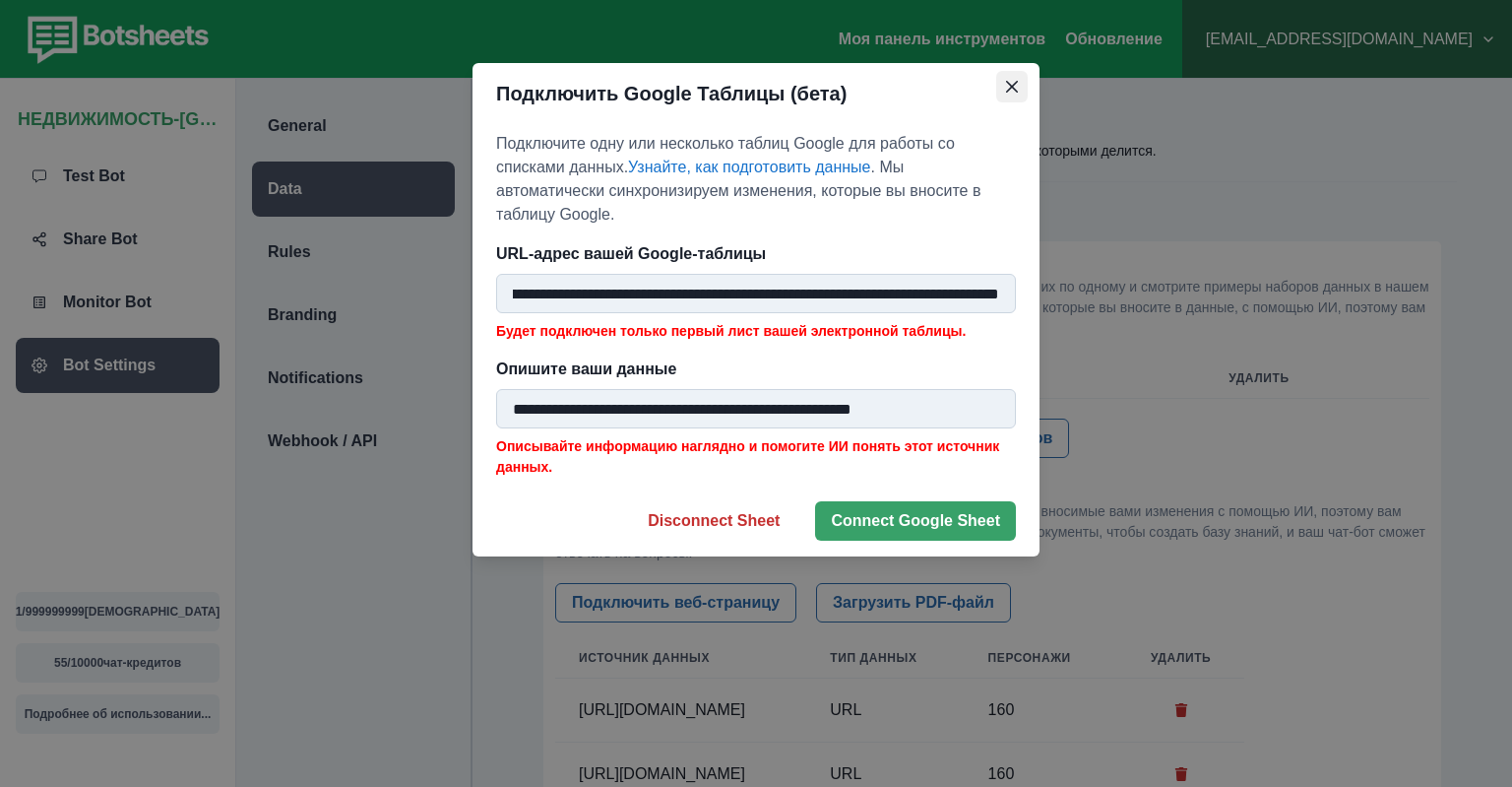 click 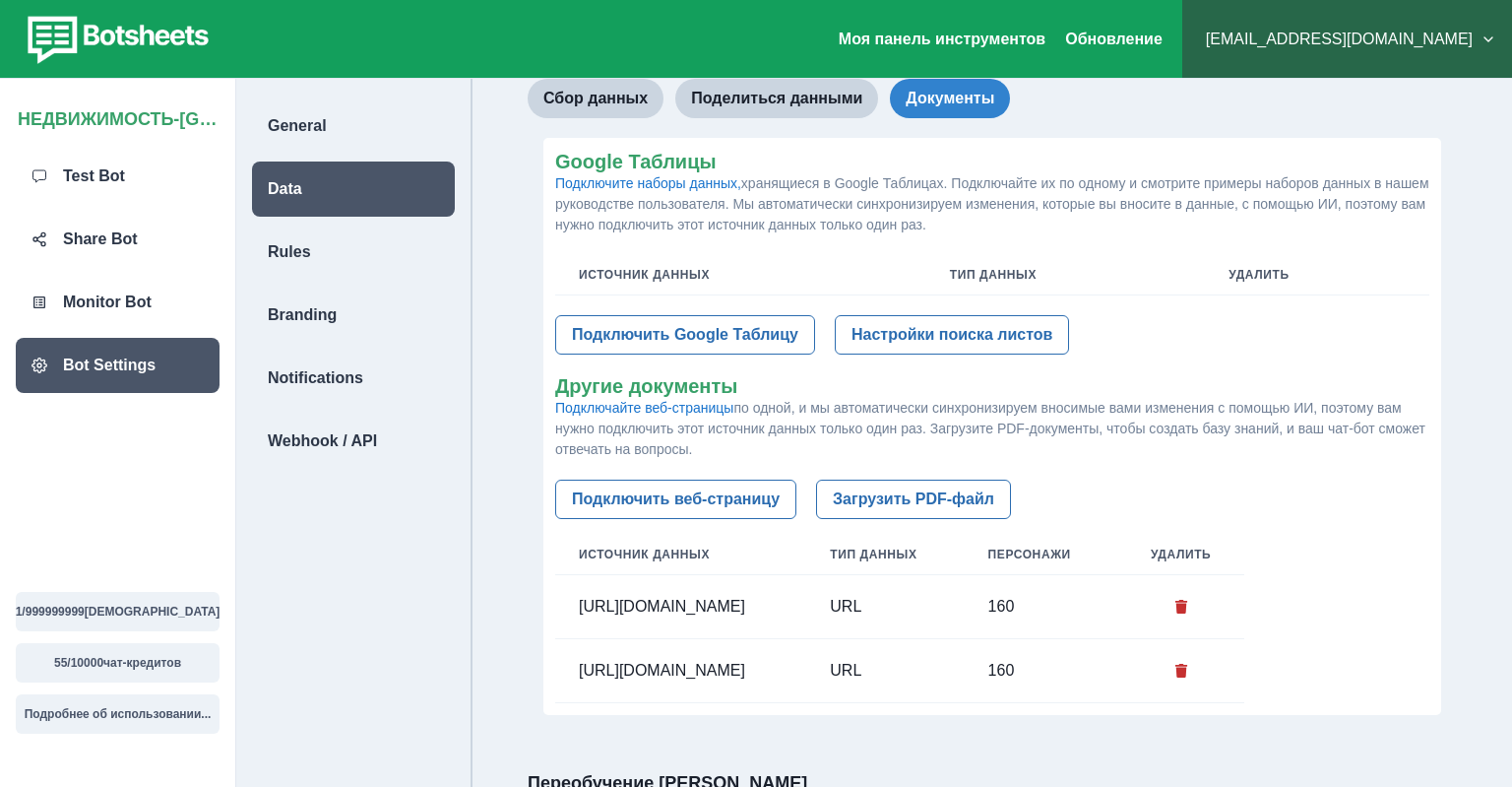 scroll, scrollTop: 311, scrollLeft: 0, axis: vertical 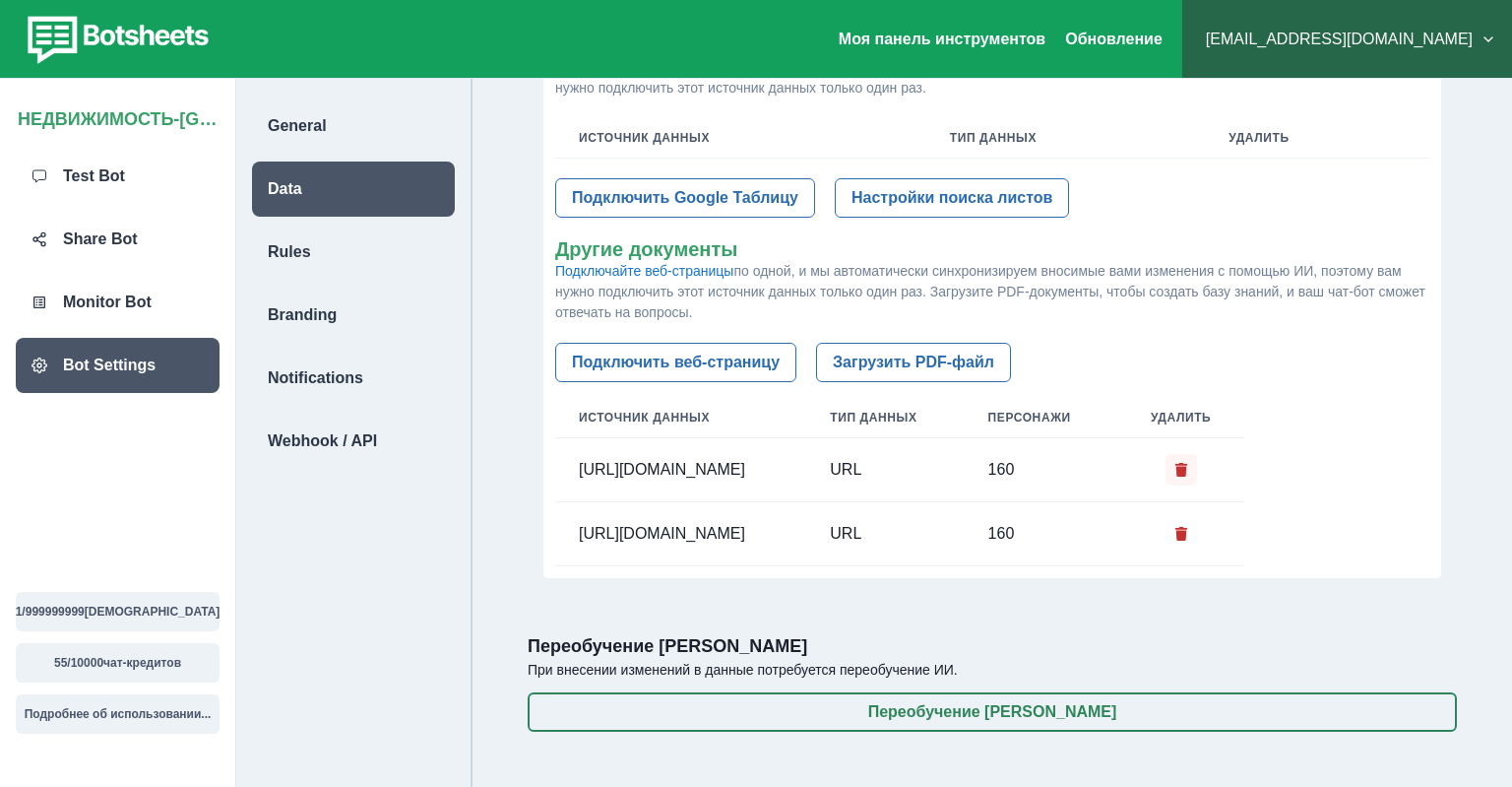 click 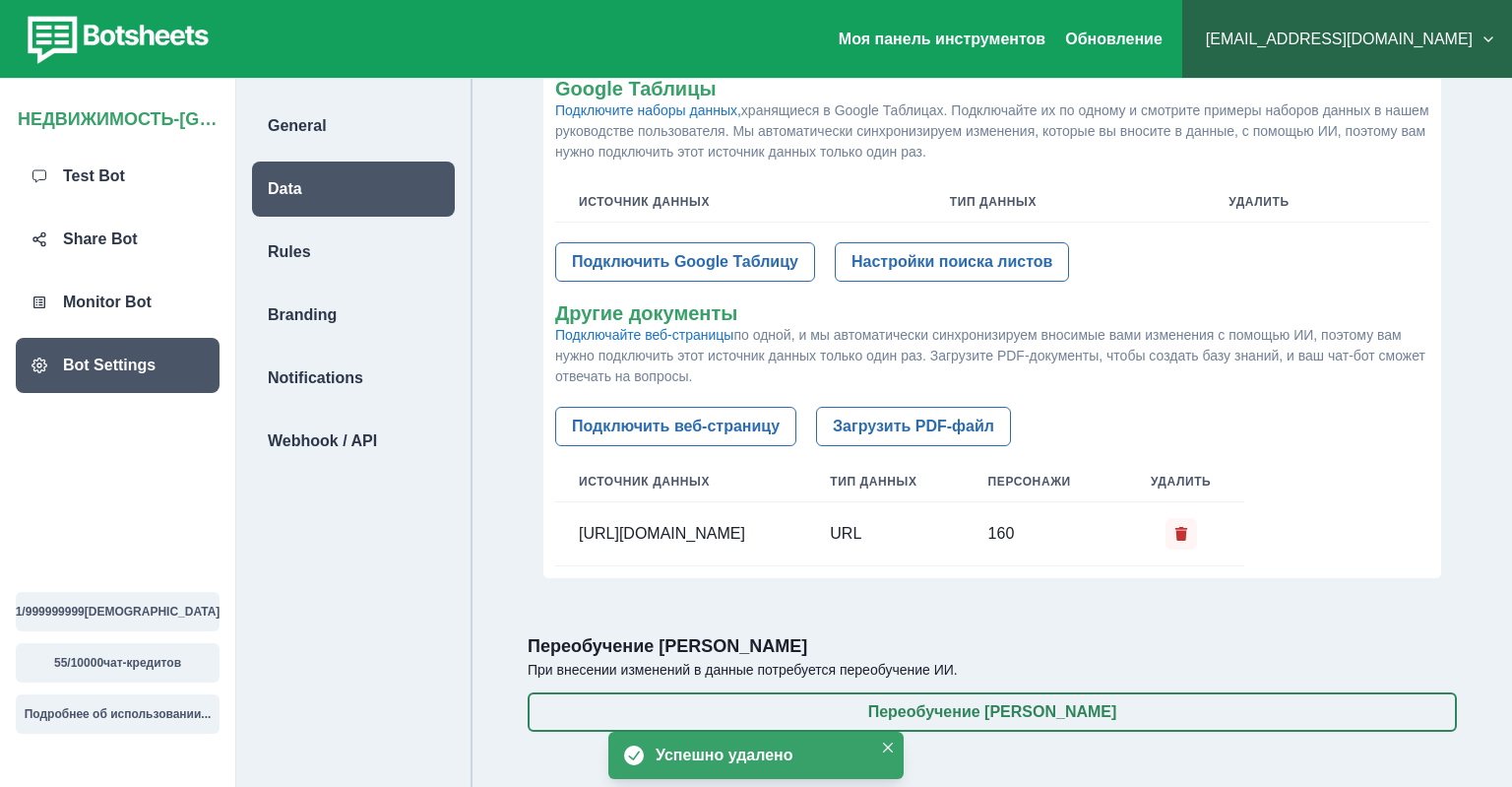click at bounding box center (1181, 534) 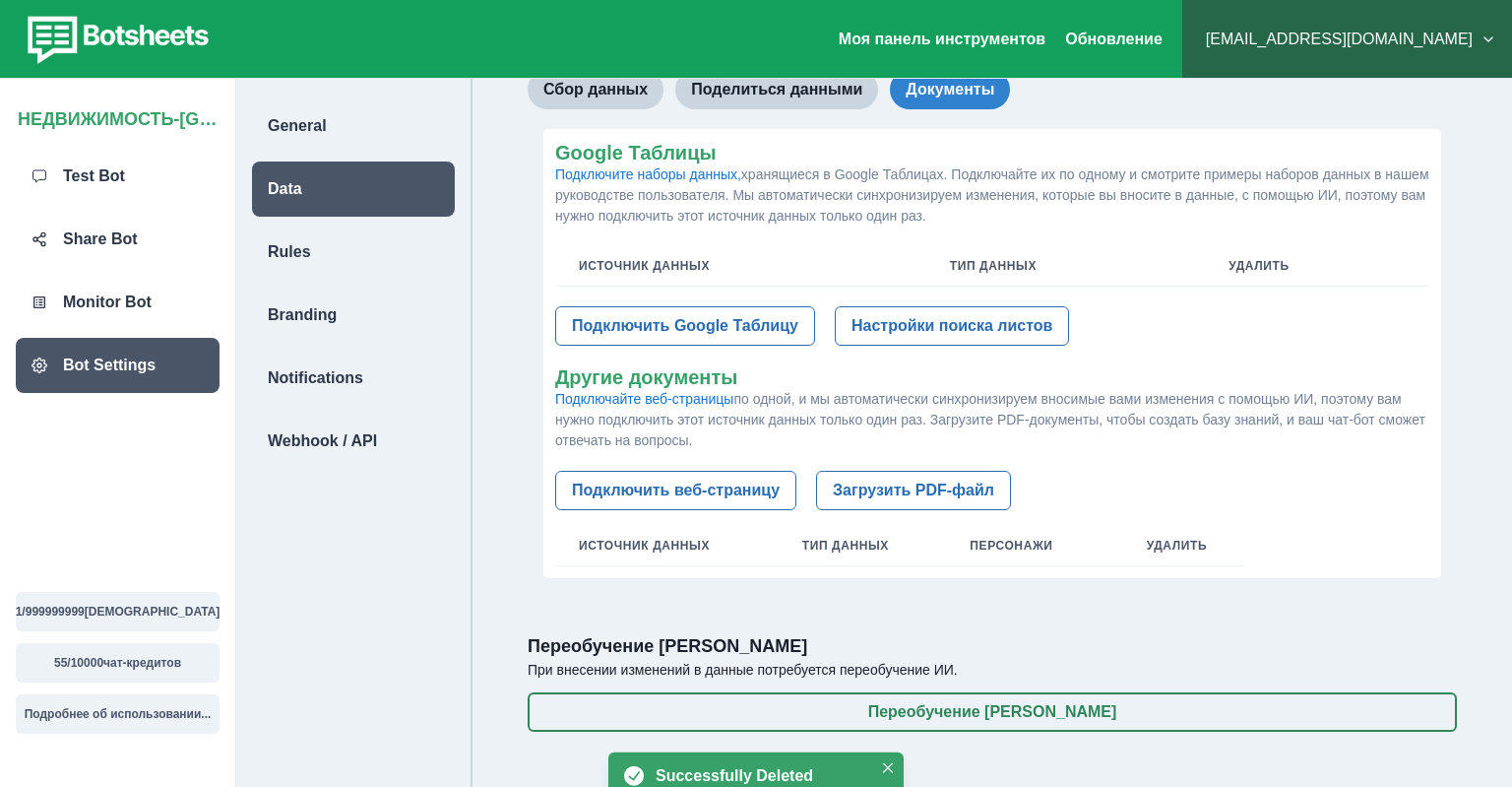 scroll, scrollTop: 111, scrollLeft: 0, axis: vertical 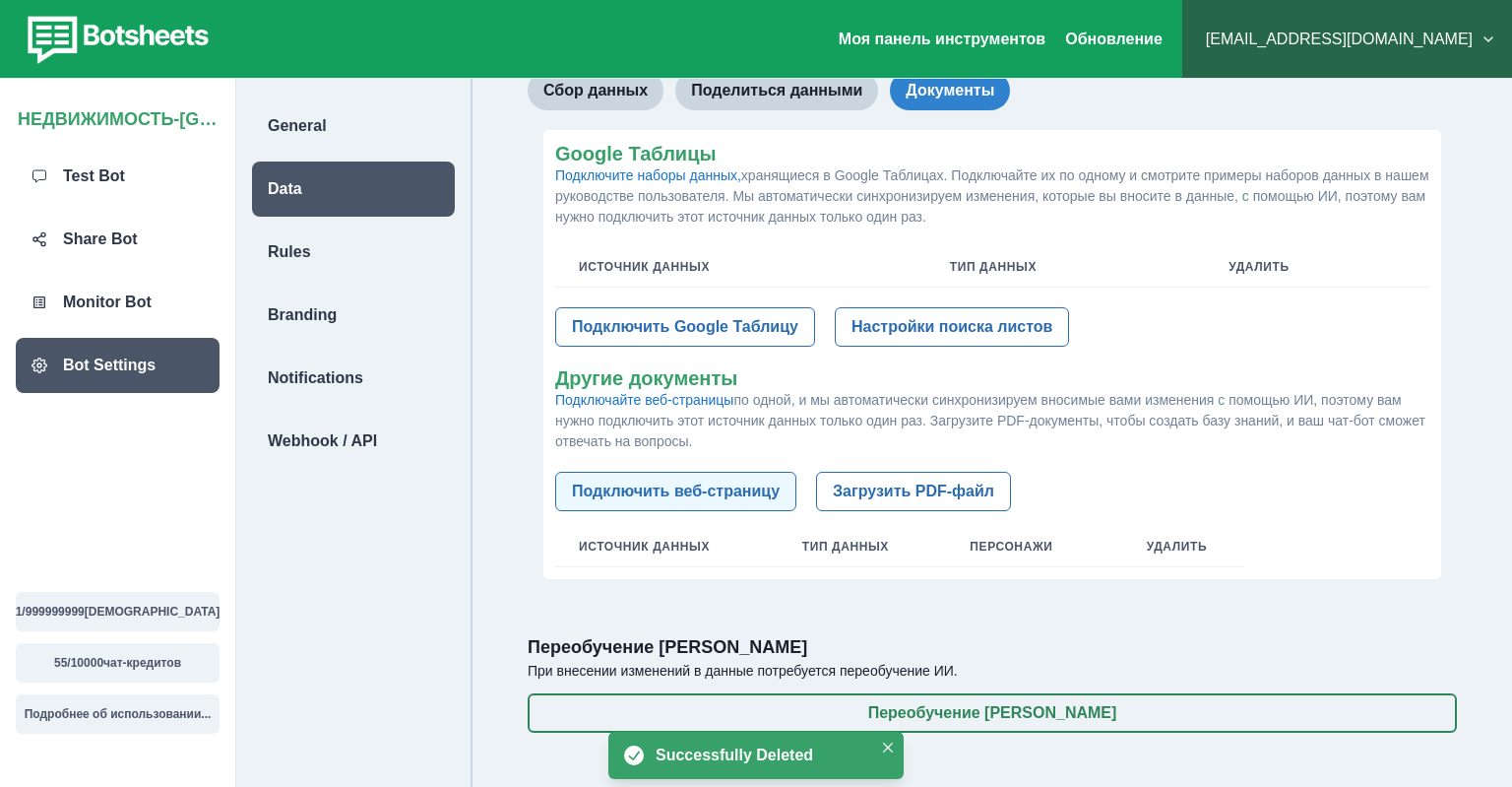 click on "Подключить веб-страницу" at bounding box center (675, 492) 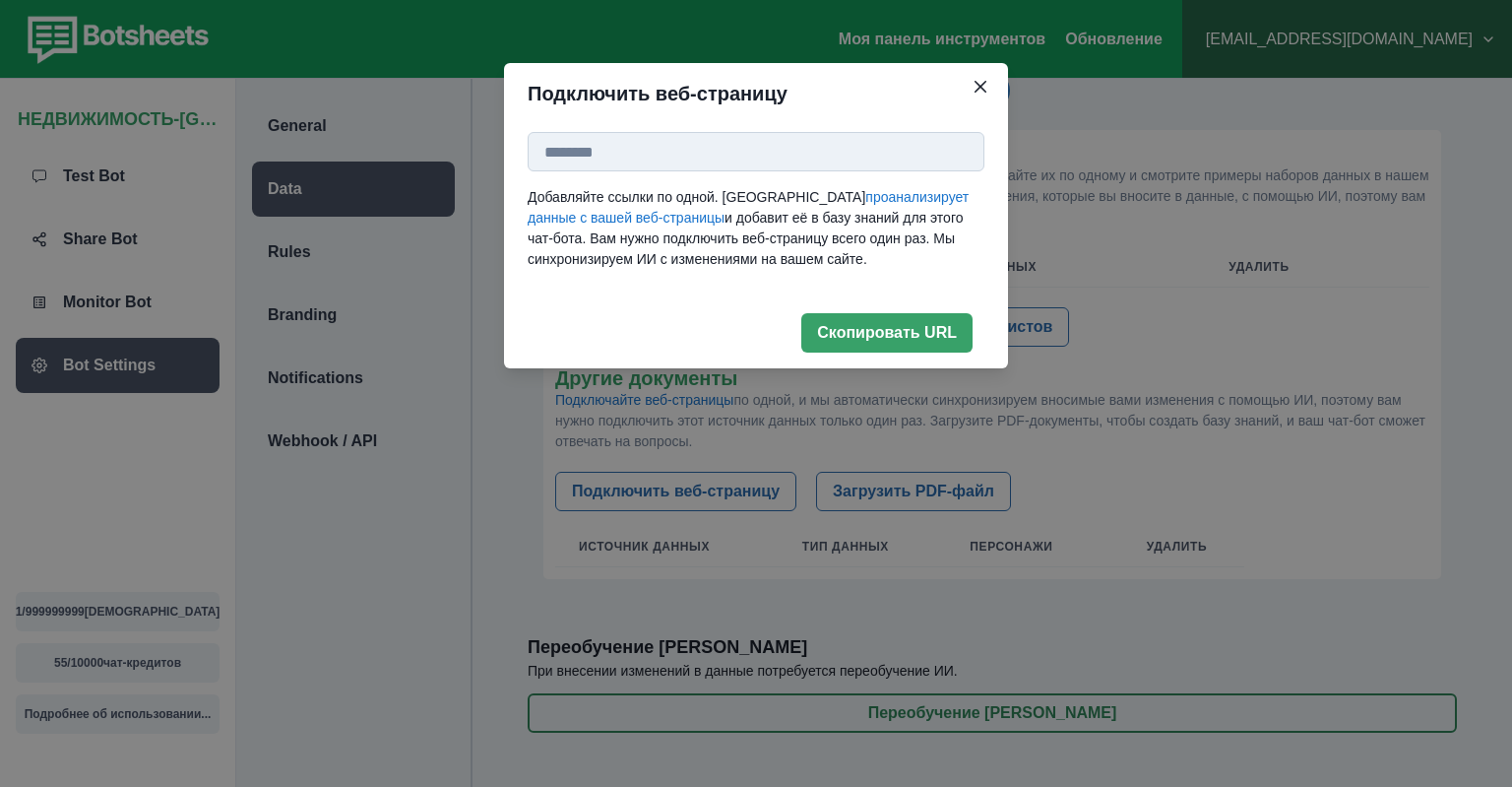 paste on "**********" 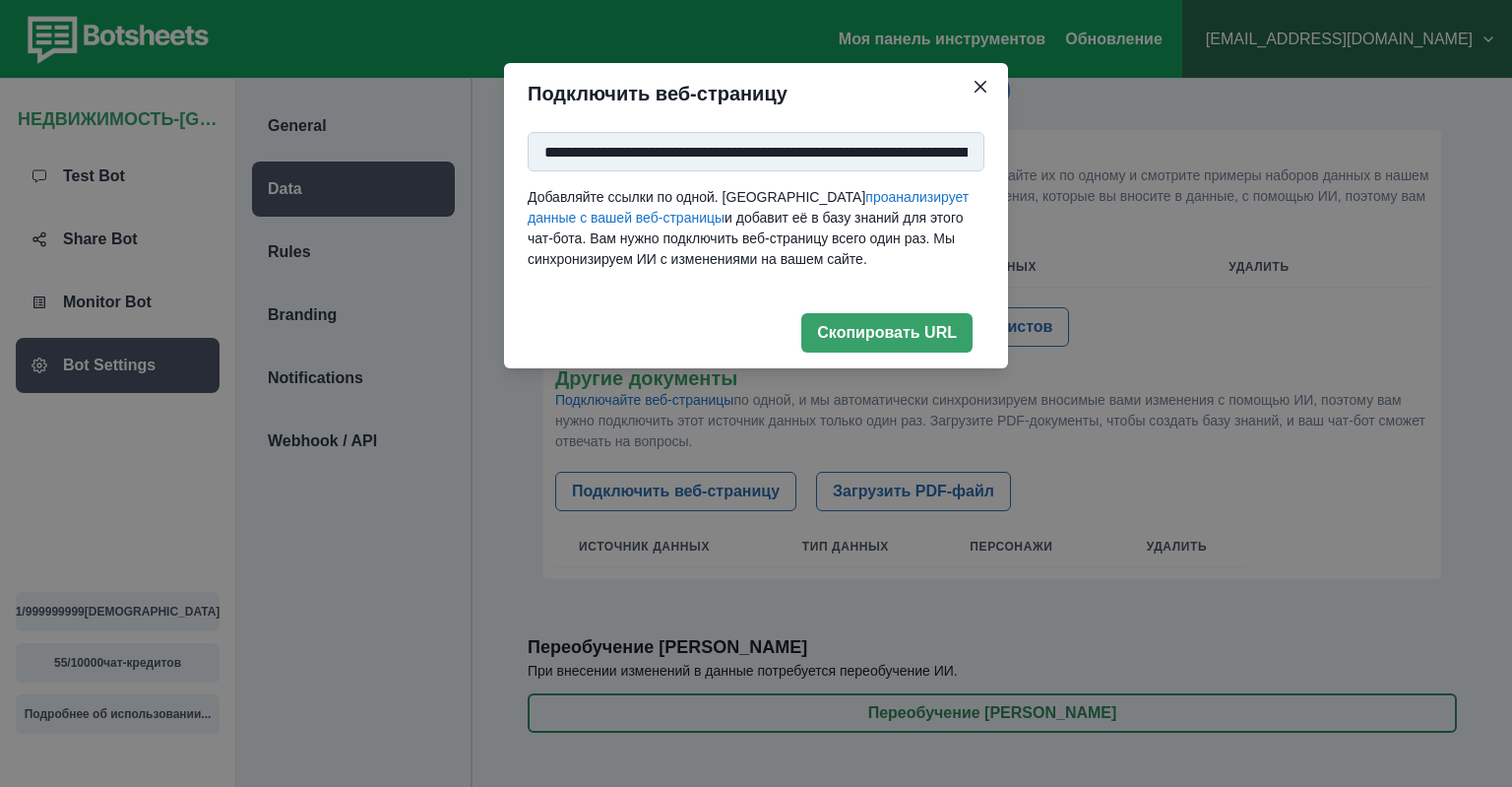 scroll, scrollTop: 0, scrollLeft: 853, axis: horizontal 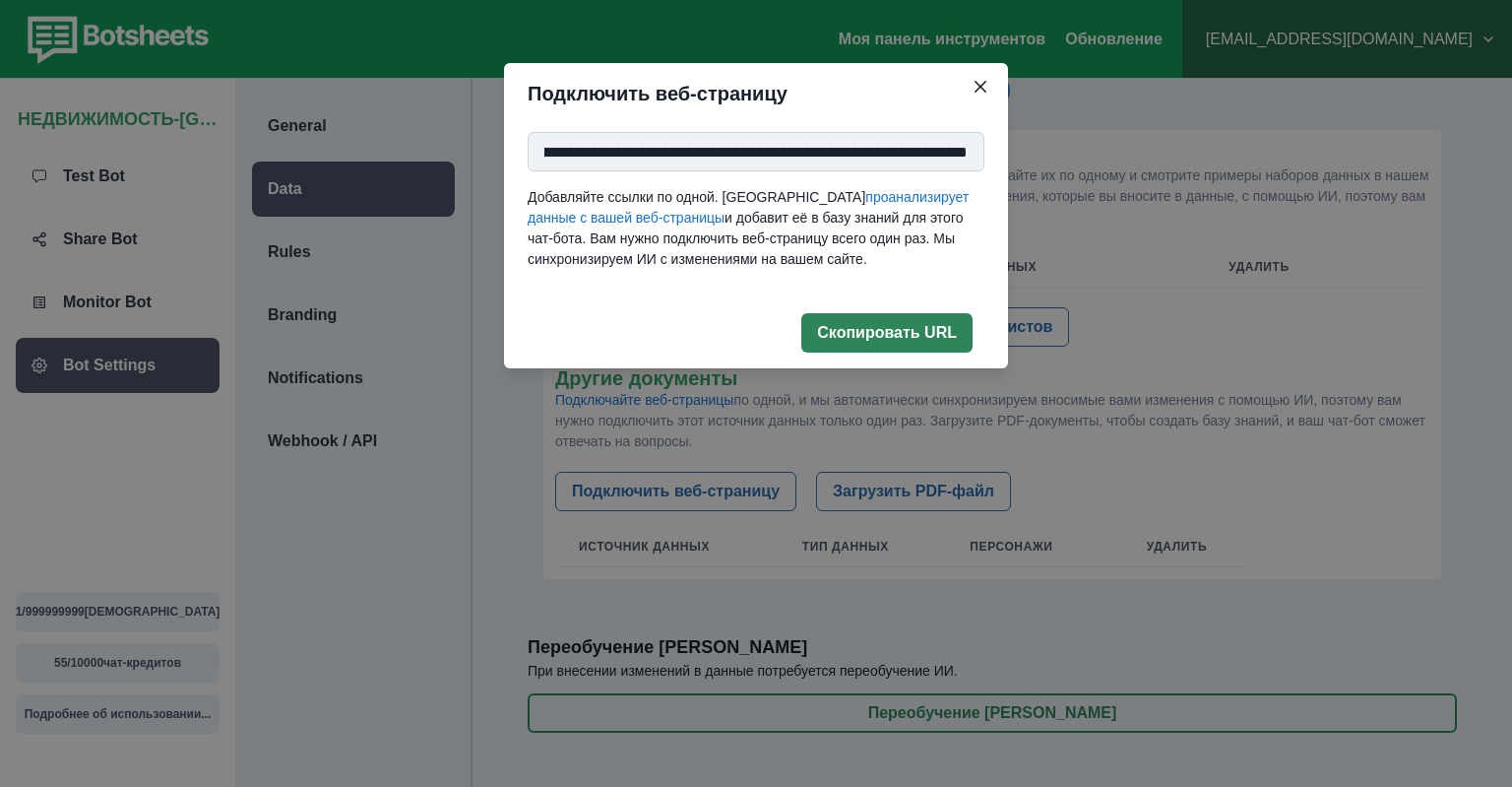 type on "**********" 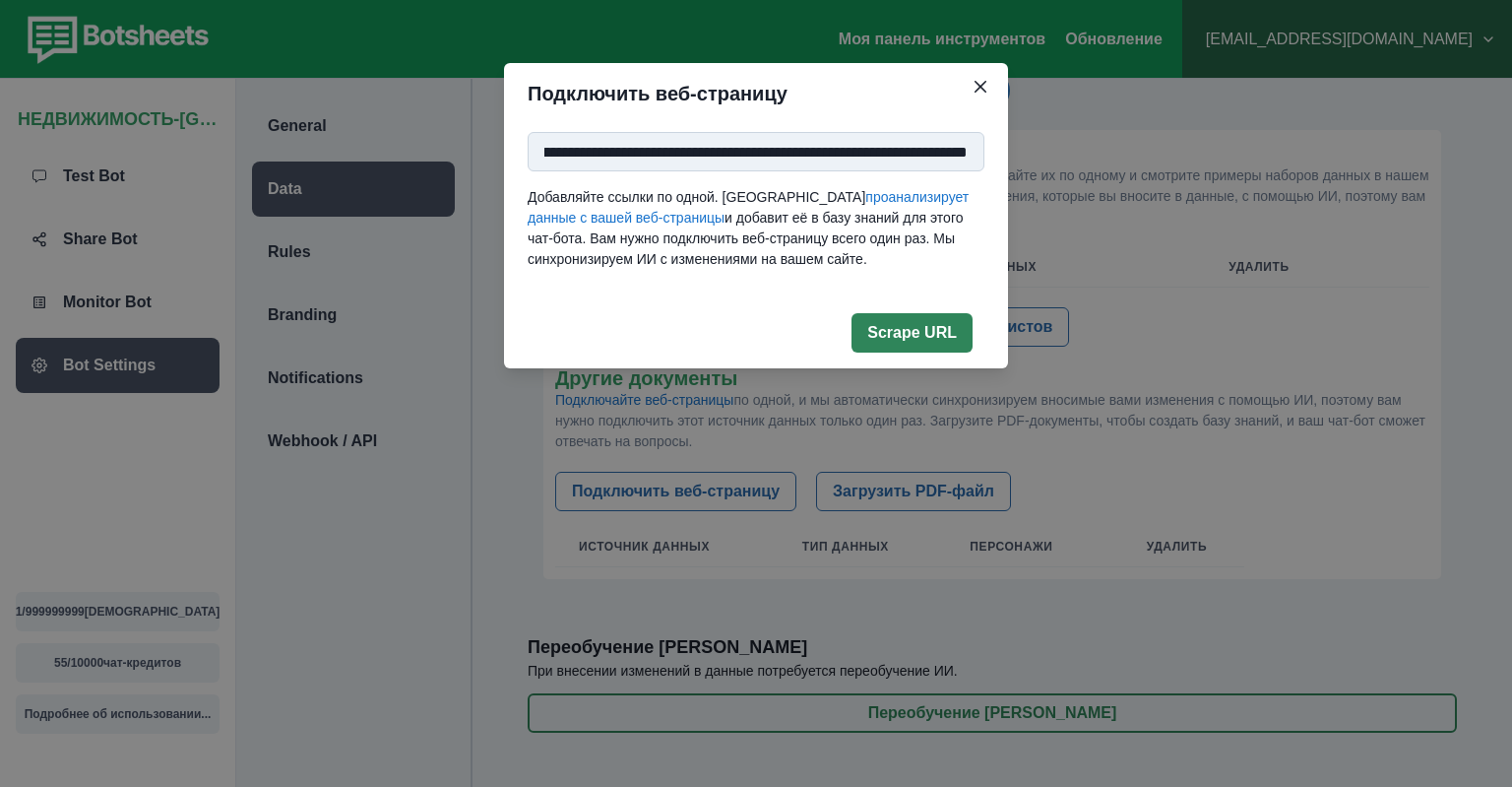 click on "Scrape URL" at bounding box center (912, 333) 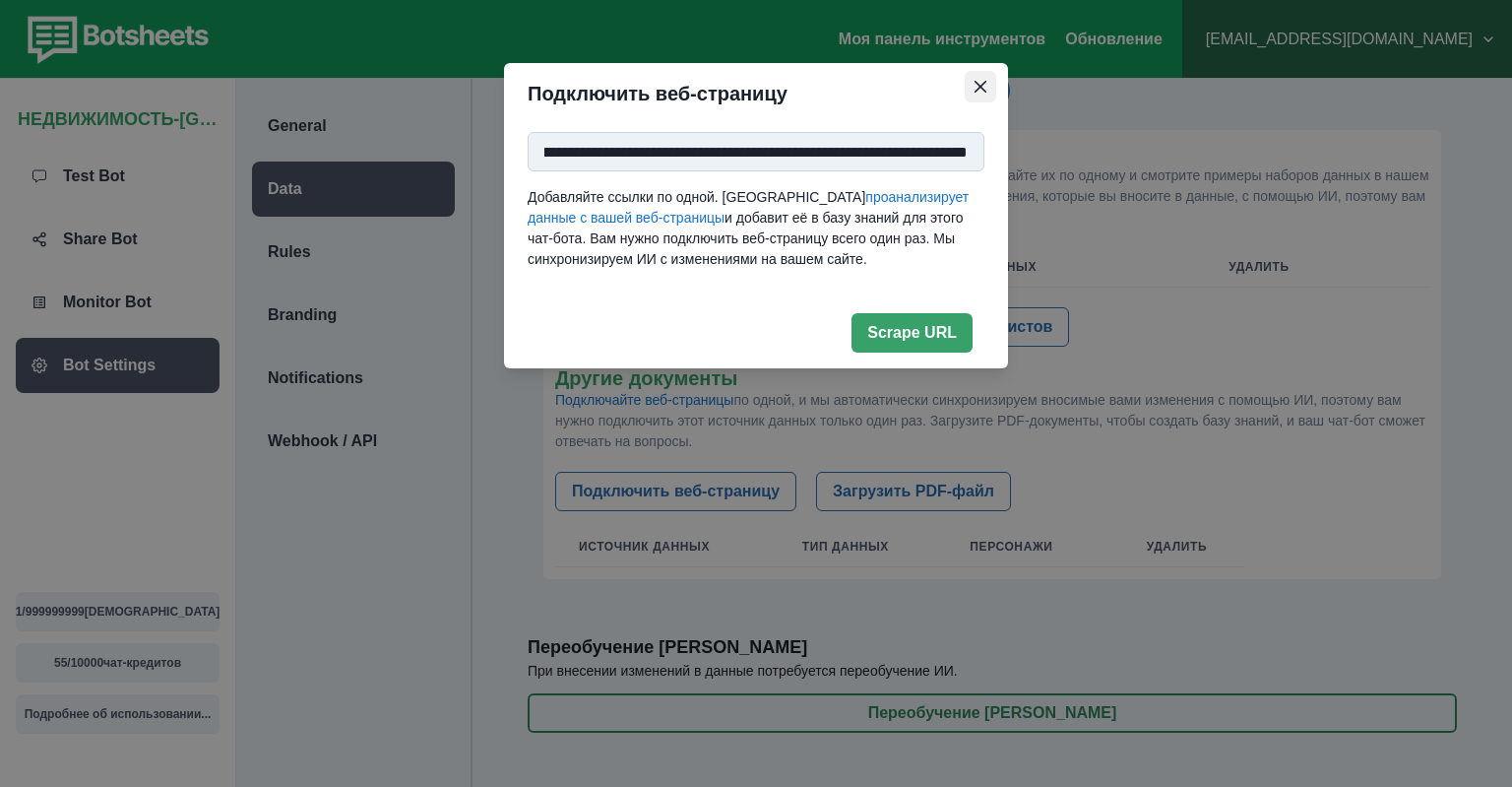 click at bounding box center (980, 87) 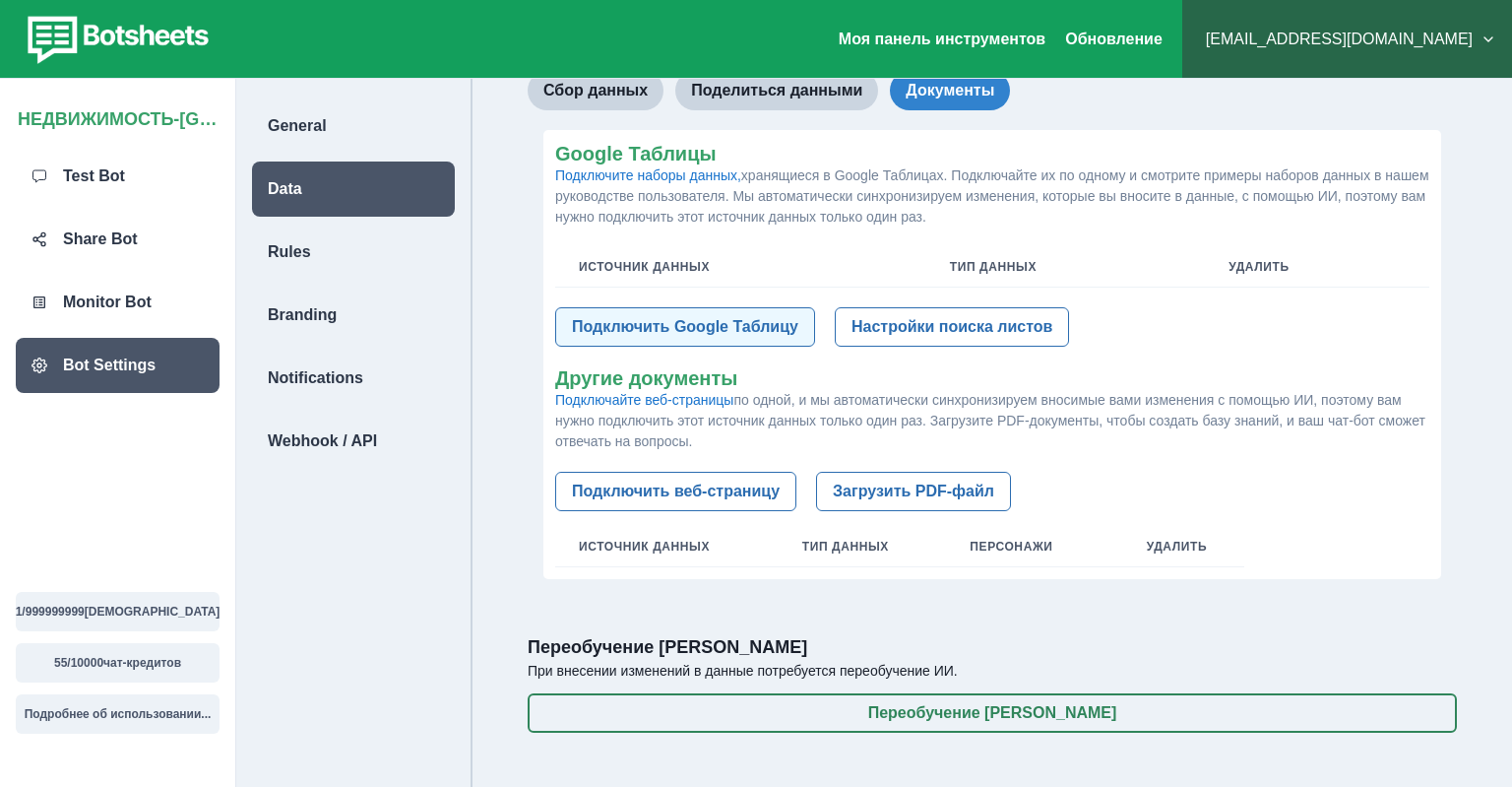click on "Подключить Google Таблицу" at bounding box center (685, 327) 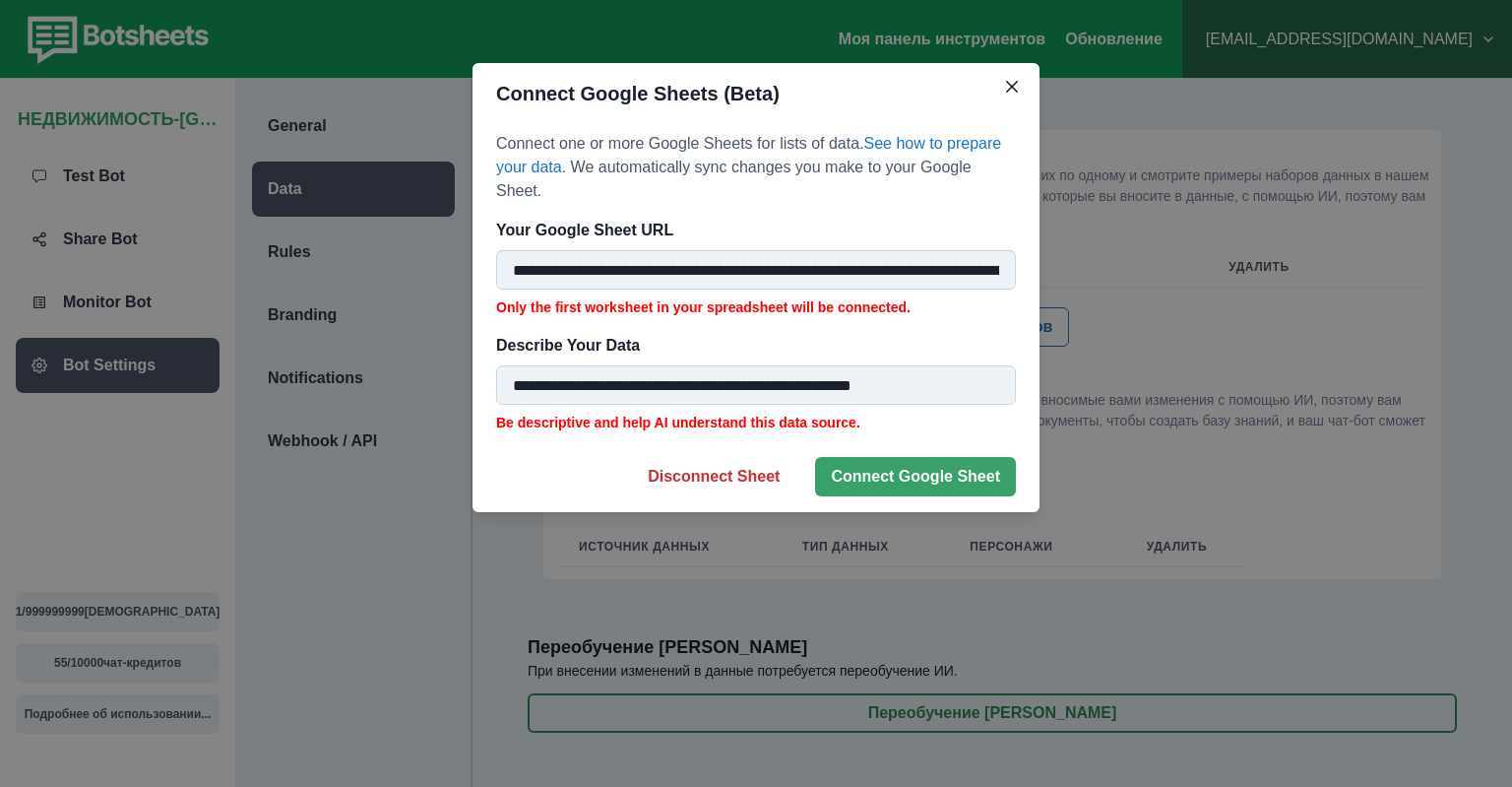 click on "**********" at bounding box center (756, 283) 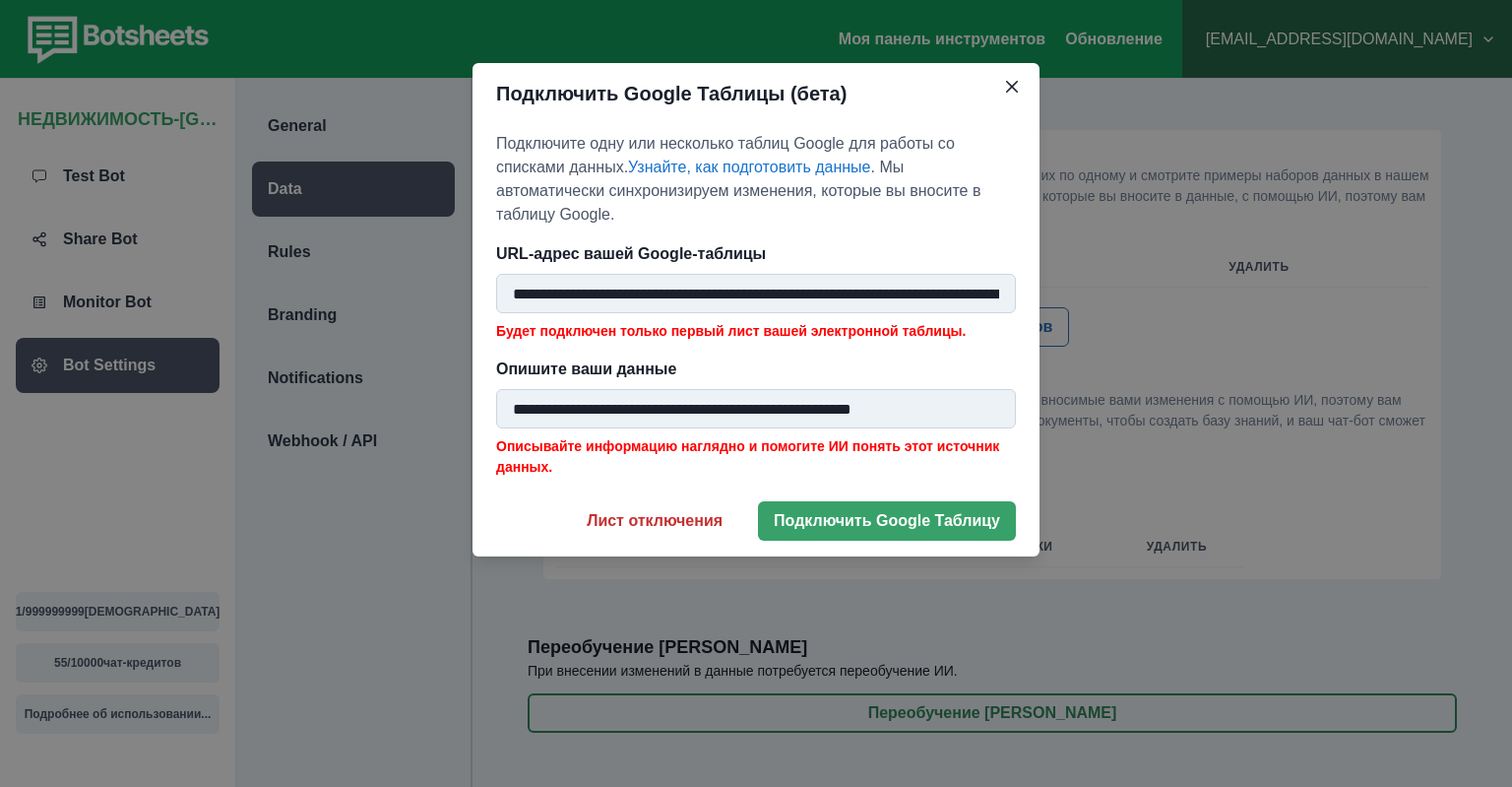 click on "**********" at bounding box center [756, 294] 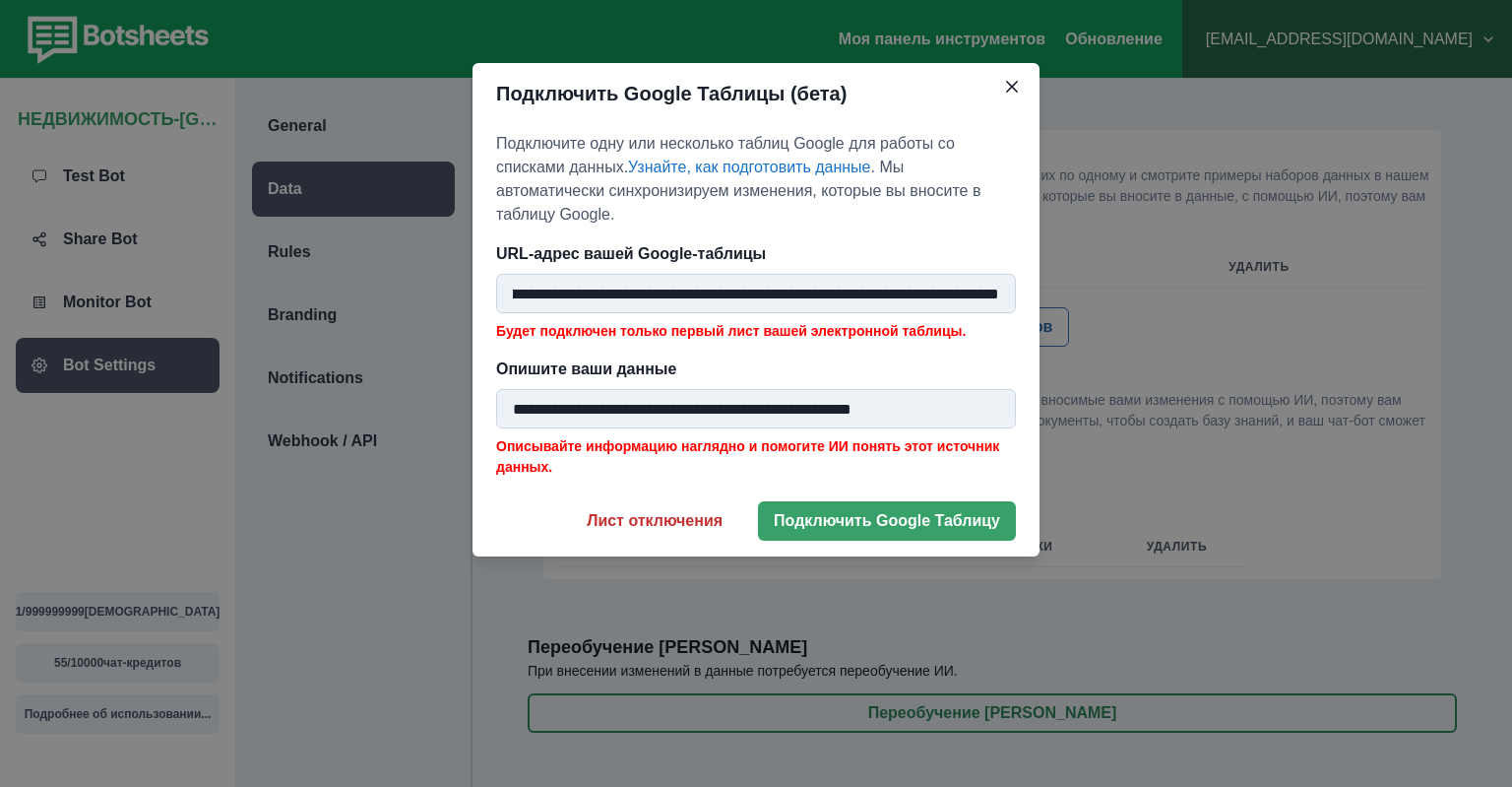 scroll, scrollTop: 0, scrollLeft: 0, axis: both 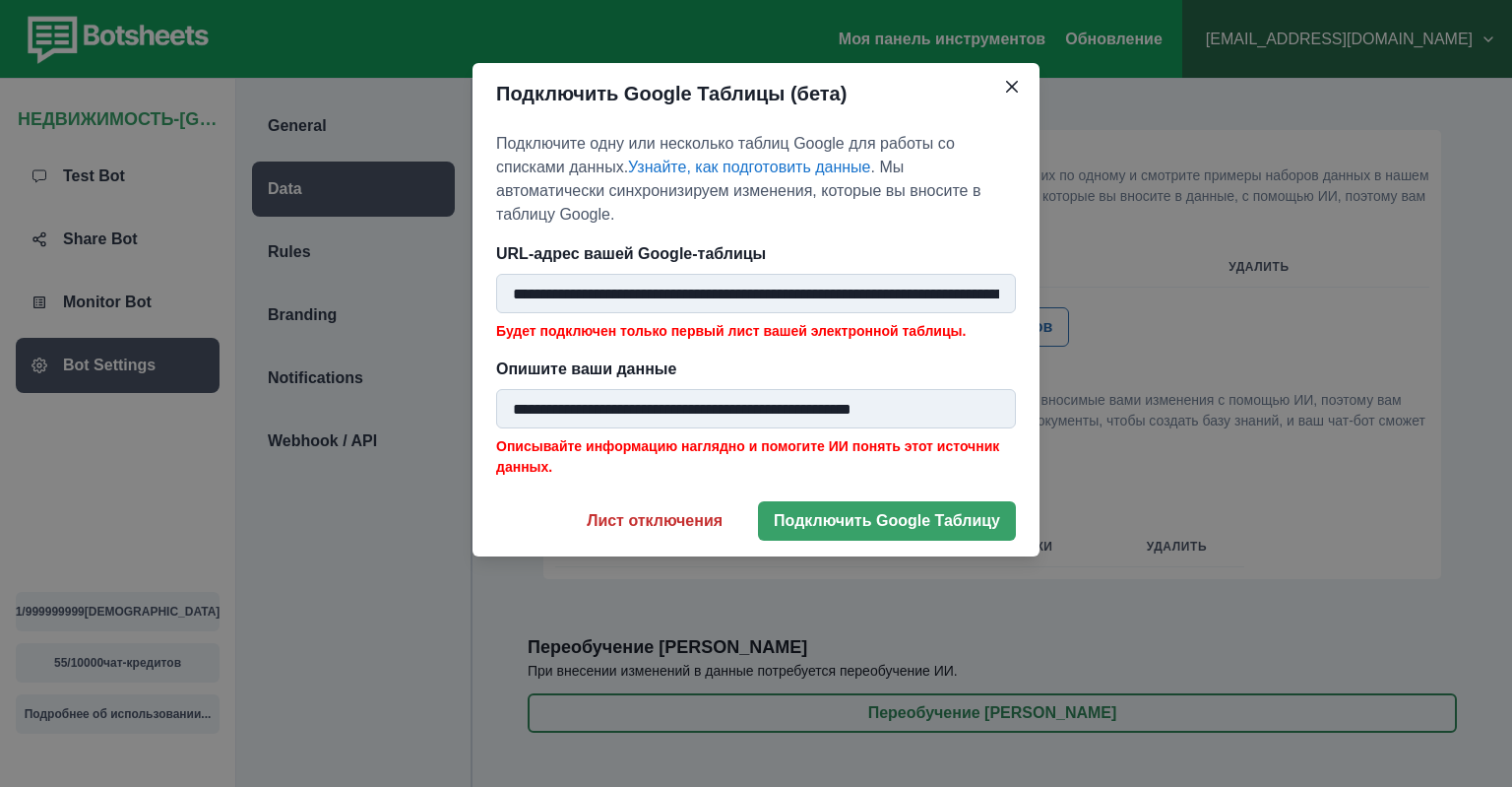 drag, startPoint x: 599, startPoint y: 291, endPoint x: 238, endPoint y: 285, distance: 361.04986 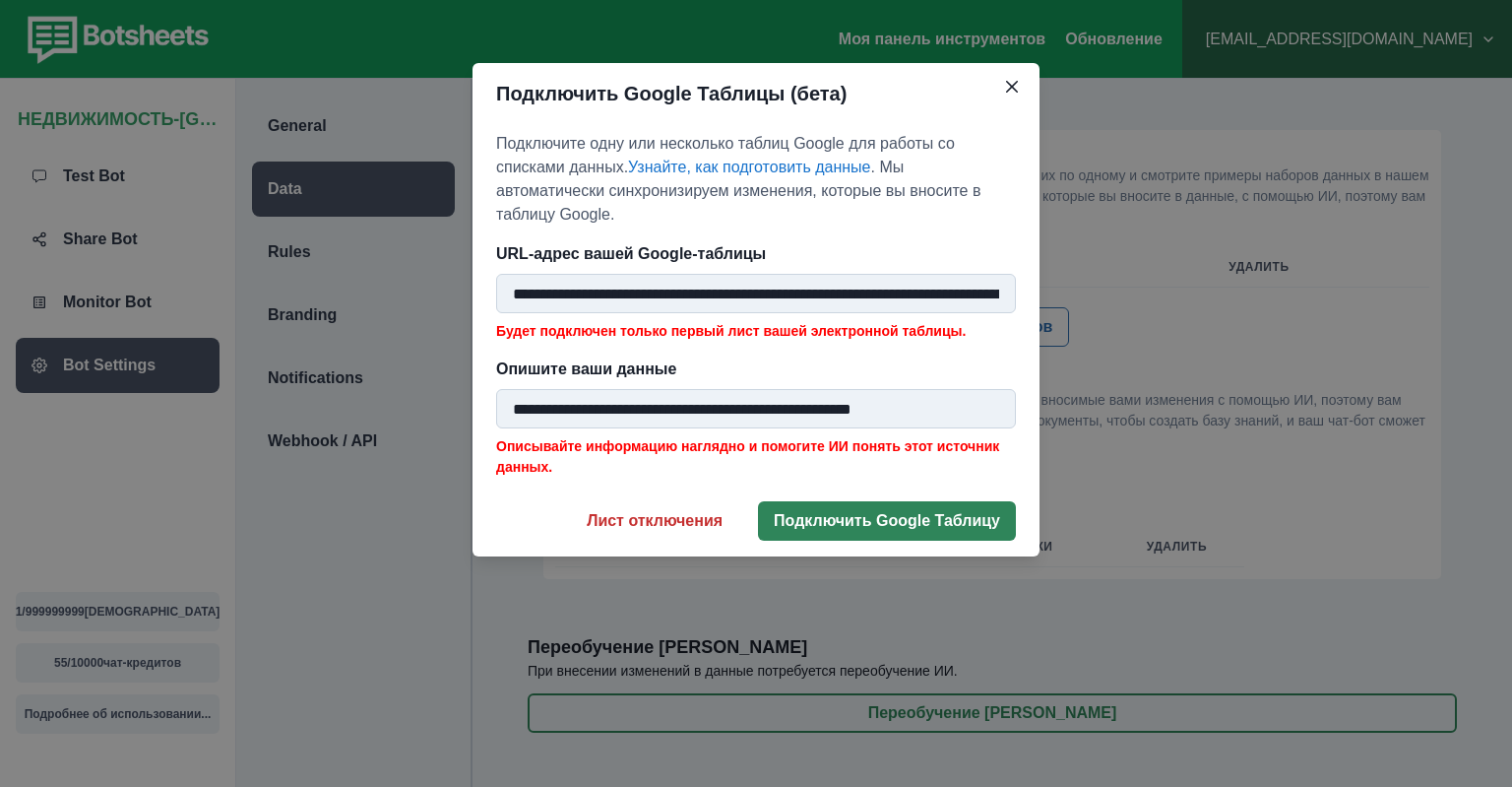 click on "Подключить Google Таблицу" at bounding box center [887, 521] 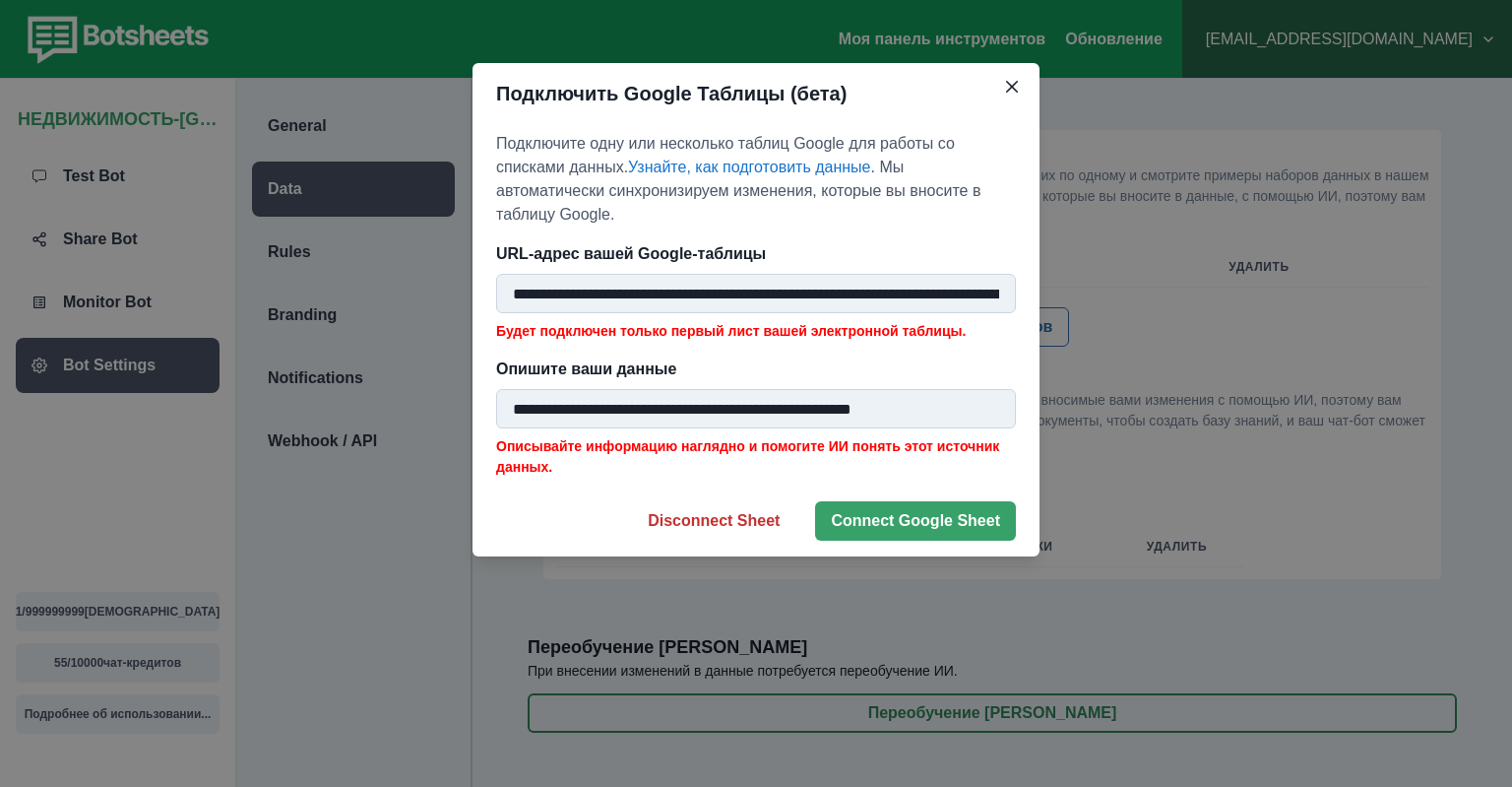 click on "**********" at bounding box center [756, 294] 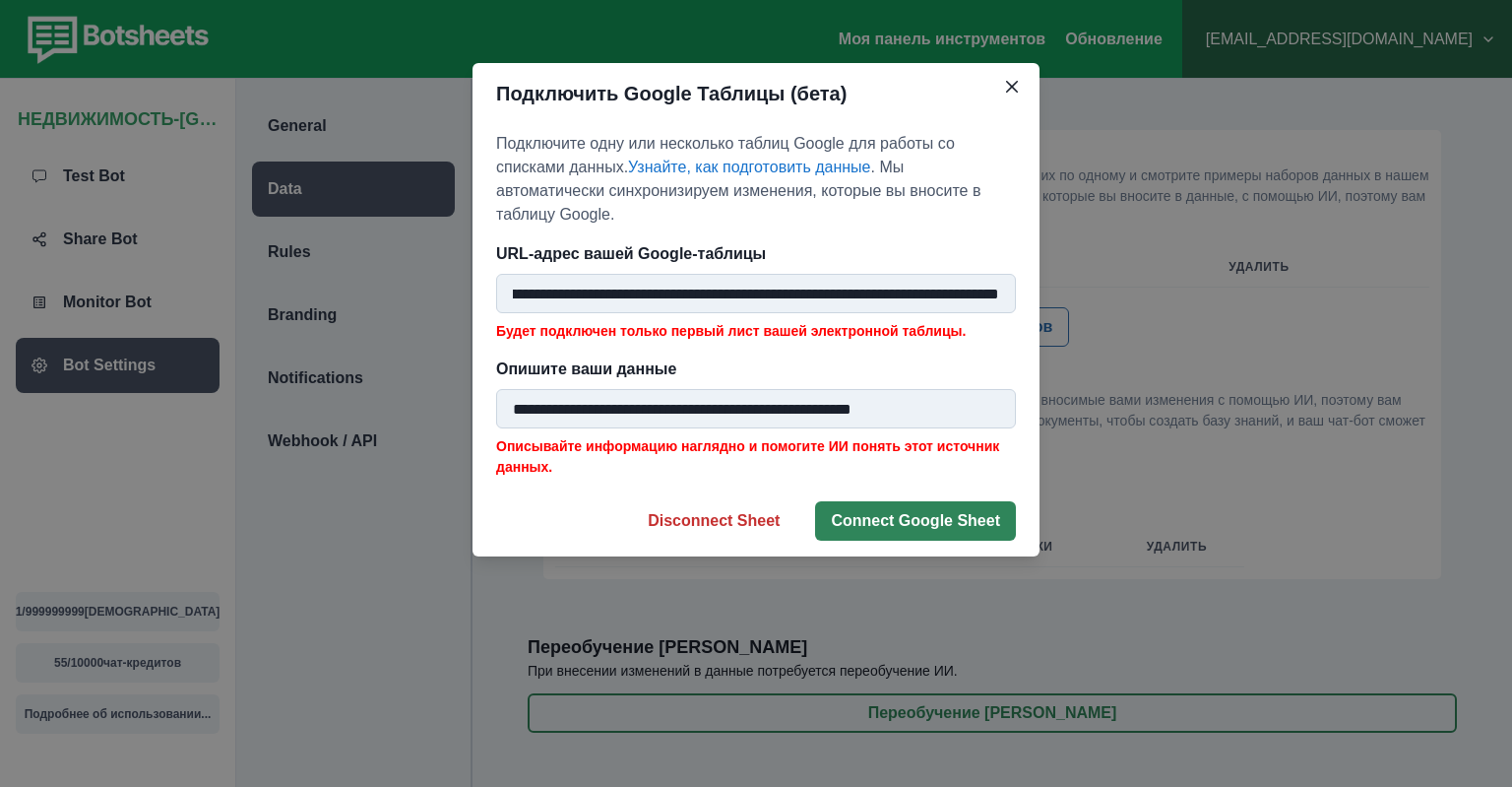 click on "Connect Google Sheet" at bounding box center [915, 521] 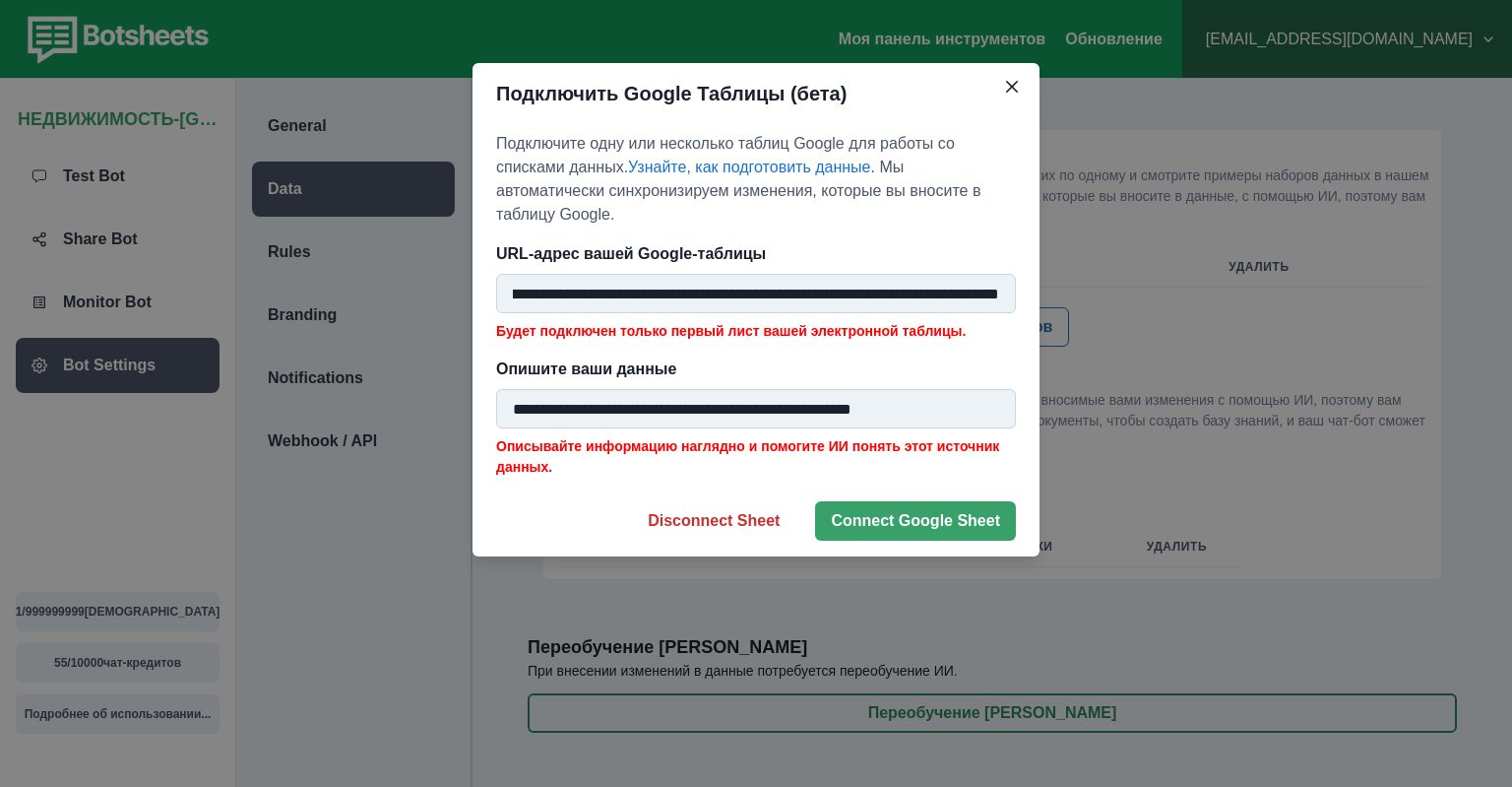 click on "**********" at bounding box center (756, 294) 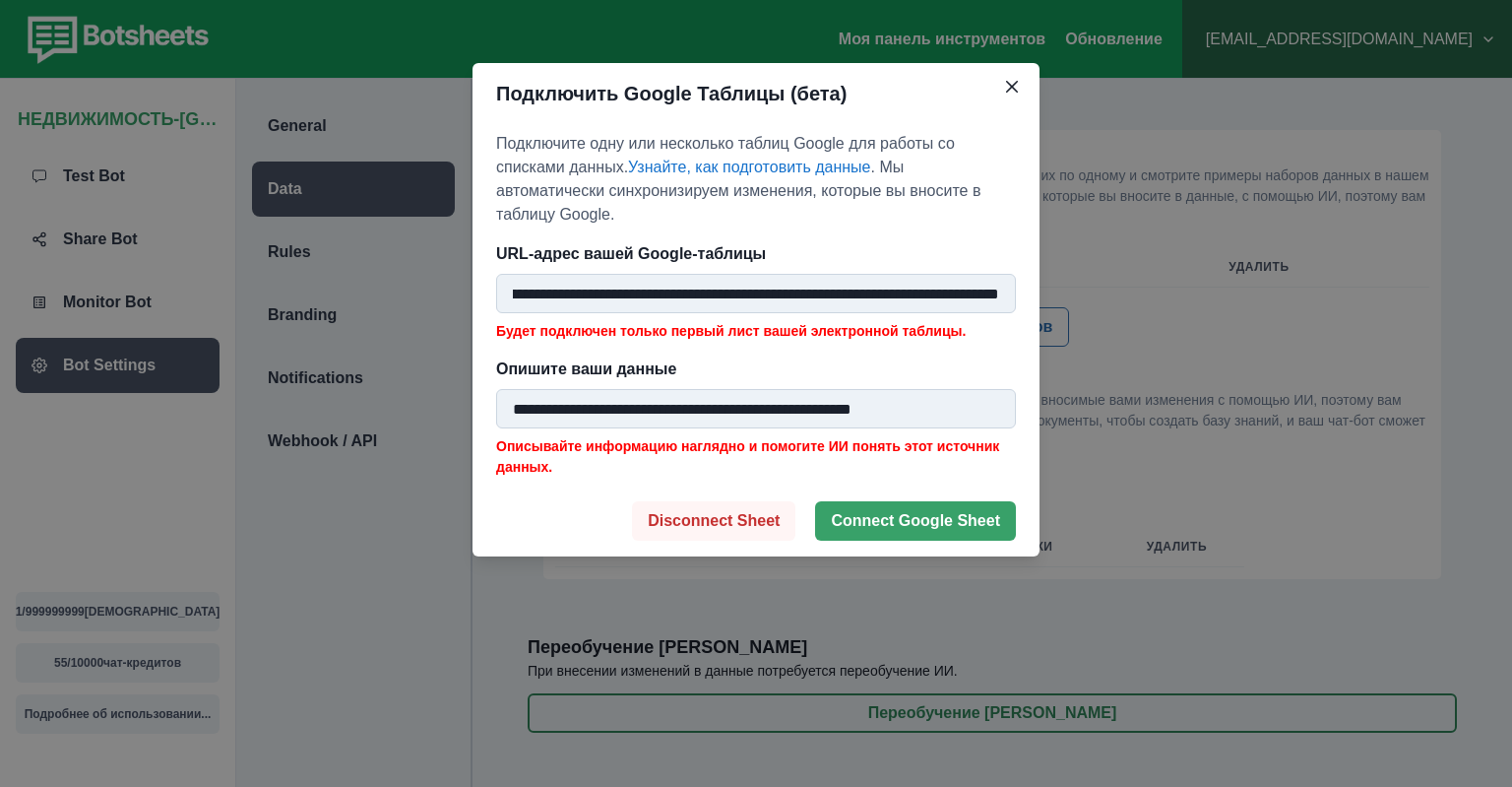 scroll, scrollTop: 0, scrollLeft: 512, axis: horizontal 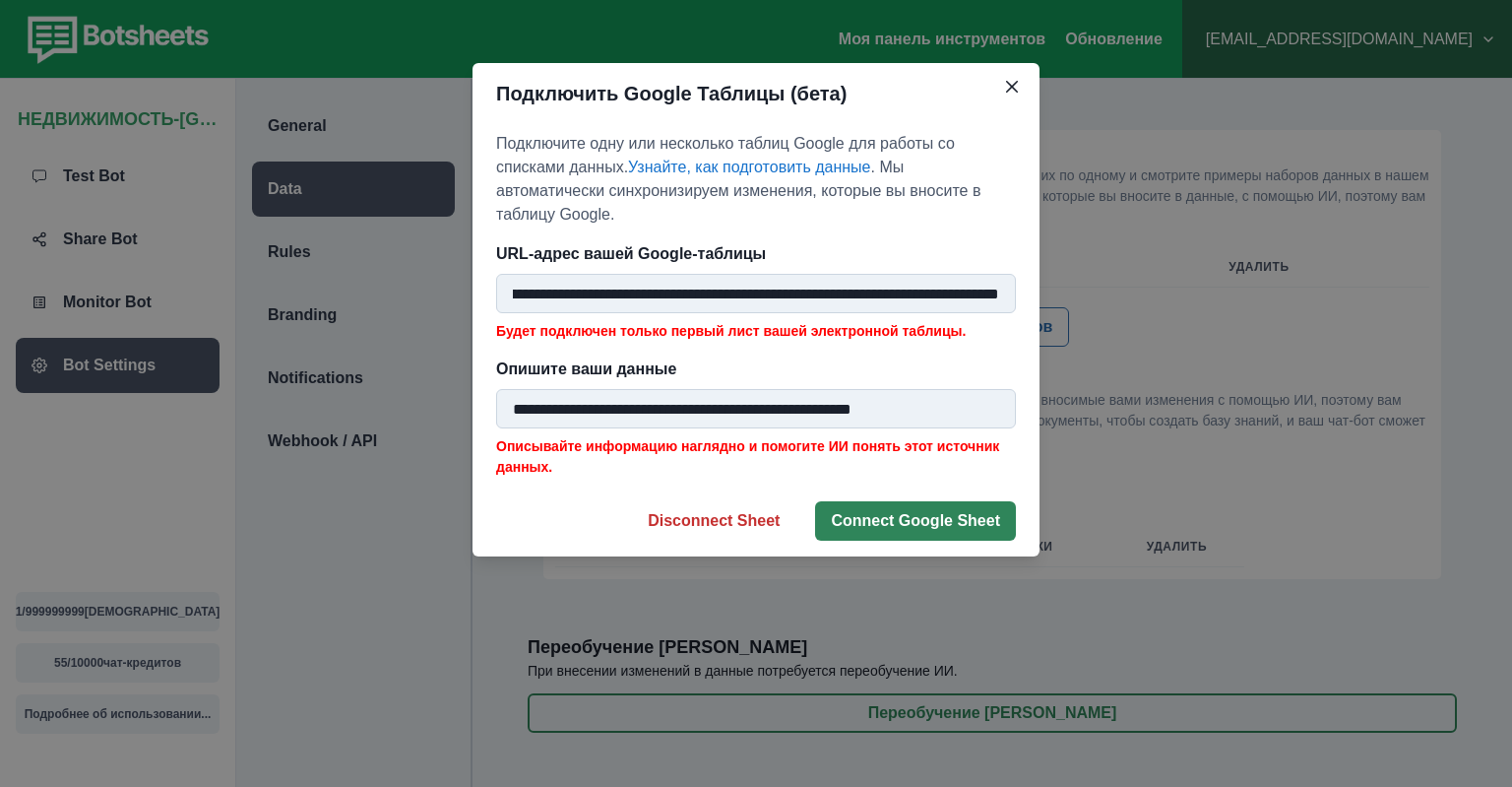 type on "**********" 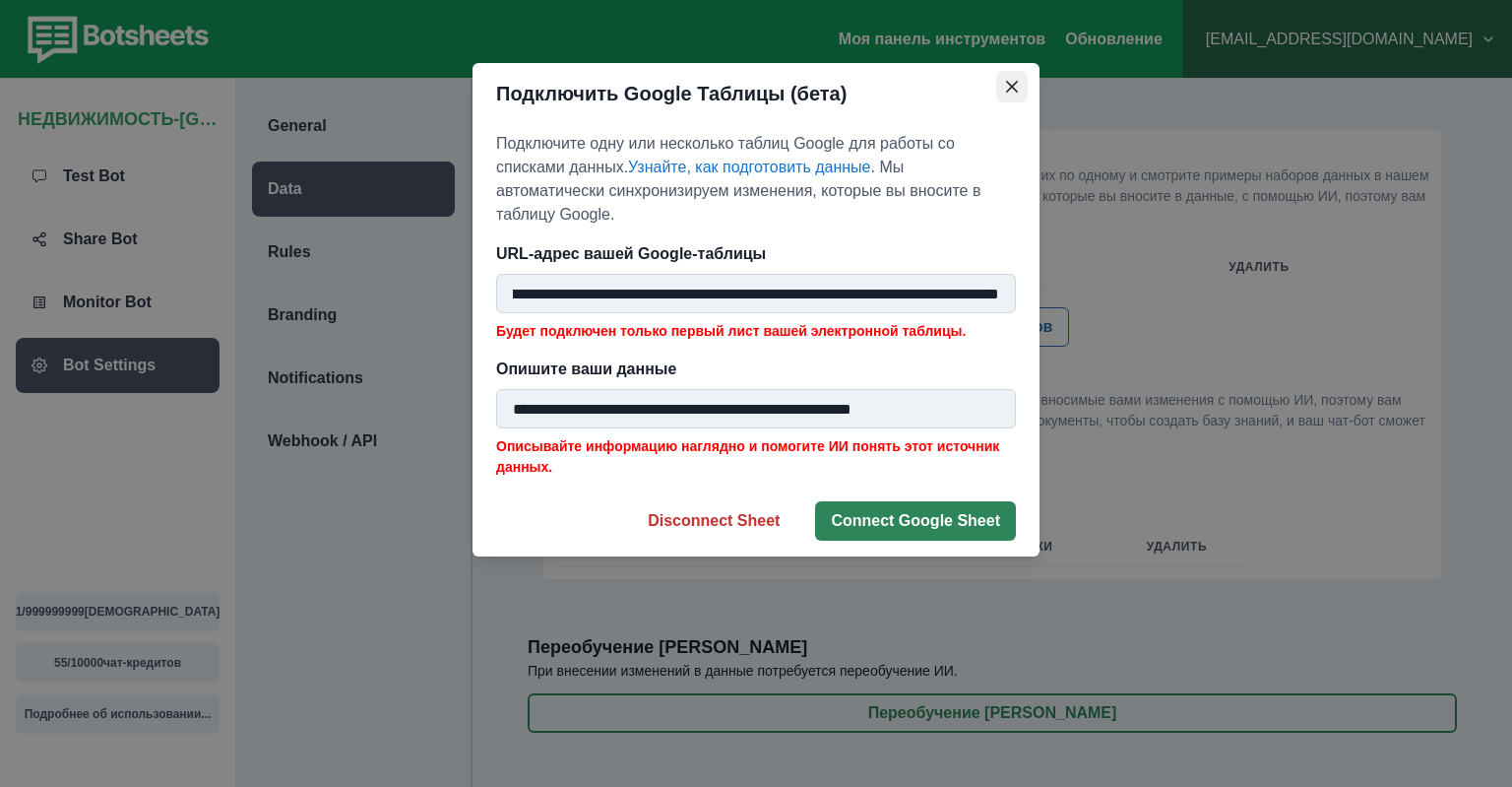 click 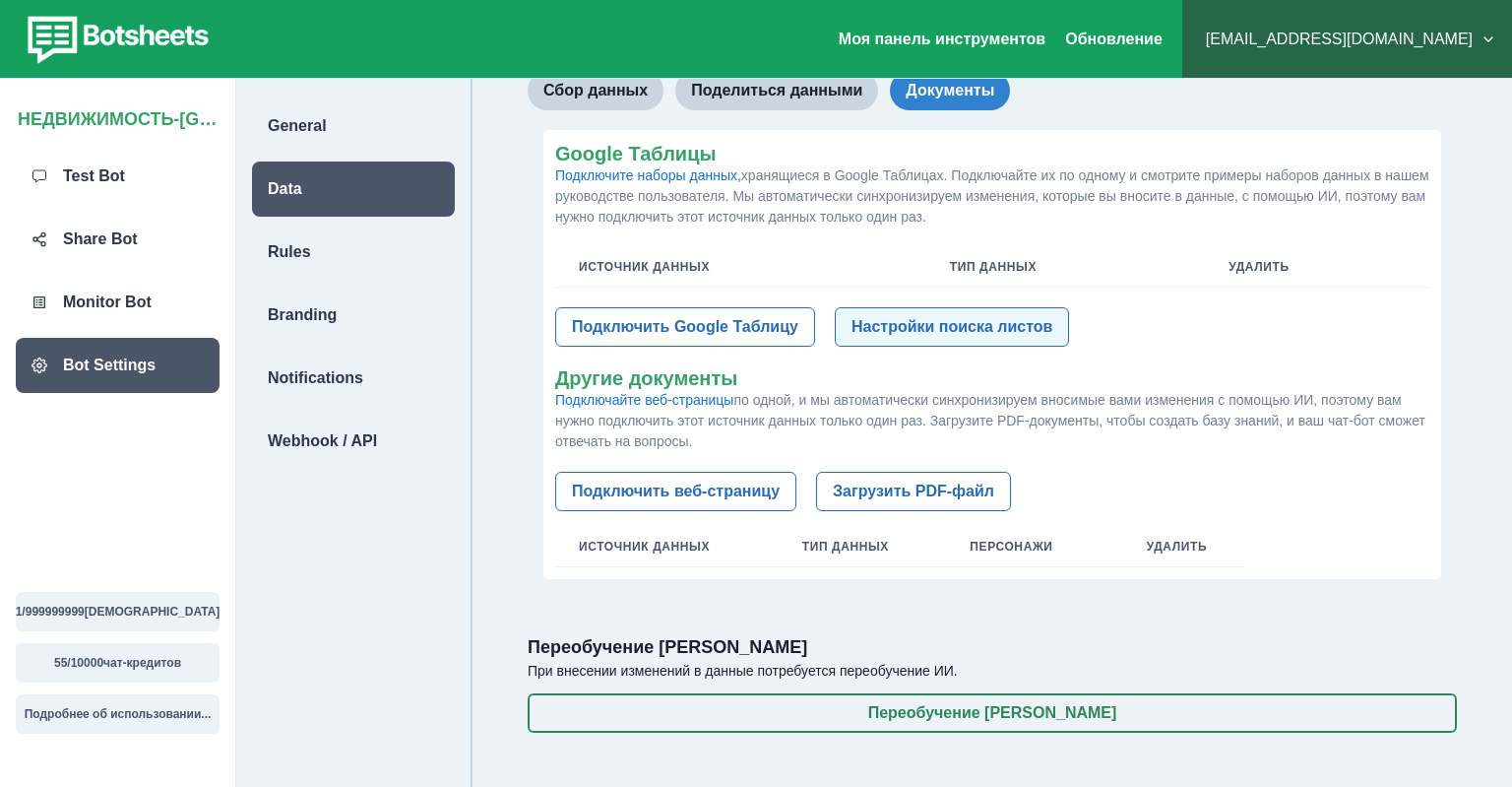 click on "Настройки поиска листов" at bounding box center (952, 327) 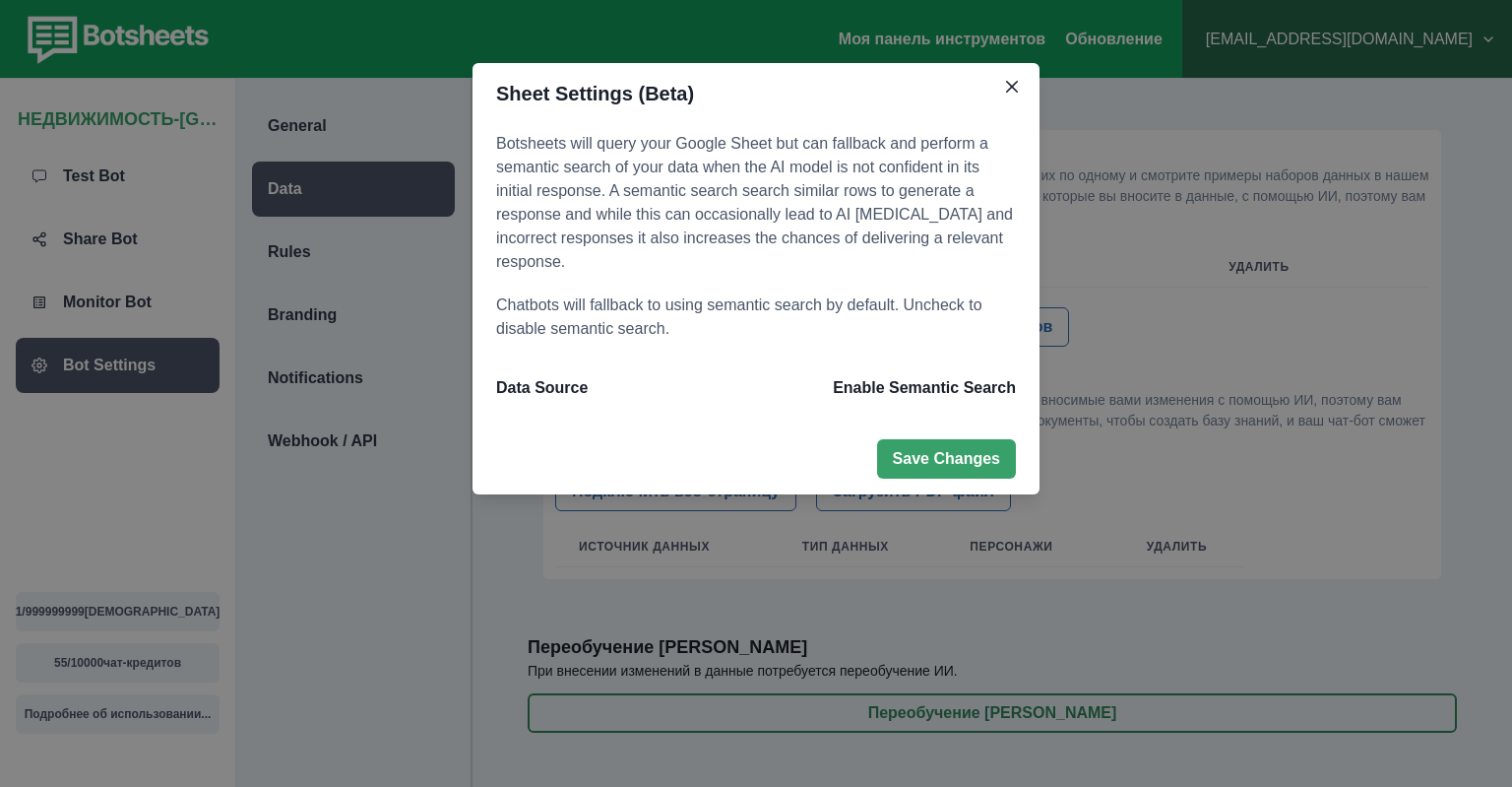 click on "Enable Semantic Search" at bounding box center (924, 388) 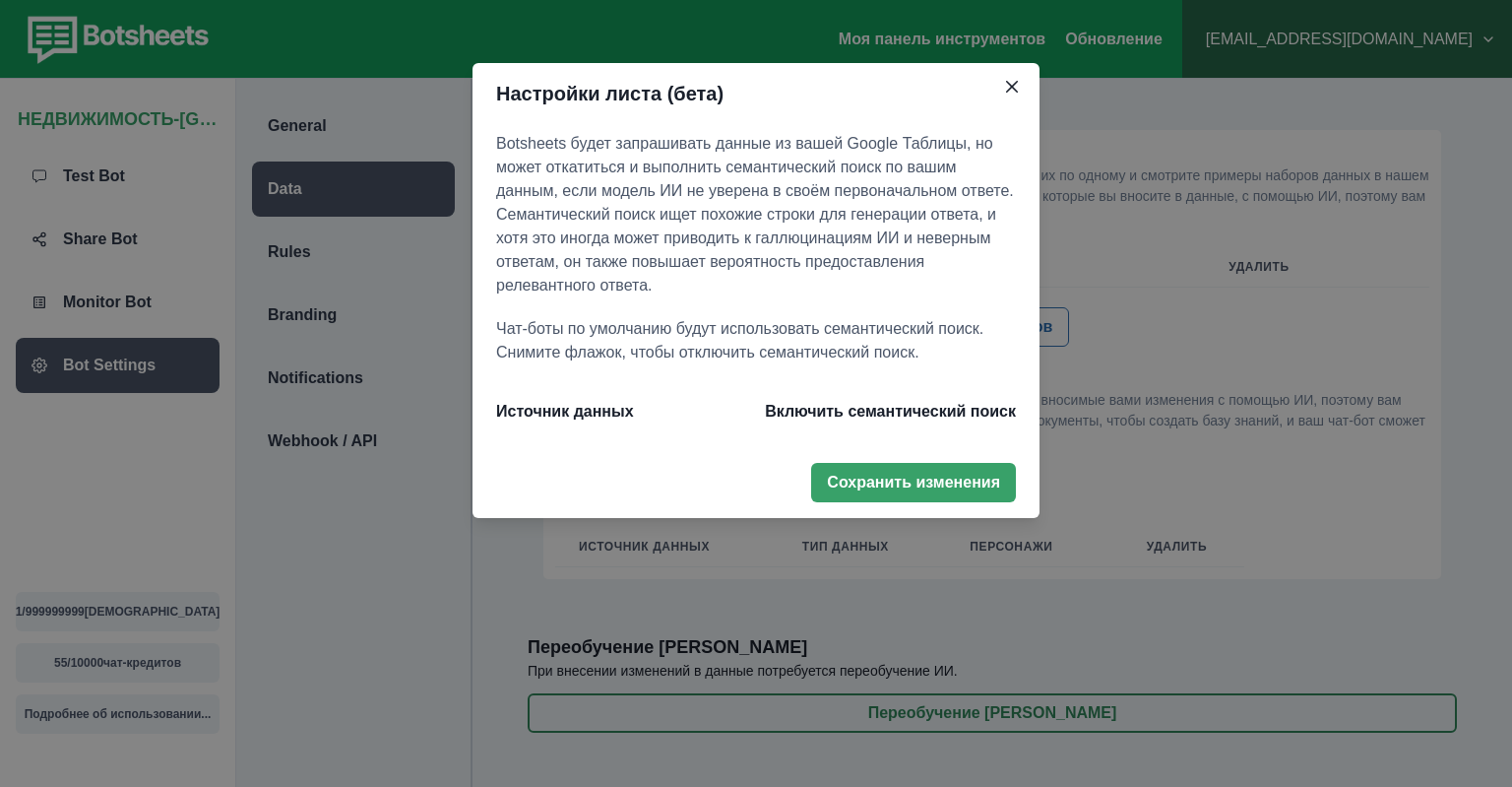 click on "Botsheets будет запрашивать данные из вашей Google Таблицы, но может откатиться и выполнить семантический поиск по вашим данным, если модель ИИ не уверена в своём первоначальном ответе. Семантический поиск ищет похожие строки для генерации ответа, и хотя это иногда может приводить к галлюцинациям ИИ и неверным ответам, он также повышает вероятность предоставления релевантного ответа.  Чат-боты по умолчанию будут использовать семантический поиск. Снимите флажок, чтобы отключить семантический поиск.  Источник данных  Включить семантический поиск" at bounding box center (756, 286) 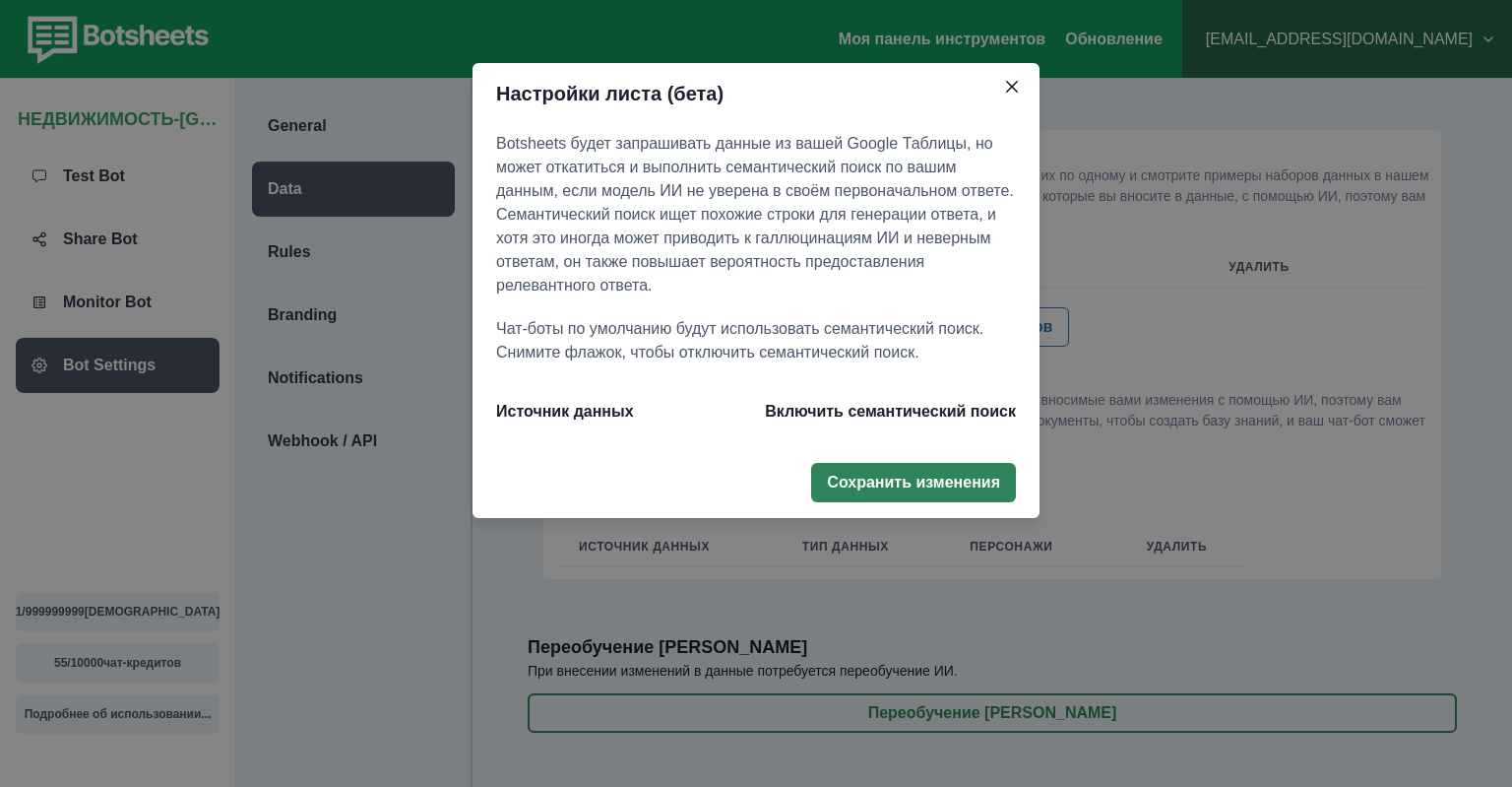 click on "Сохранить изменения" at bounding box center (914, 483) 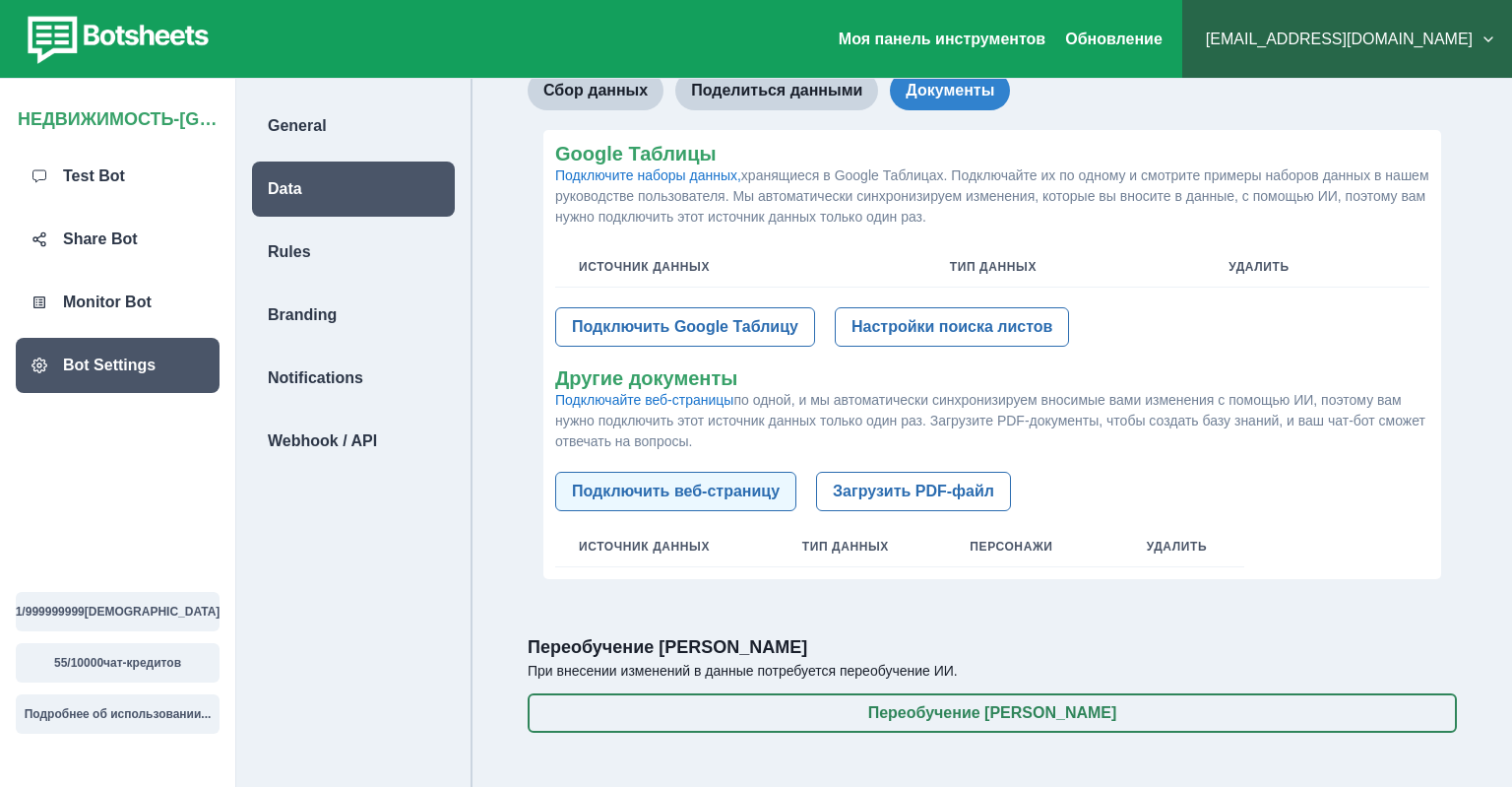 click on "Подключить веб-страницу" at bounding box center (675, 492) 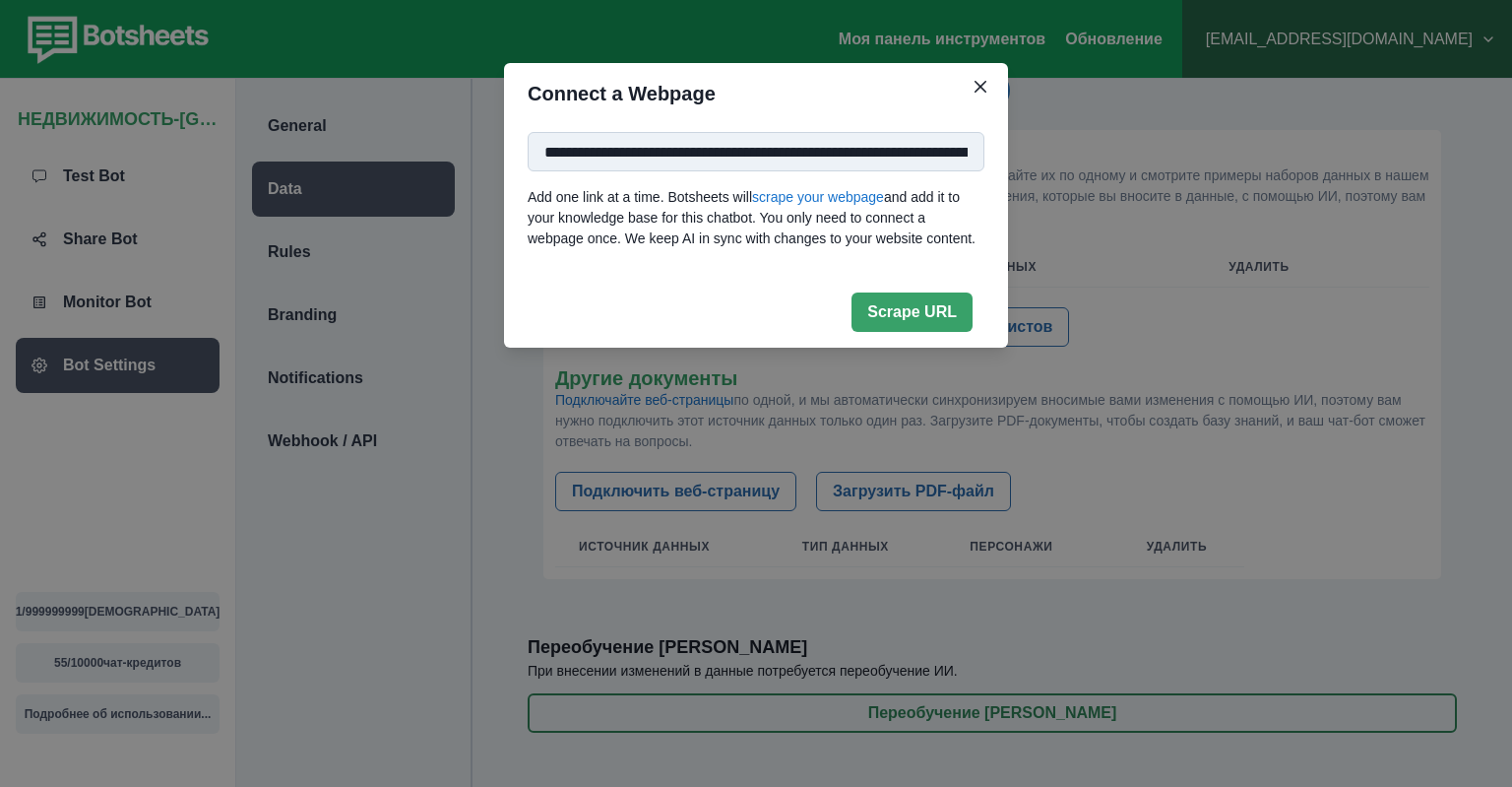 click on "**********" at bounding box center [756, 152] 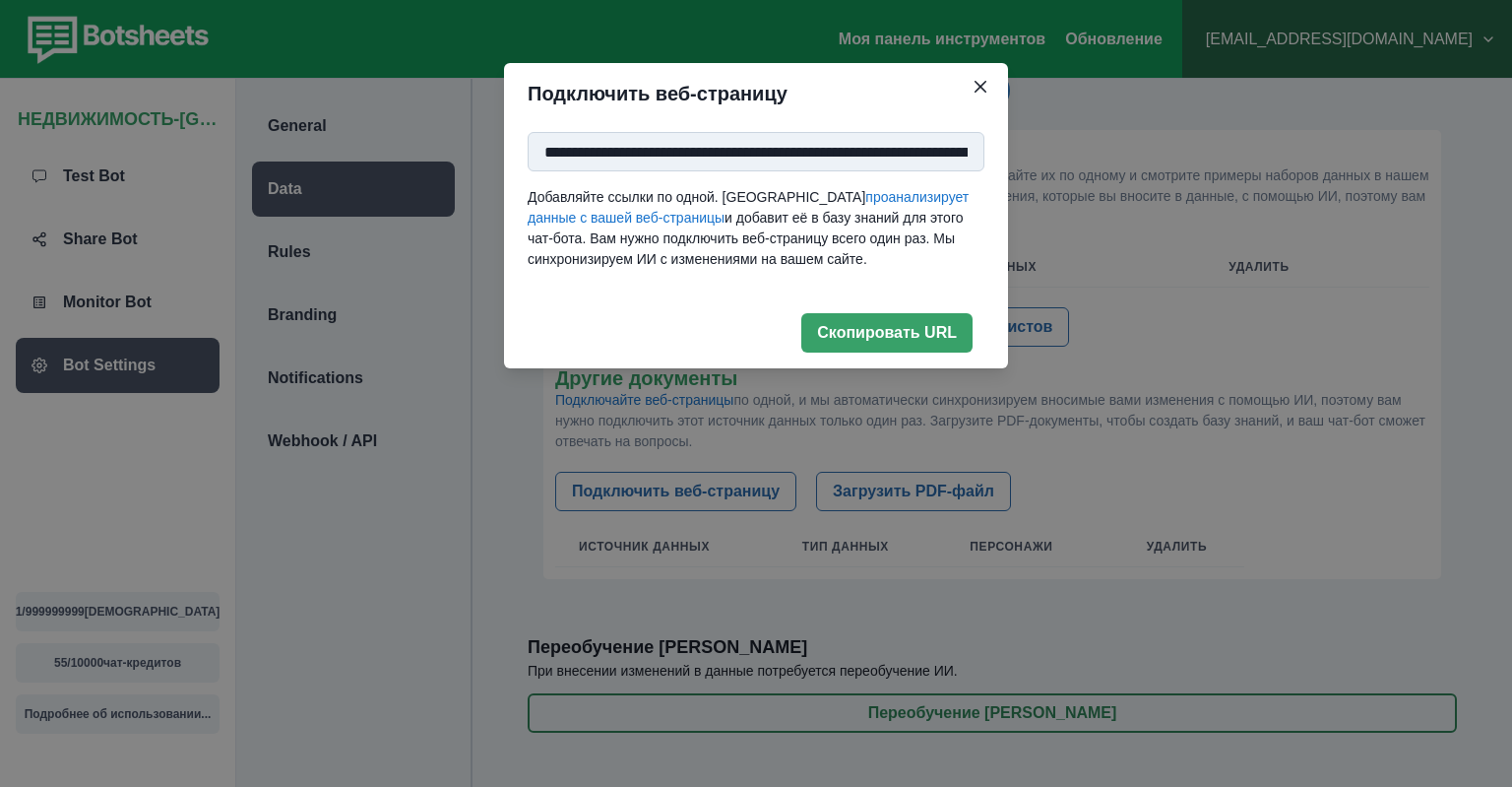 click on "**********" at bounding box center (756, 152) 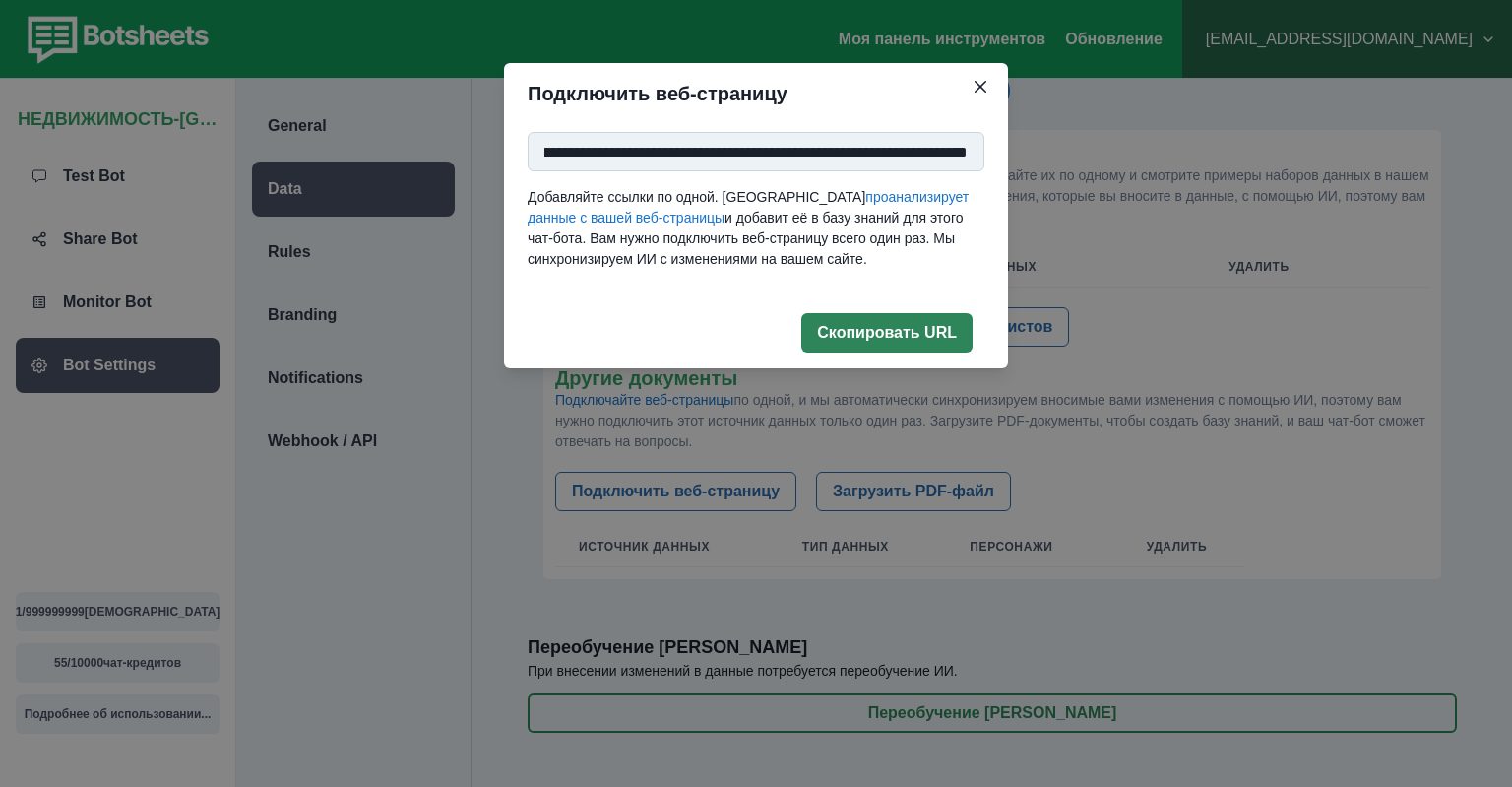 type on "**********" 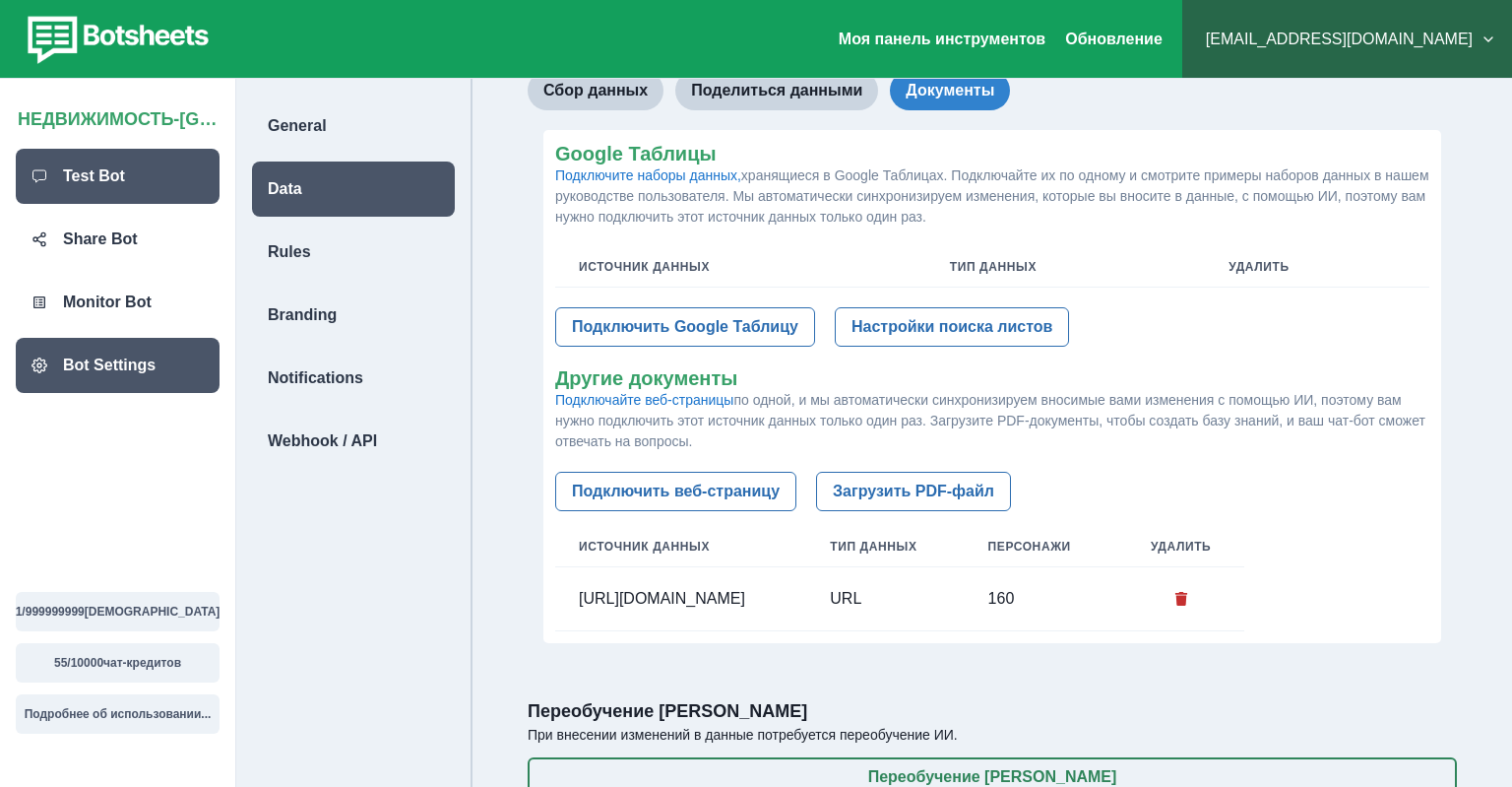 click on "Test Bot" at bounding box center (117, 176) 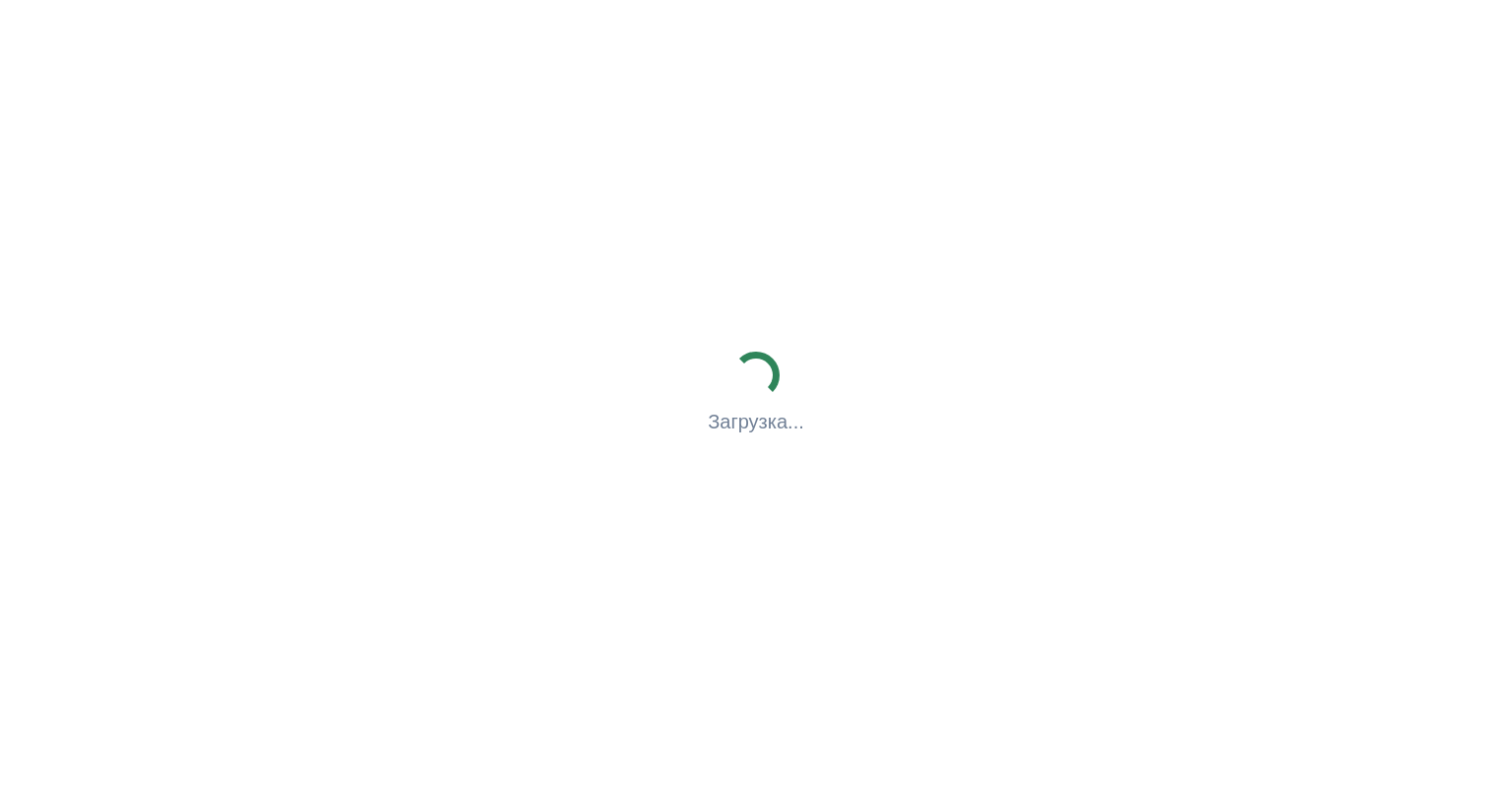 scroll, scrollTop: 0, scrollLeft: 0, axis: both 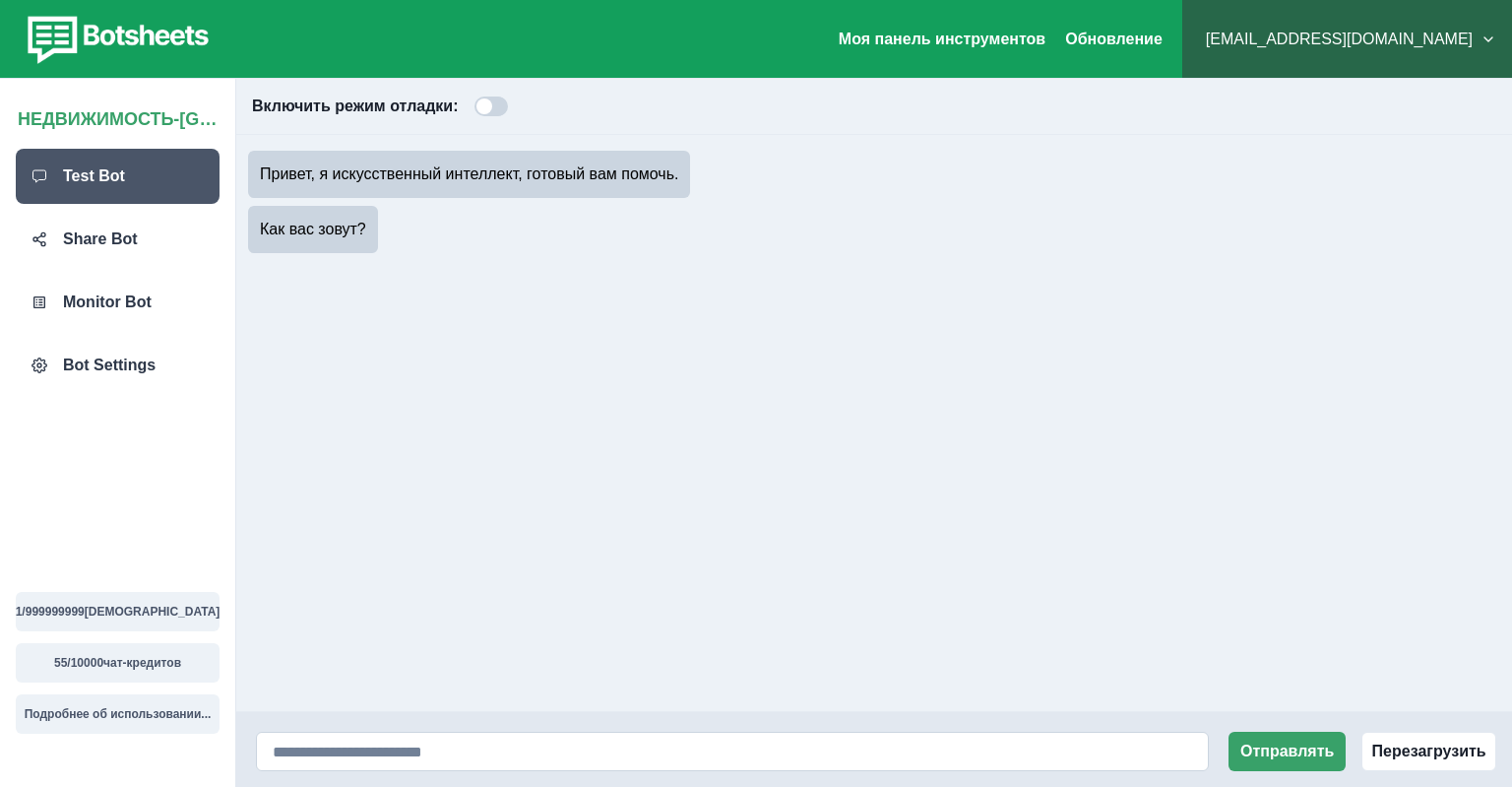 click on "Отправлять  Перезагрузить" at bounding box center [874, 750] 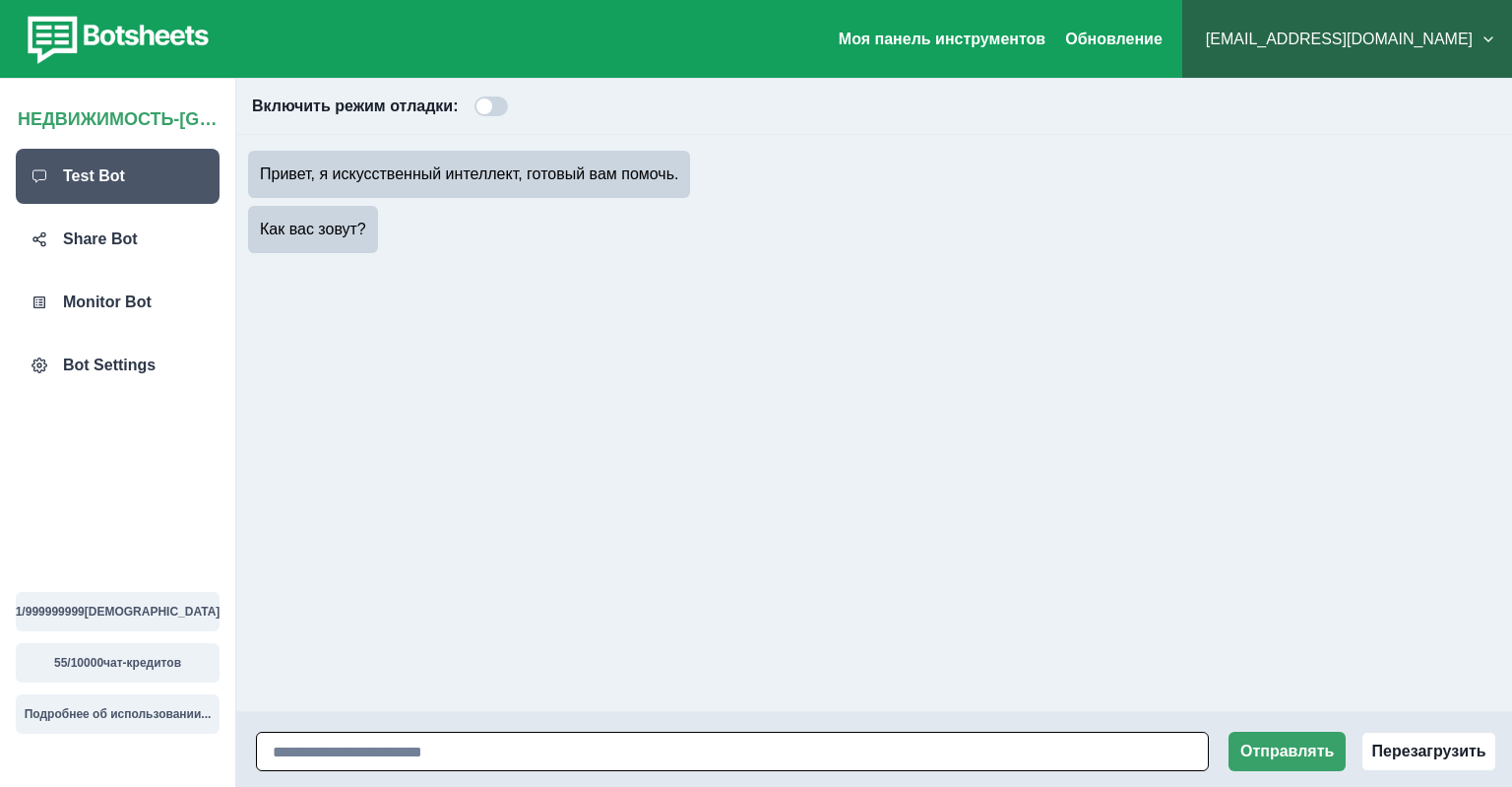 click at bounding box center [732, 752] 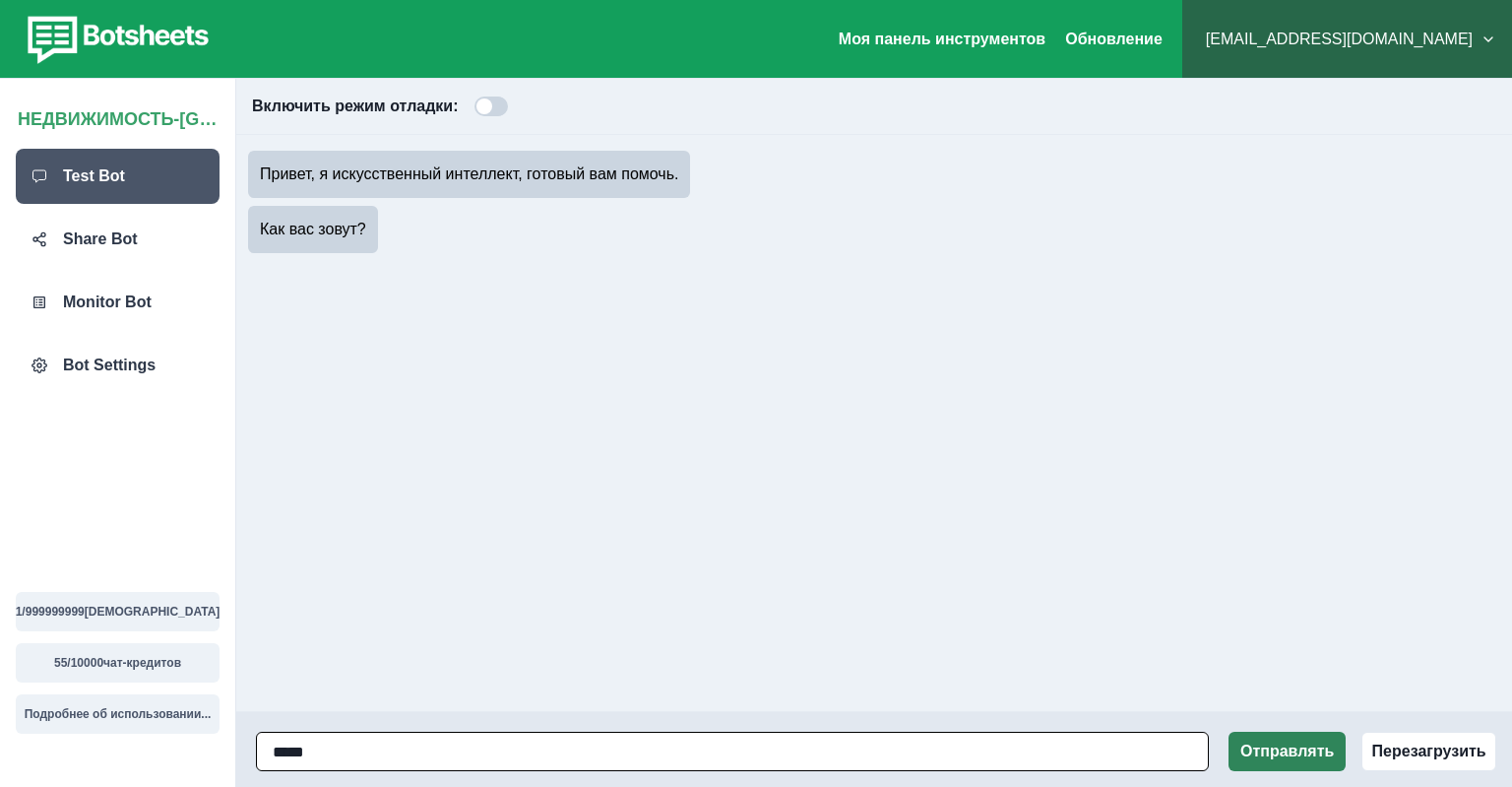 type on "*****" 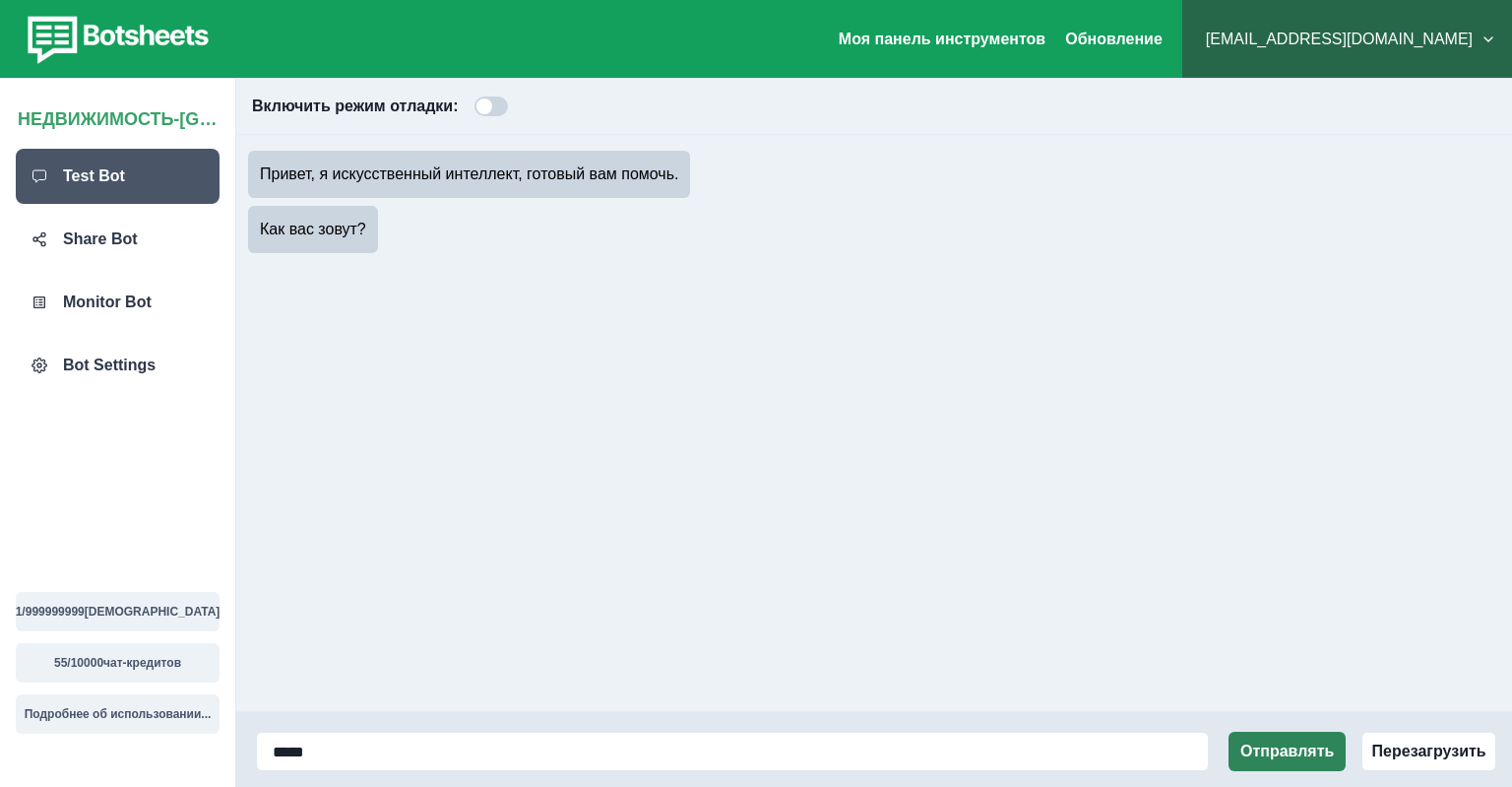 click on "Отправлять" at bounding box center [1287, 752] 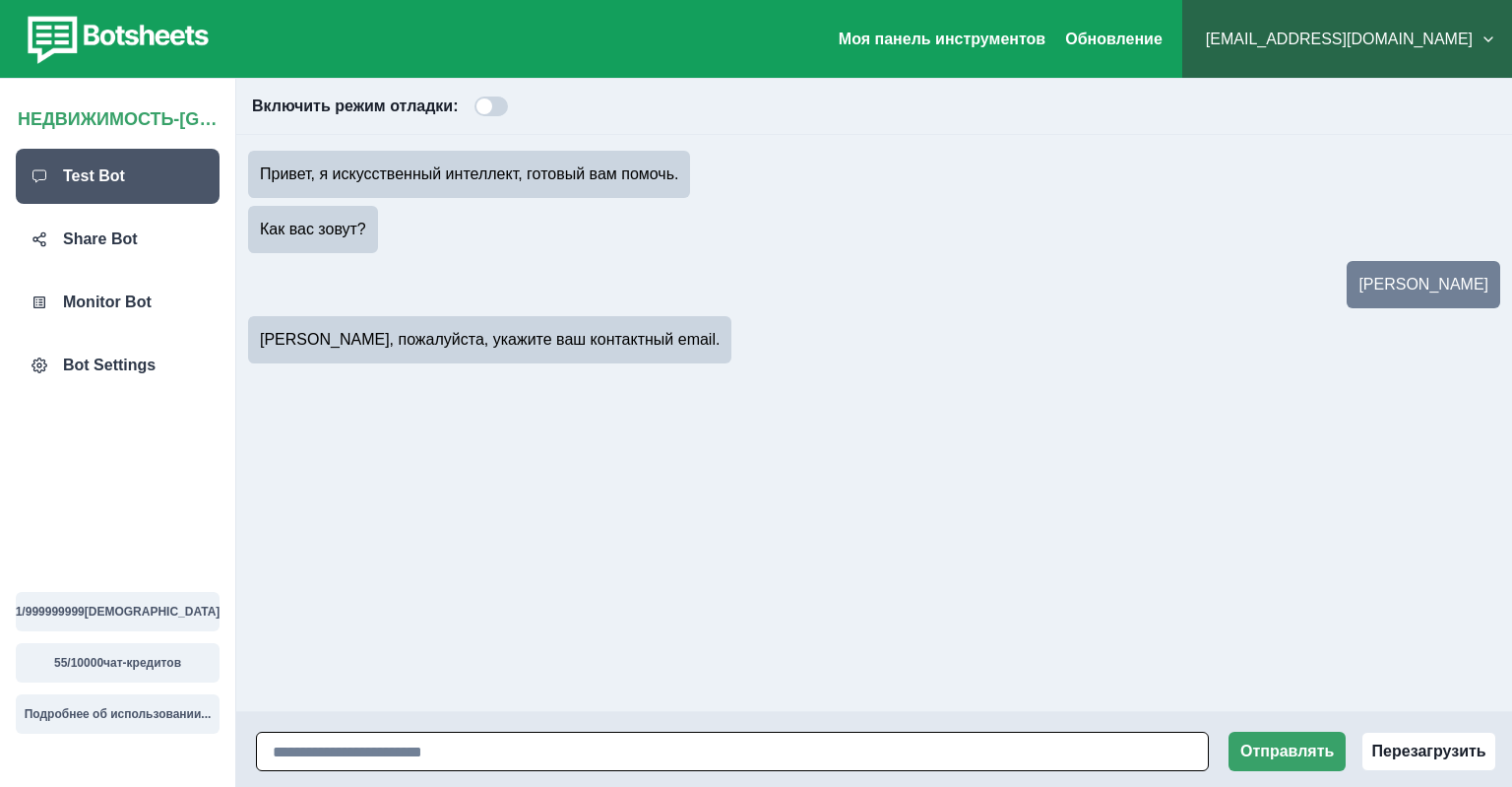 paste on "**********" 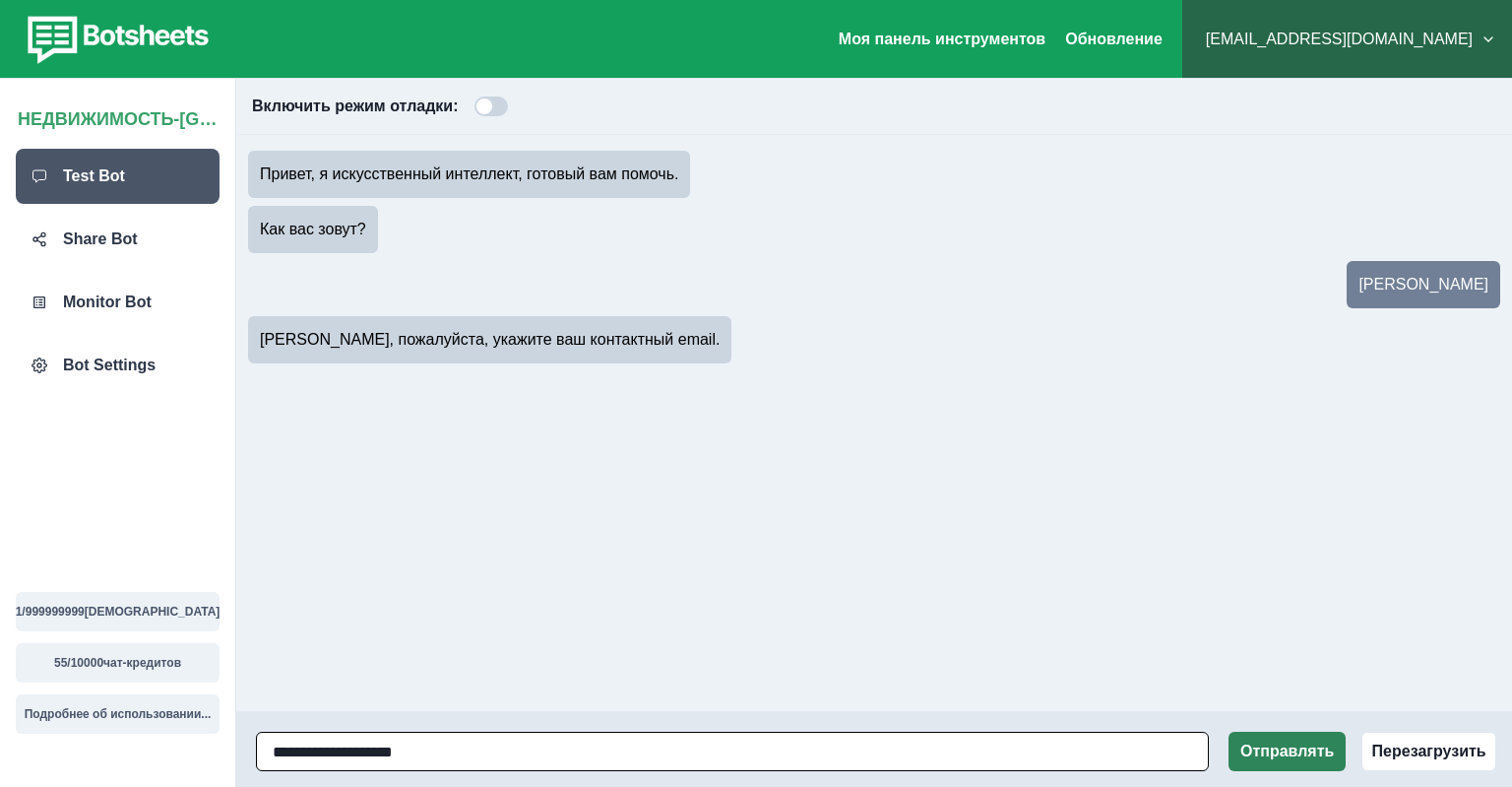 type on "**********" 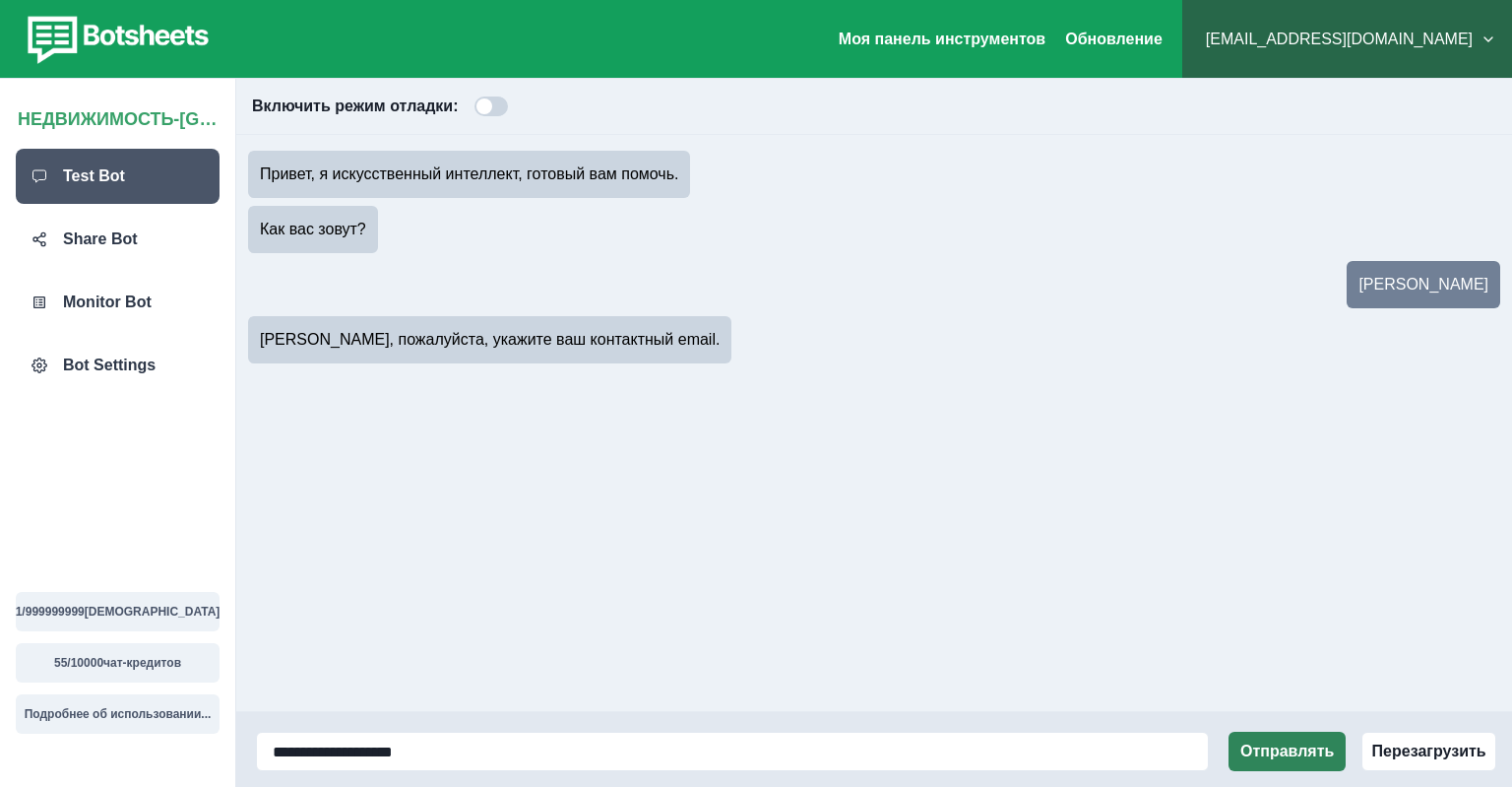 click on "Отправлять" at bounding box center (1287, 752) 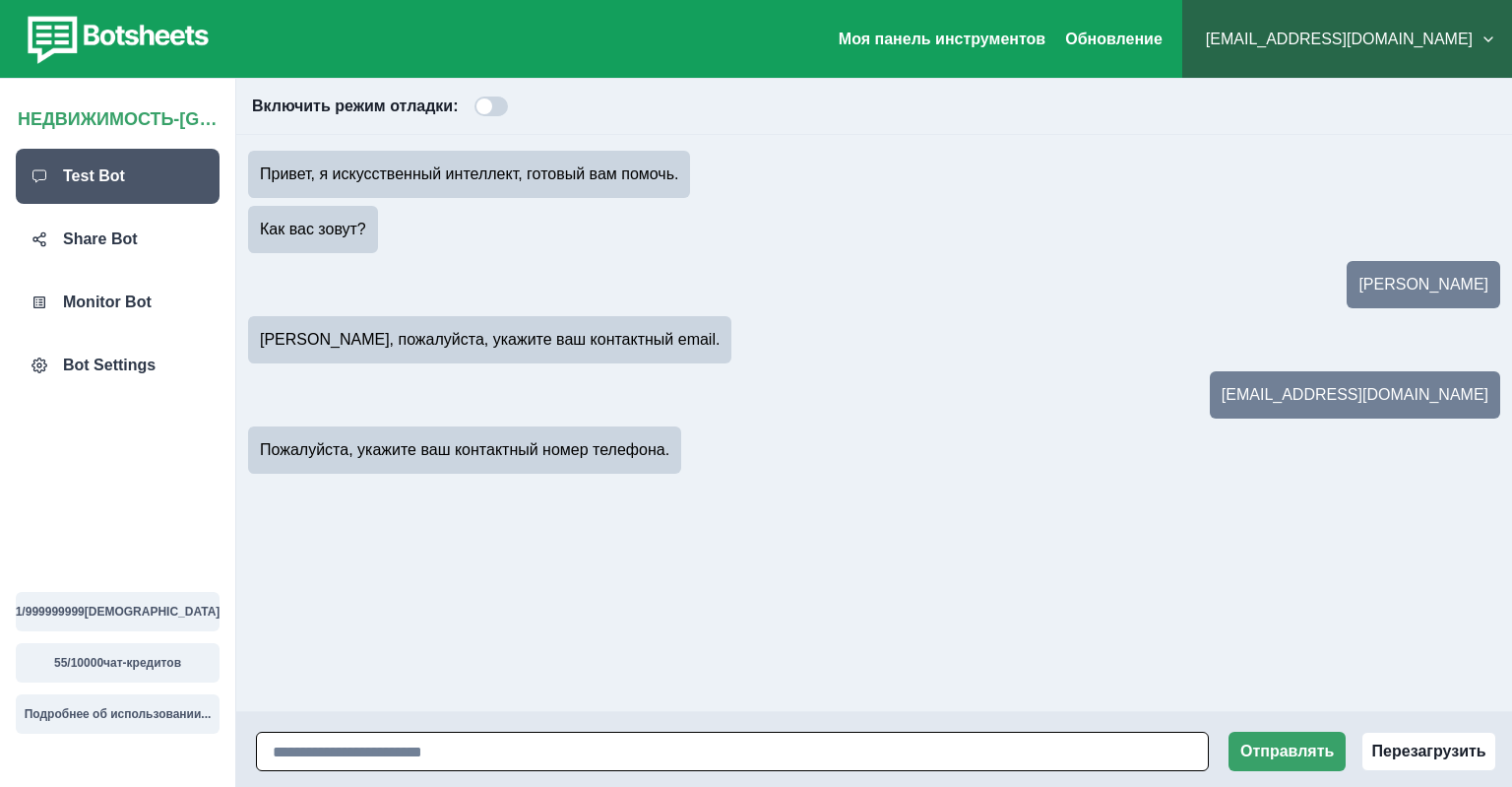 click at bounding box center [732, 752] 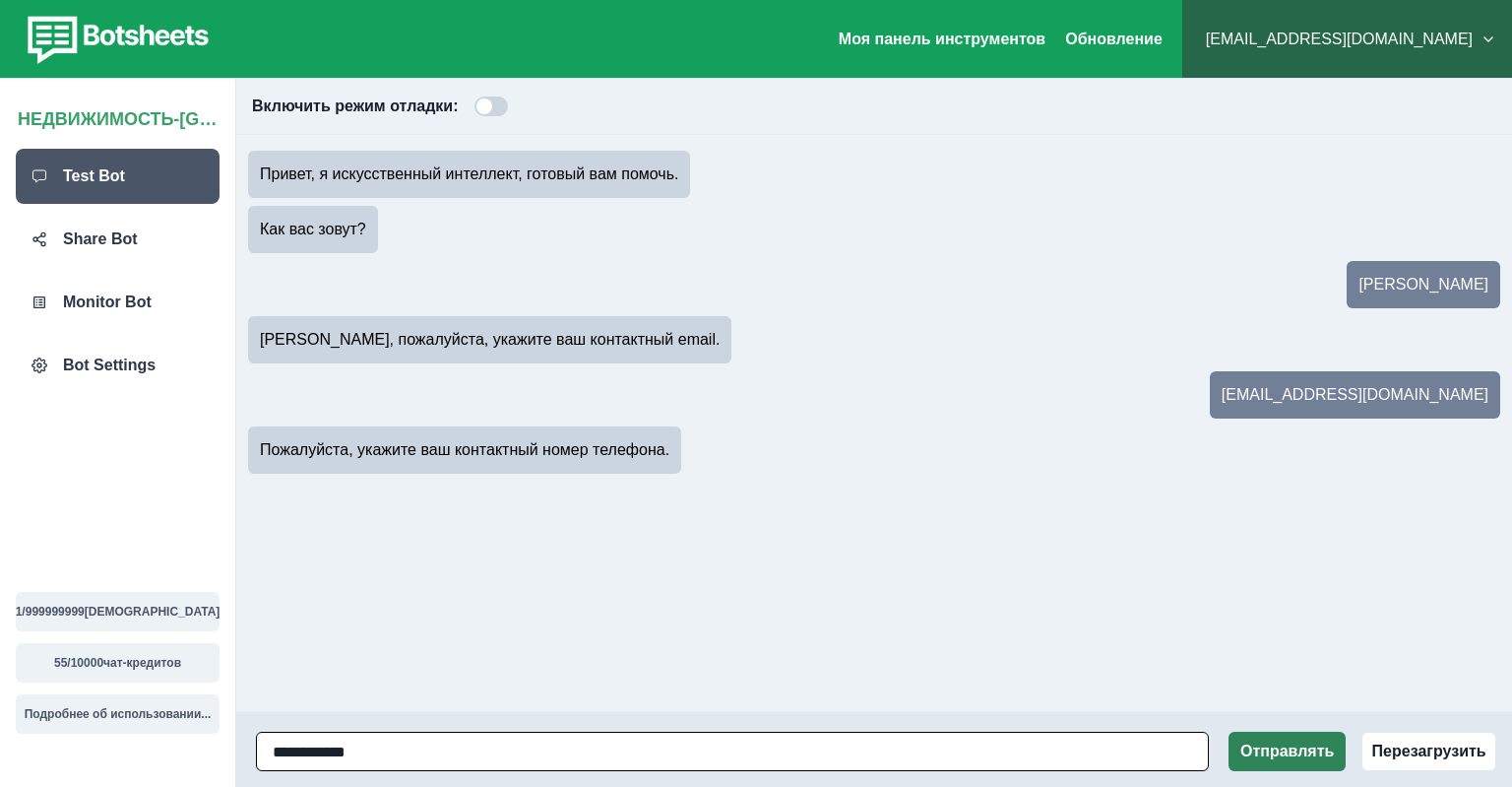 type on "**********" 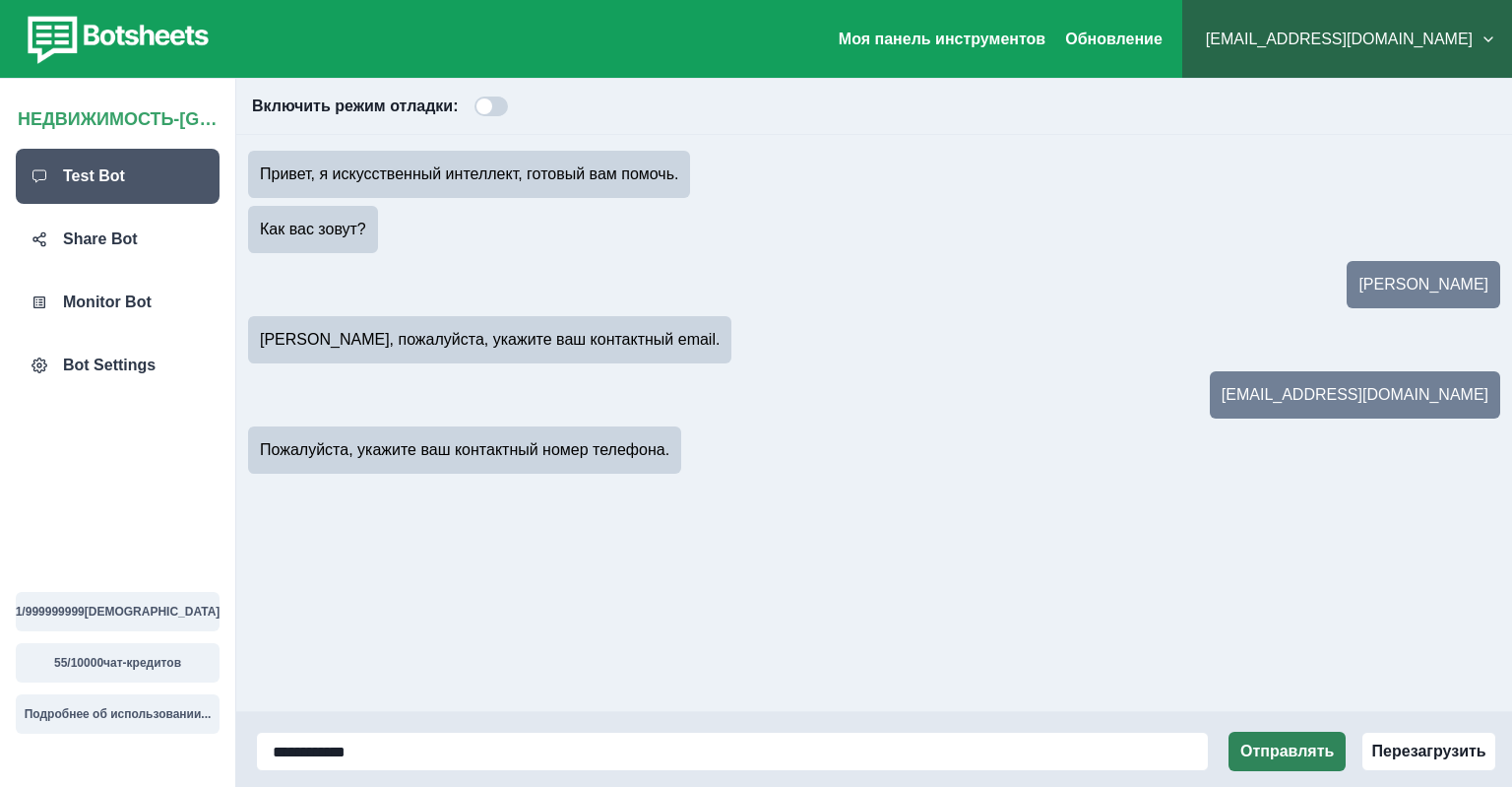 click on "Отправлять" at bounding box center [1287, 752] 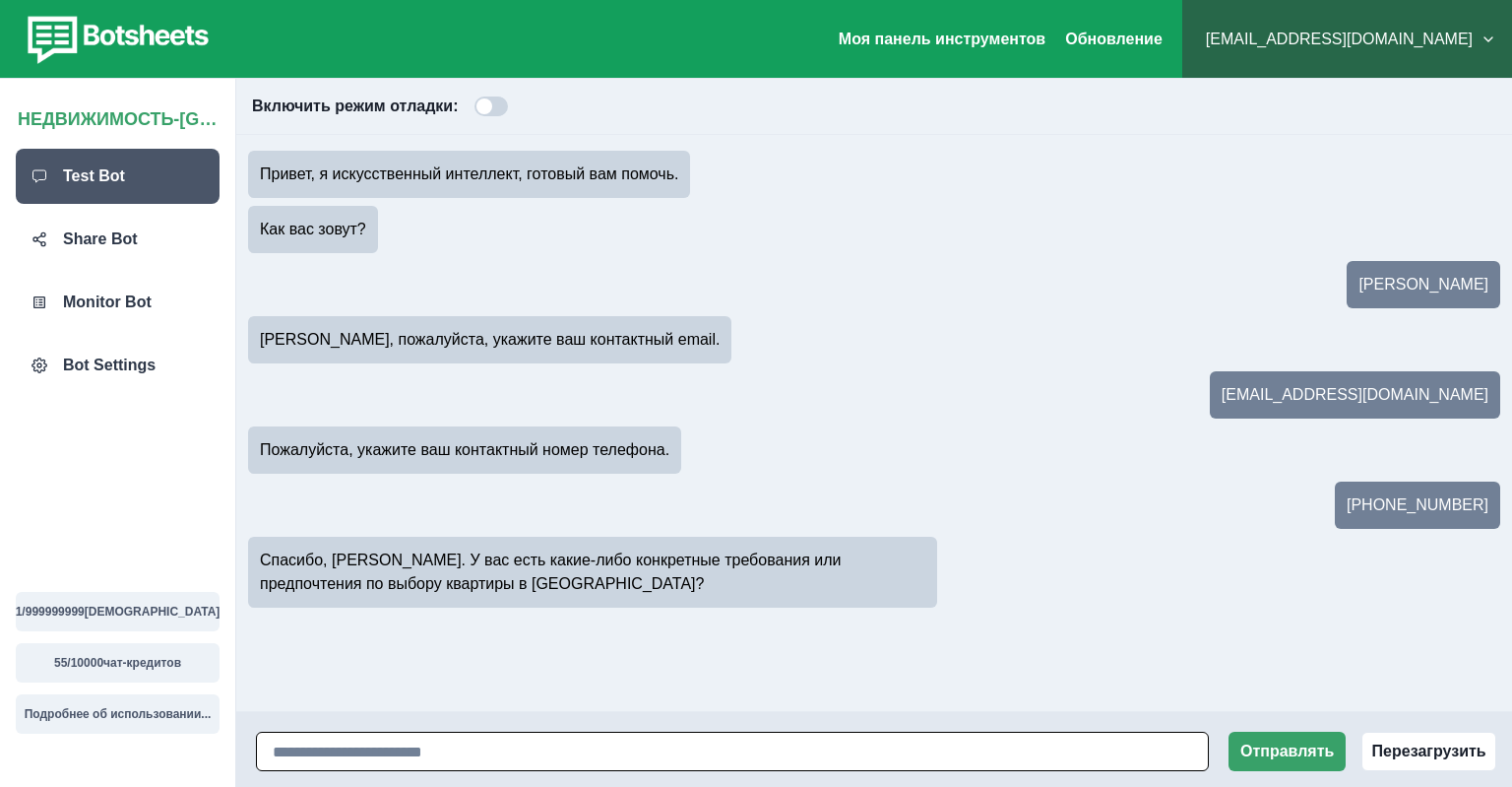 click at bounding box center [732, 752] 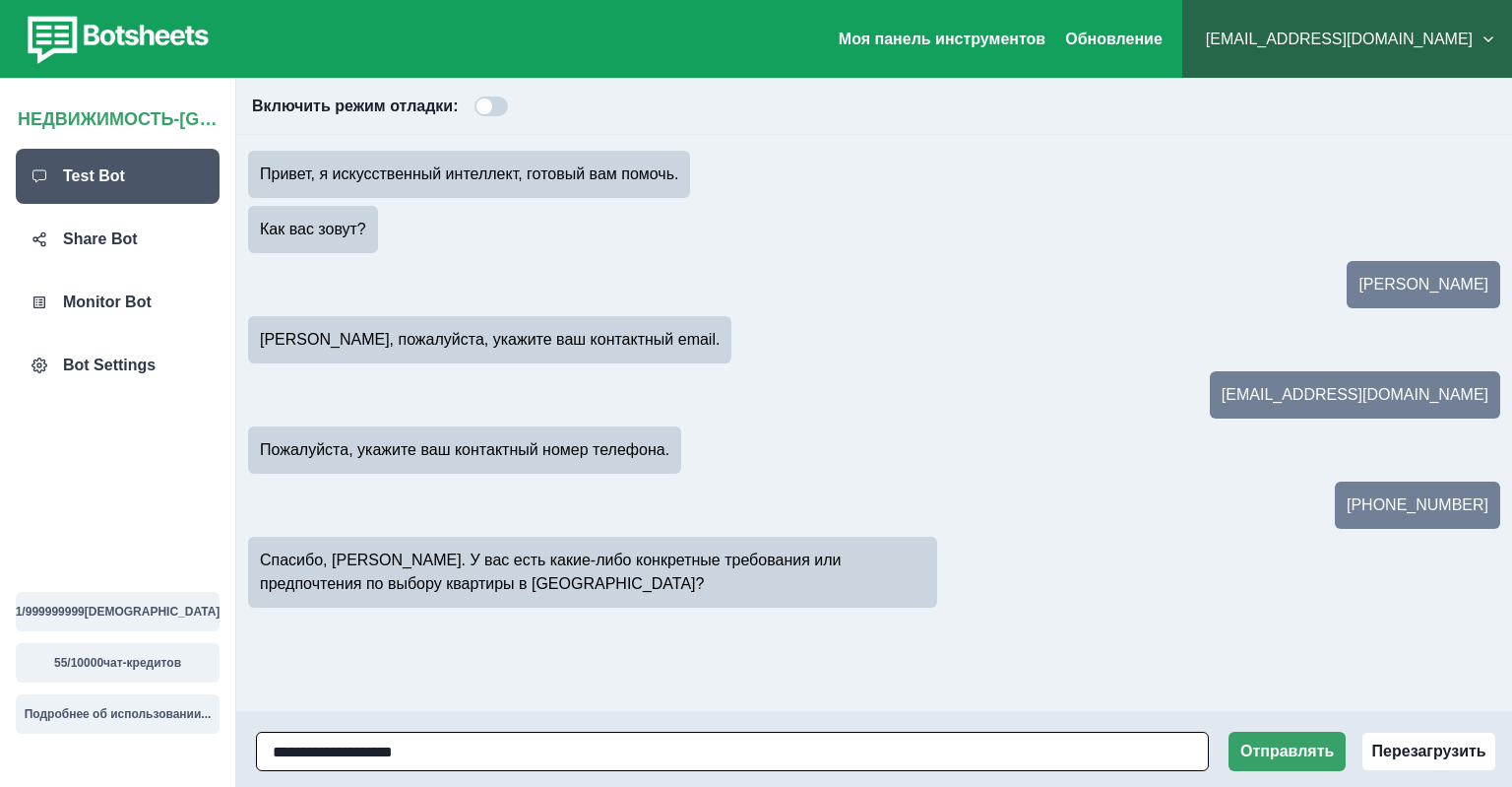 type on "**********" 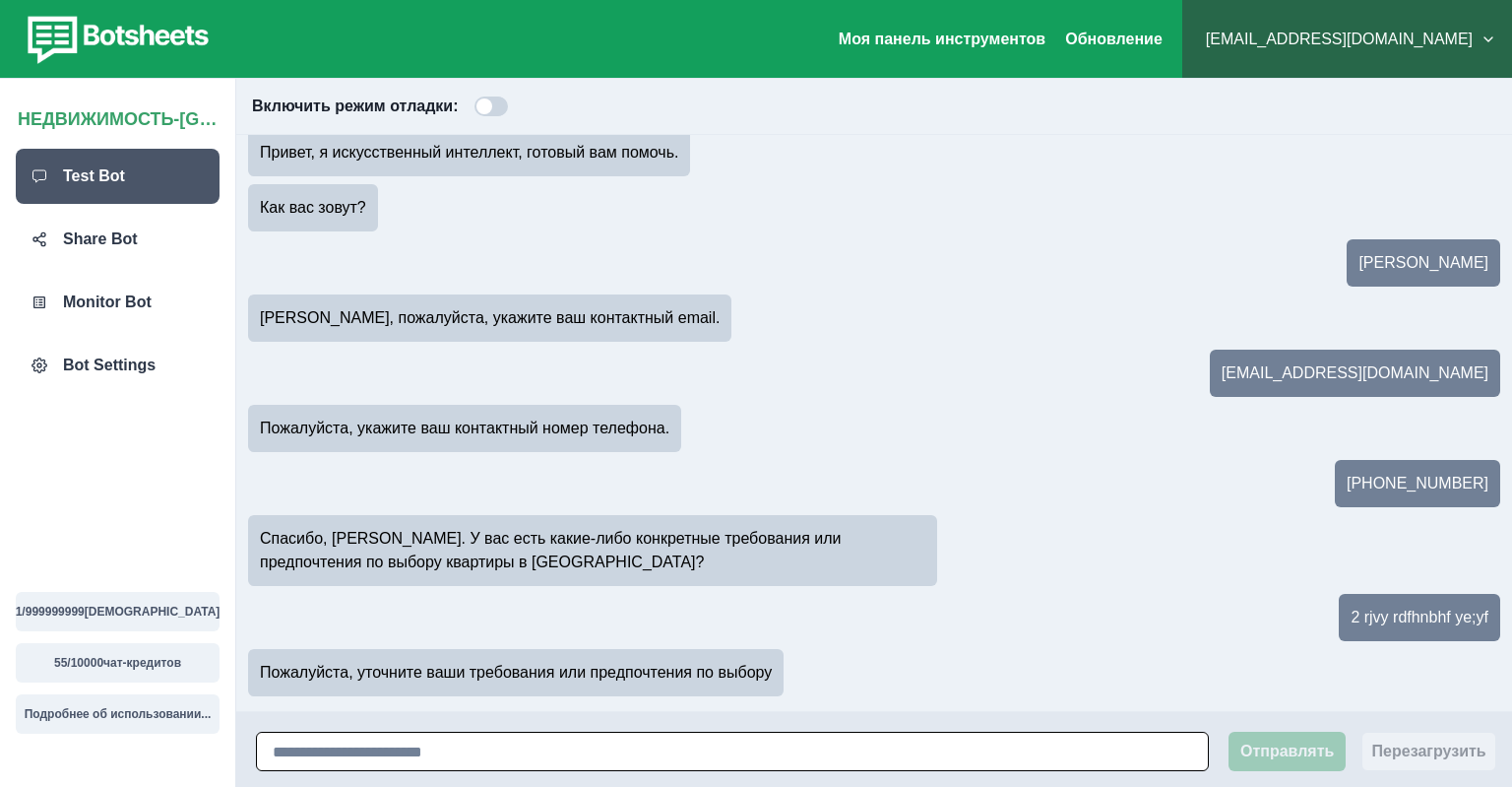scroll, scrollTop: 45, scrollLeft: 0, axis: vertical 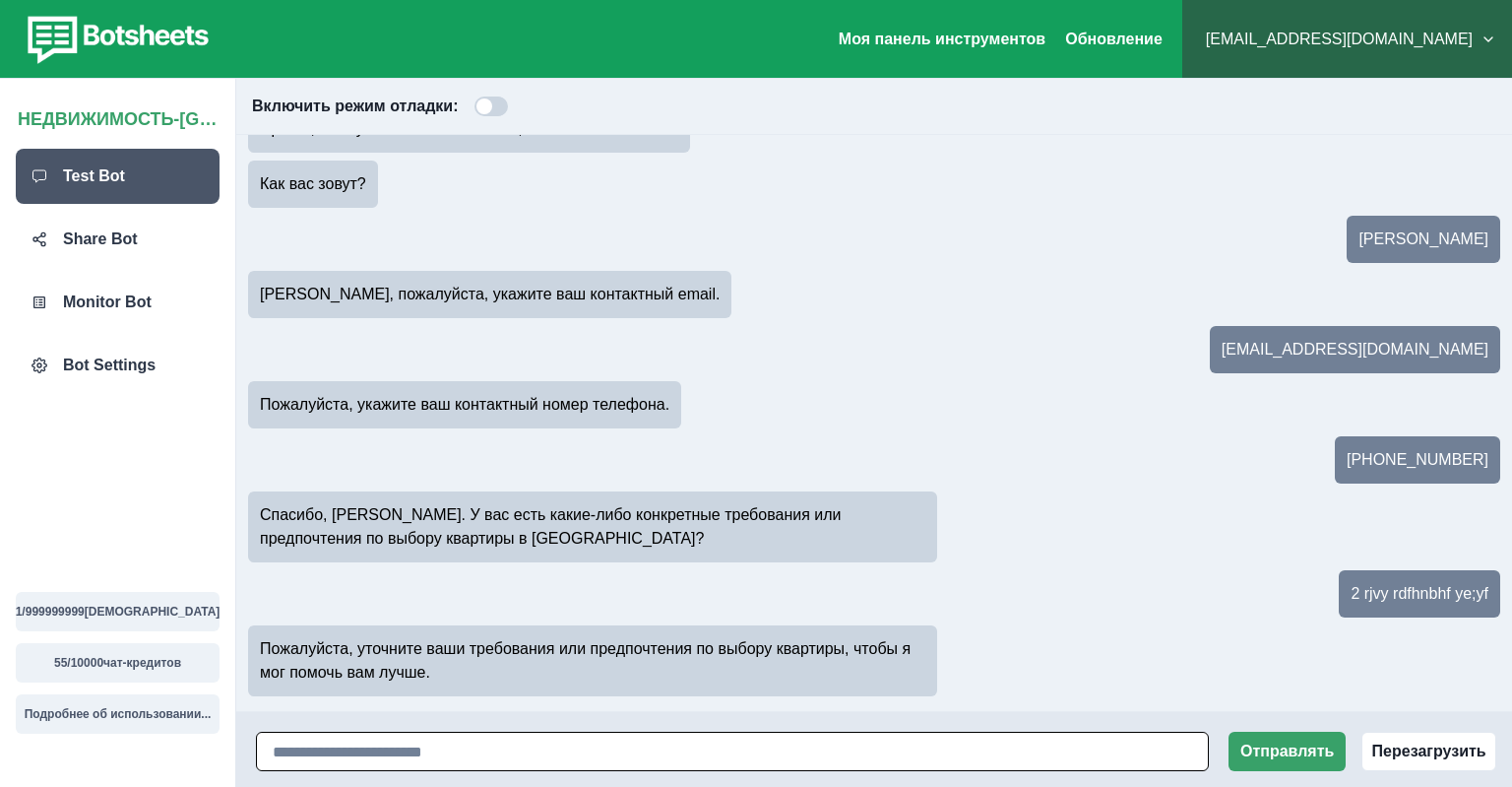 type on "*" 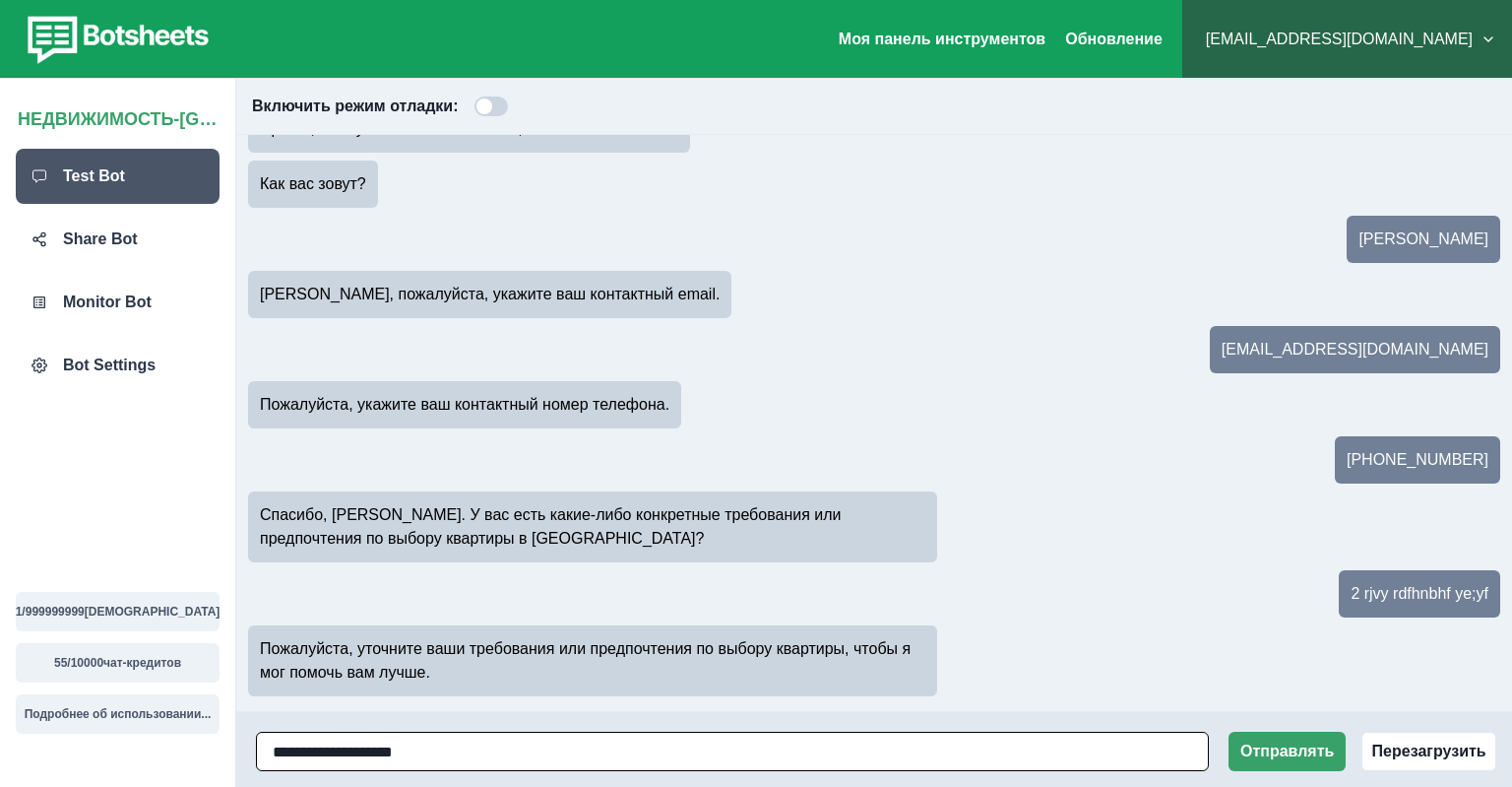 type on "**********" 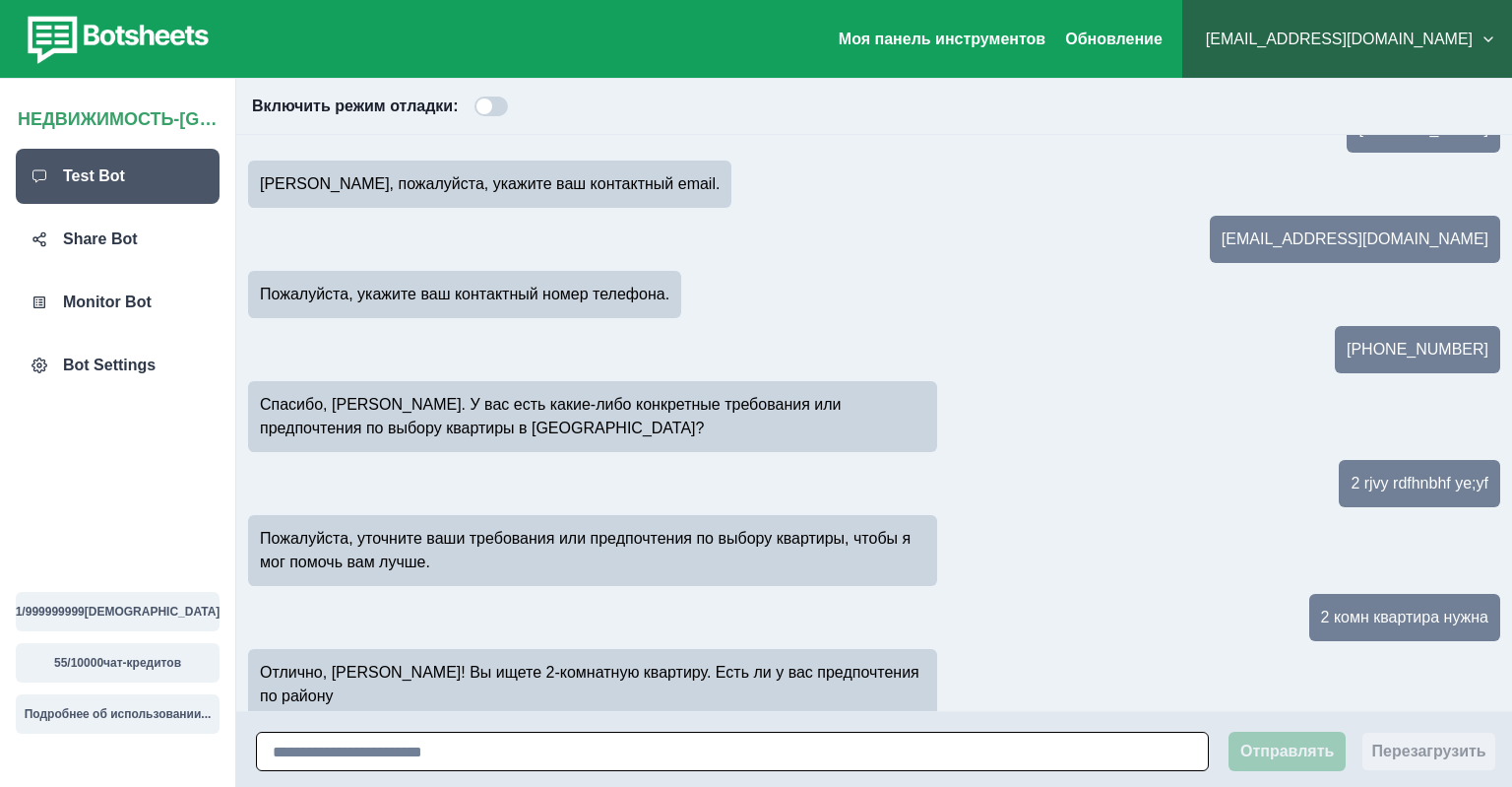 scroll, scrollTop: 179, scrollLeft: 0, axis: vertical 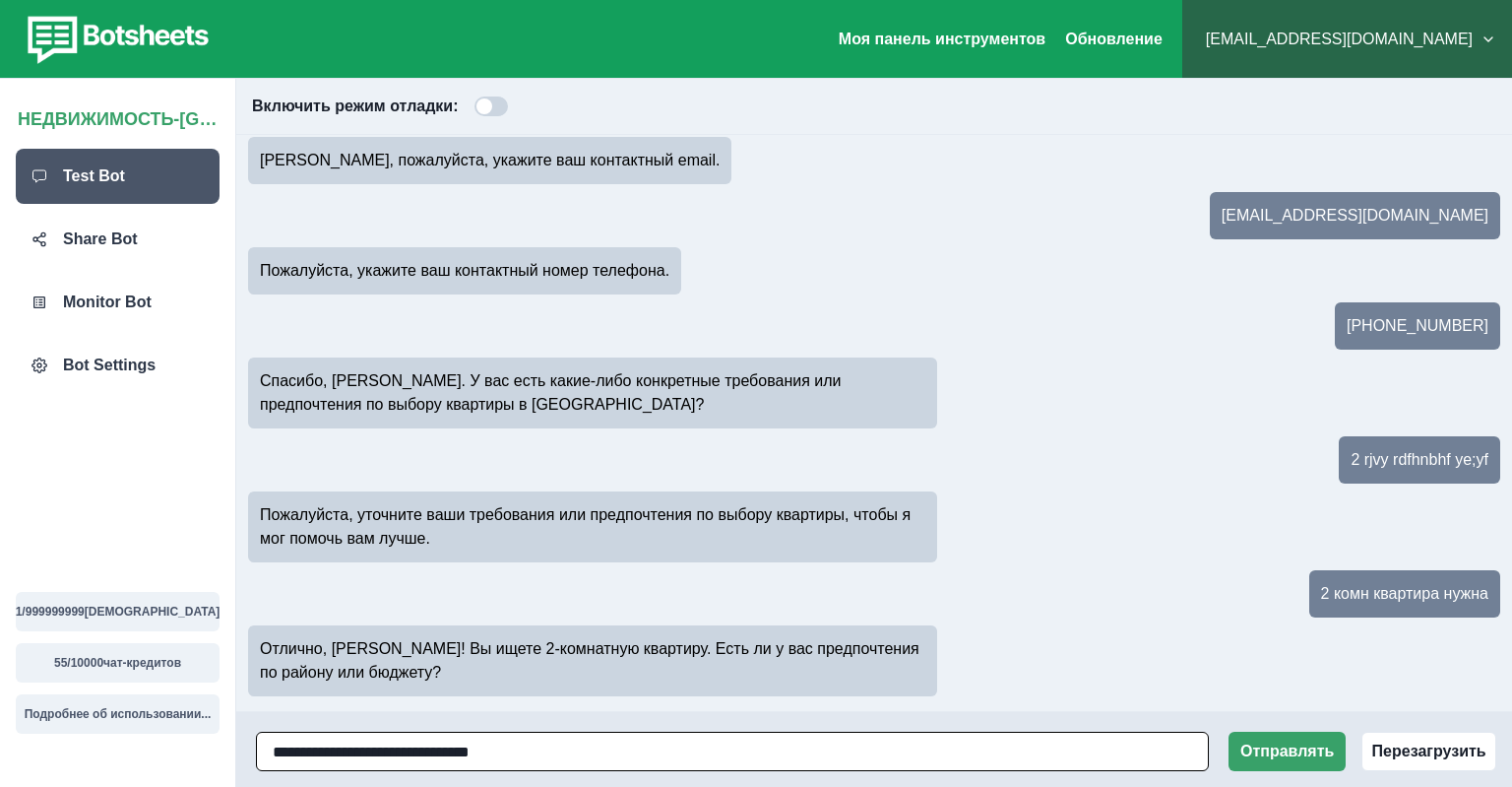 type on "**********" 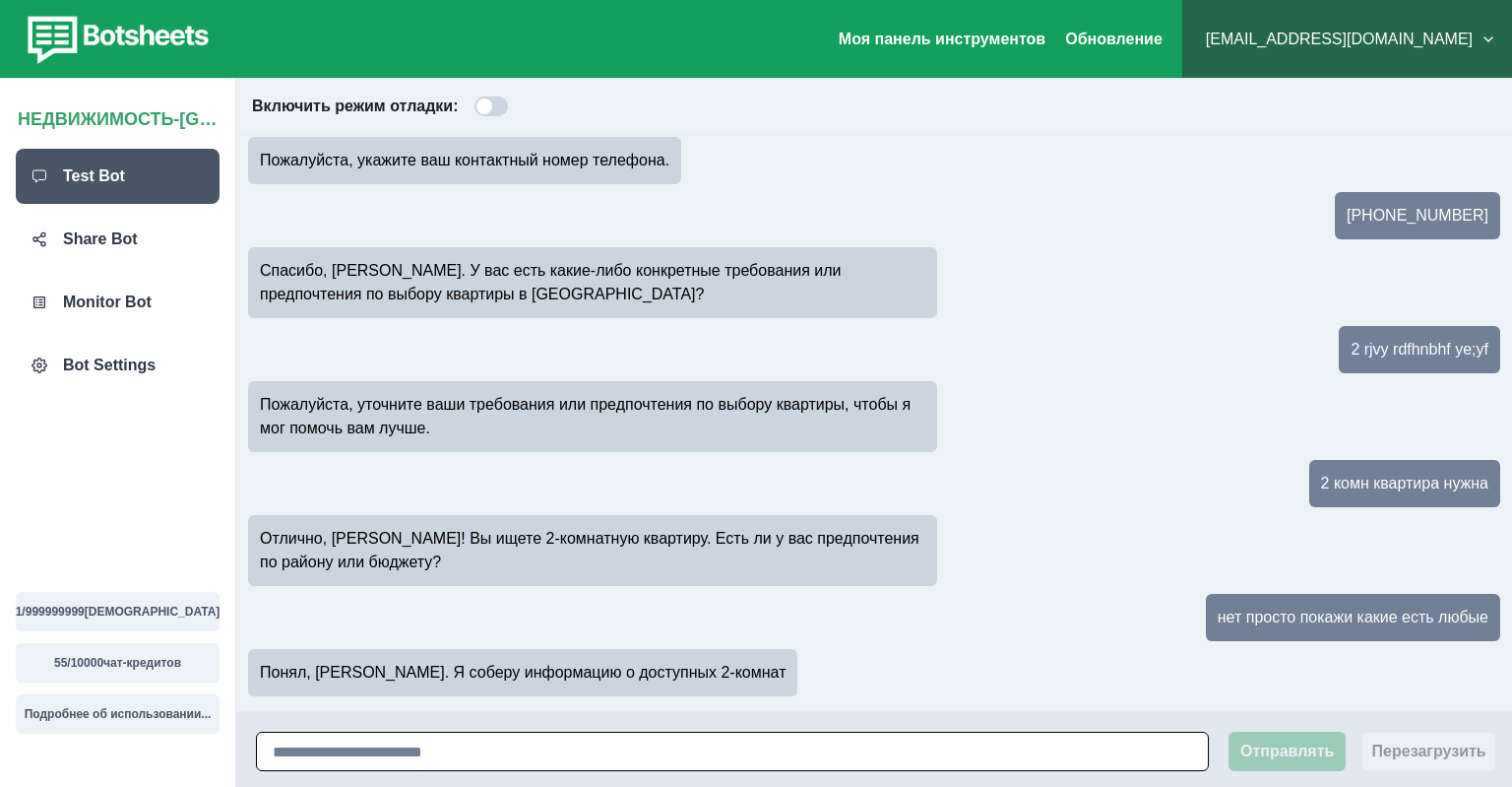 scroll, scrollTop: 313, scrollLeft: 0, axis: vertical 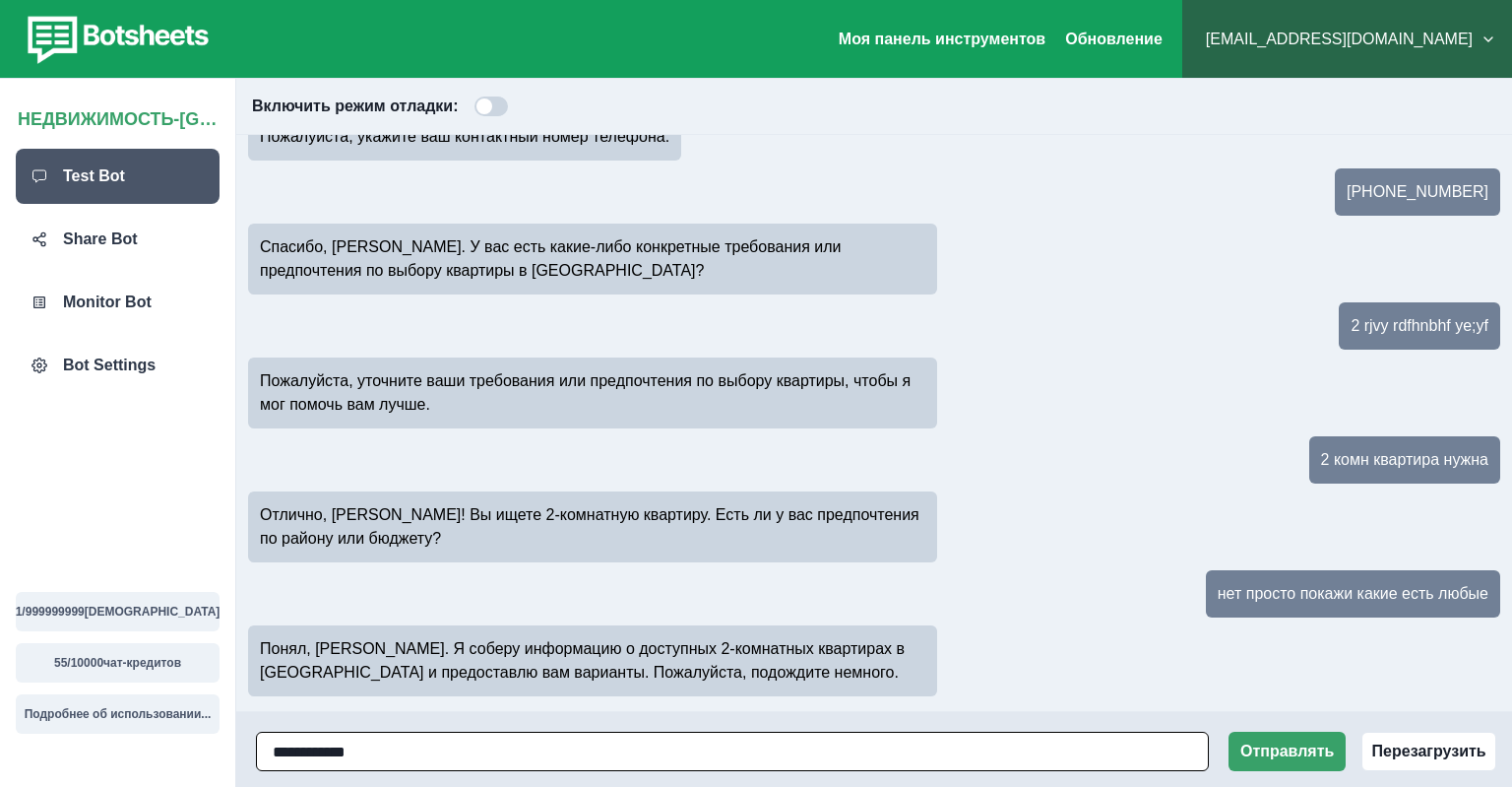 type on "**********" 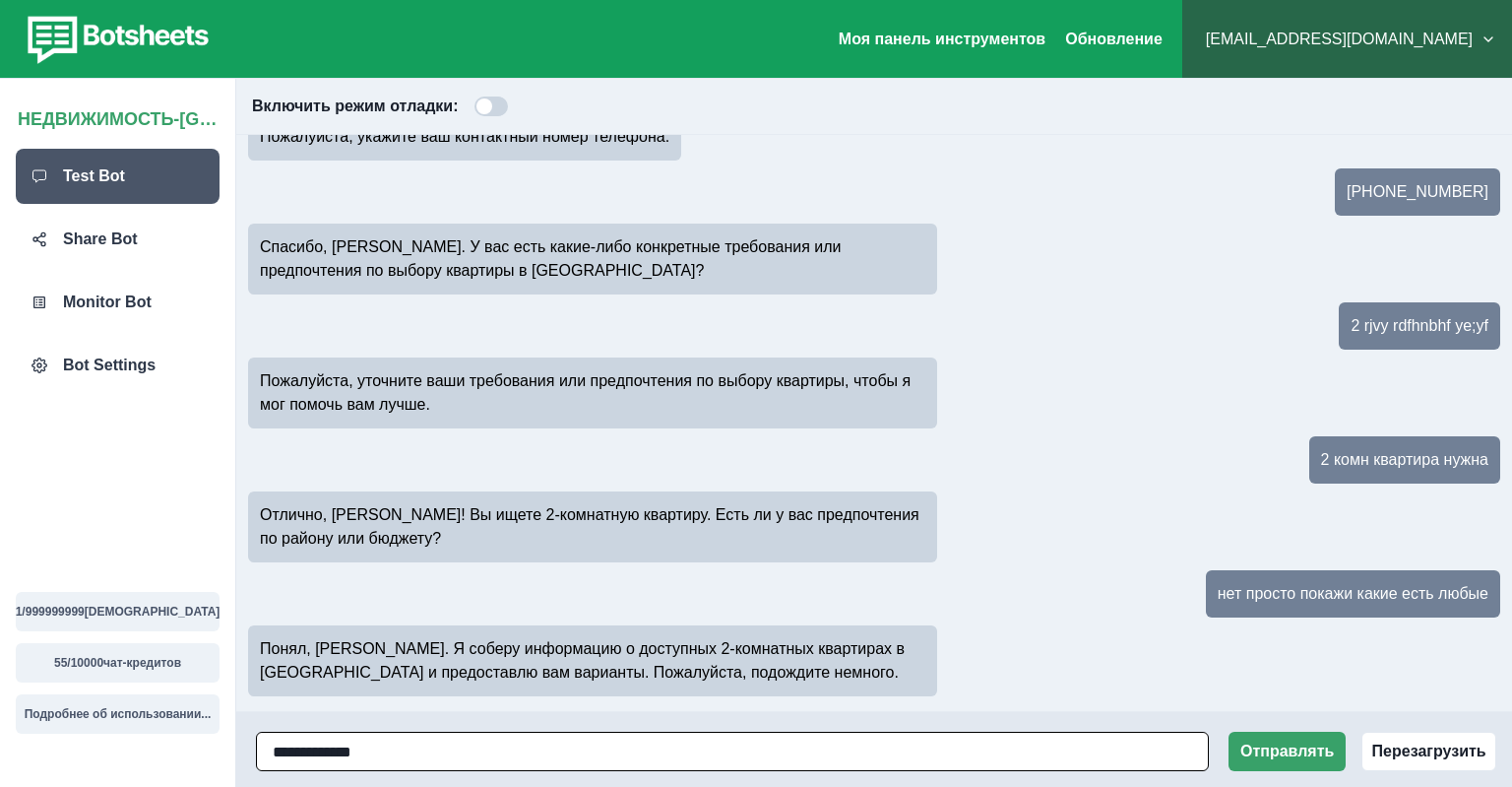 type 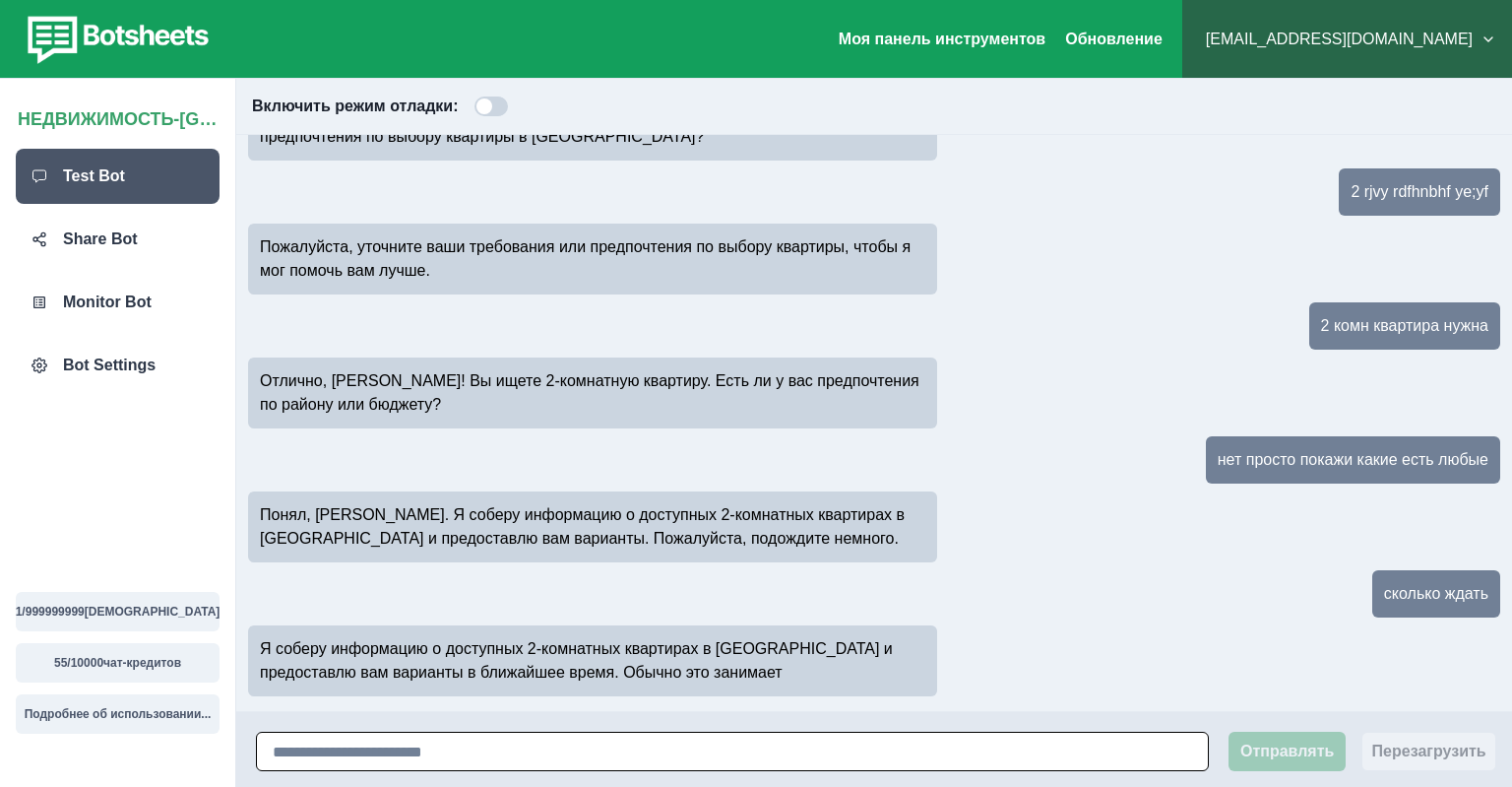 scroll, scrollTop: 471, scrollLeft: 0, axis: vertical 